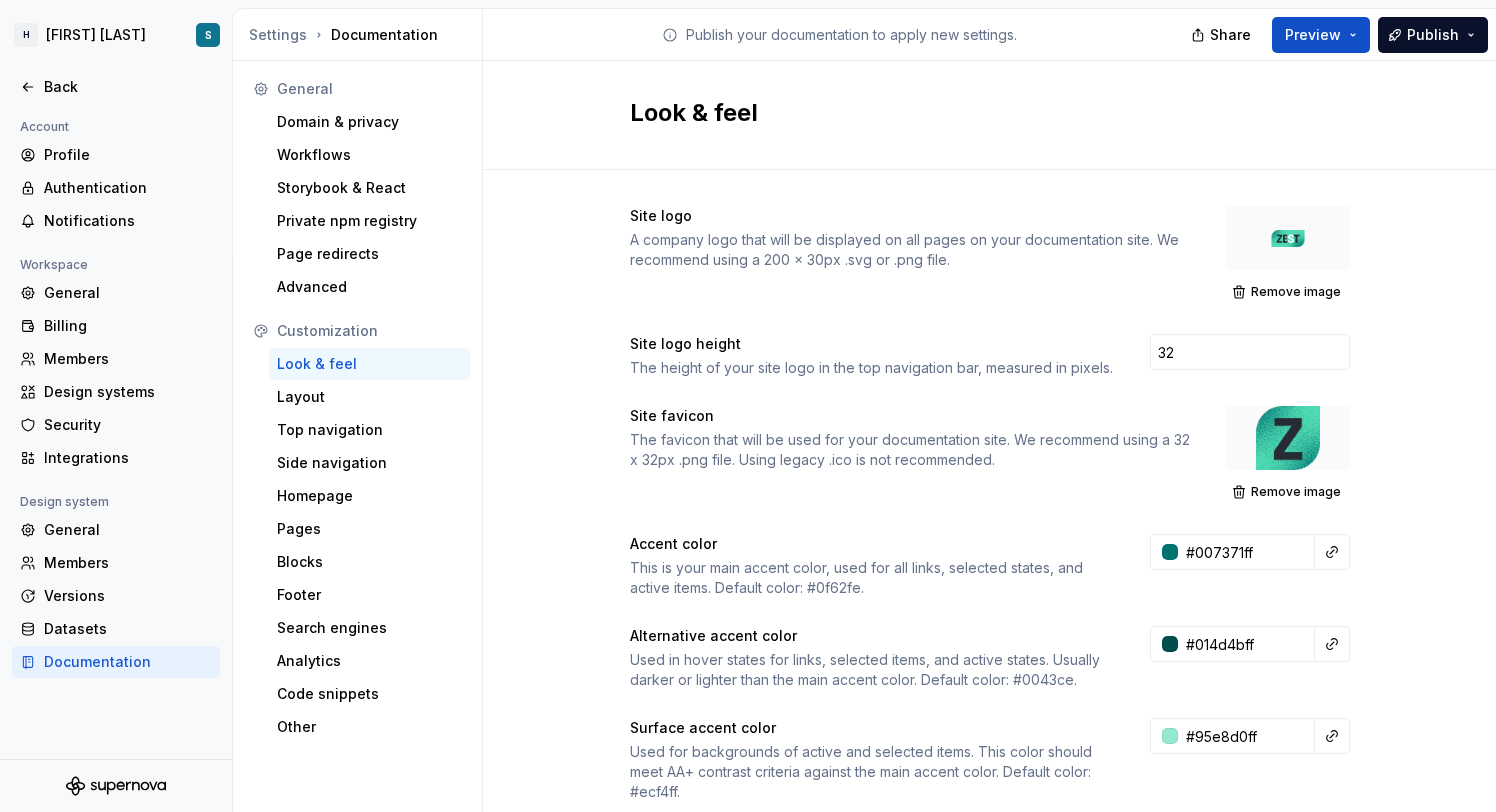 scroll, scrollTop: 0, scrollLeft: 0, axis: both 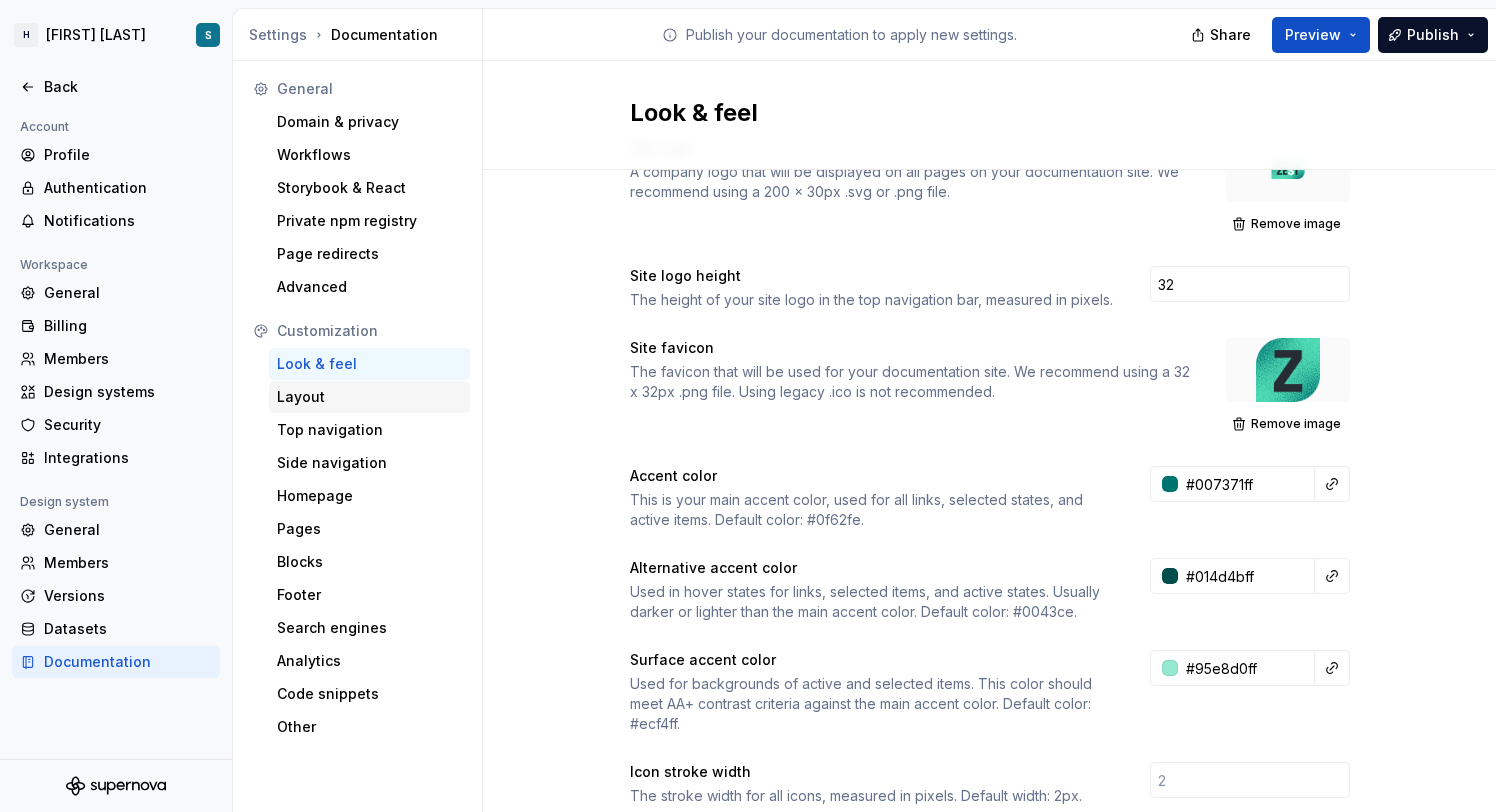 click on "Layout" at bounding box center [369, 397] 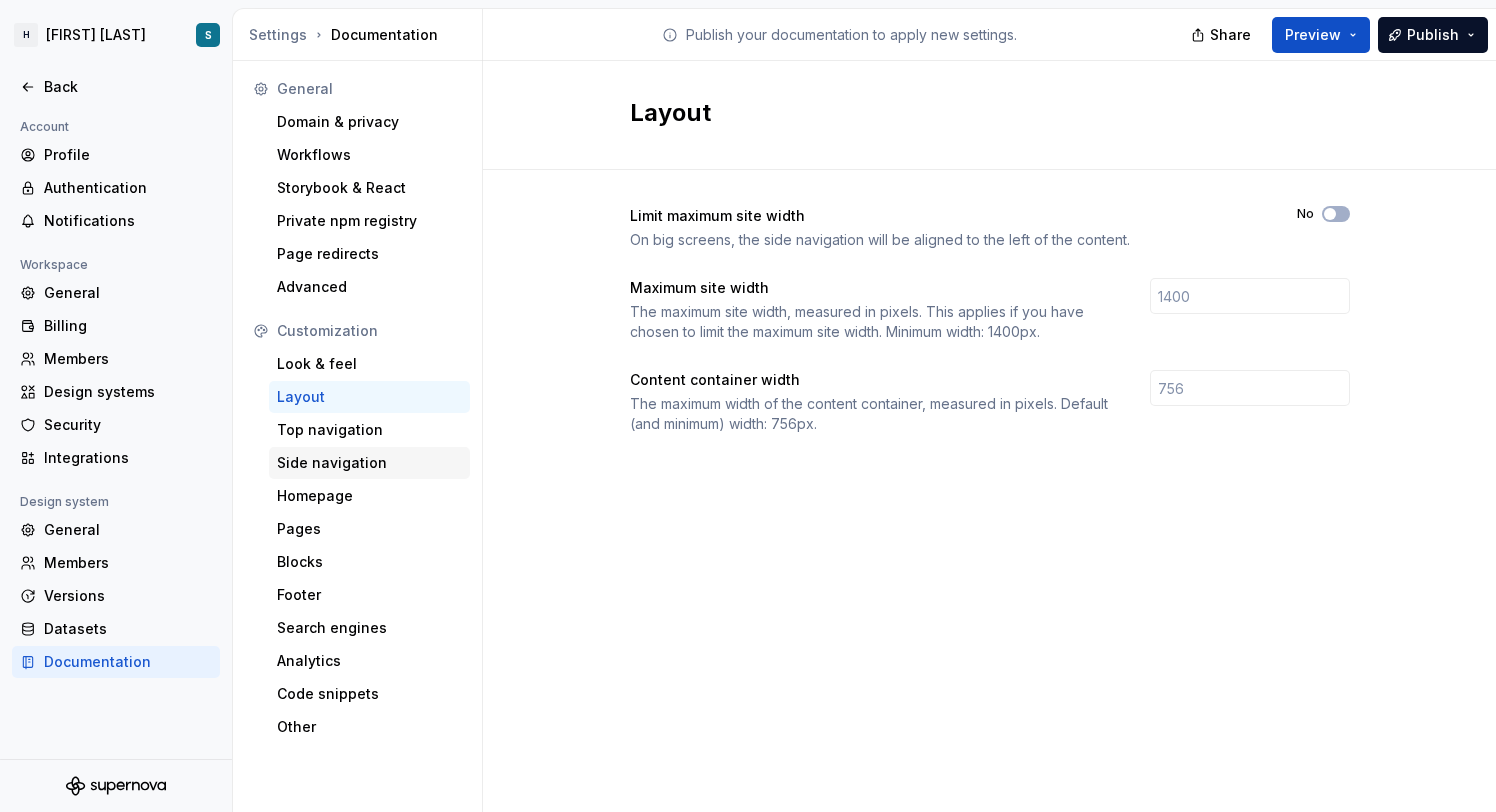 click on "Side navigation" at bounding box center (369, 463) 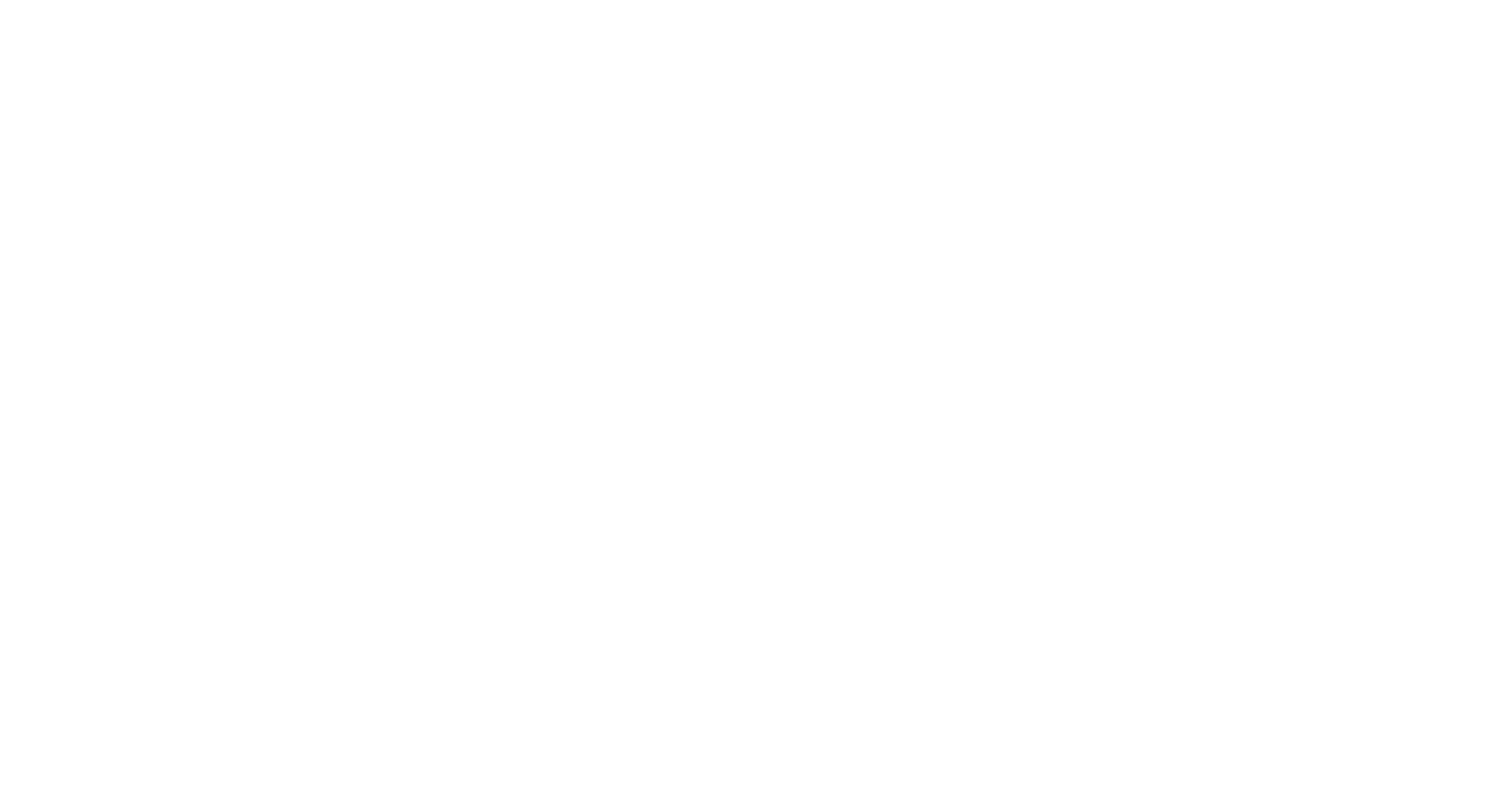 scroll, scrollTop: 0, scrollLeft: 0, axis: both 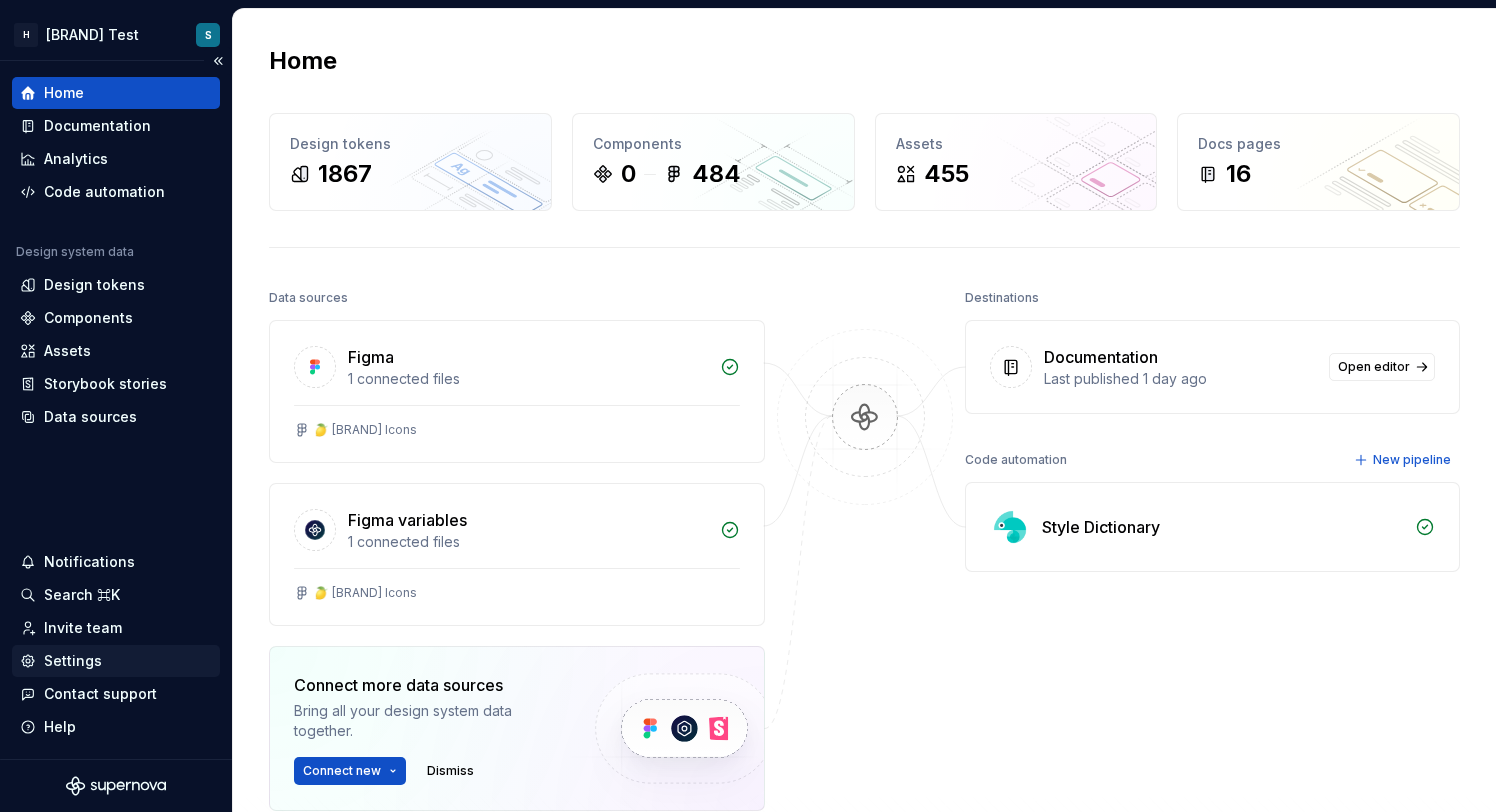 click on "Settings" at bounding box center (73, 661) 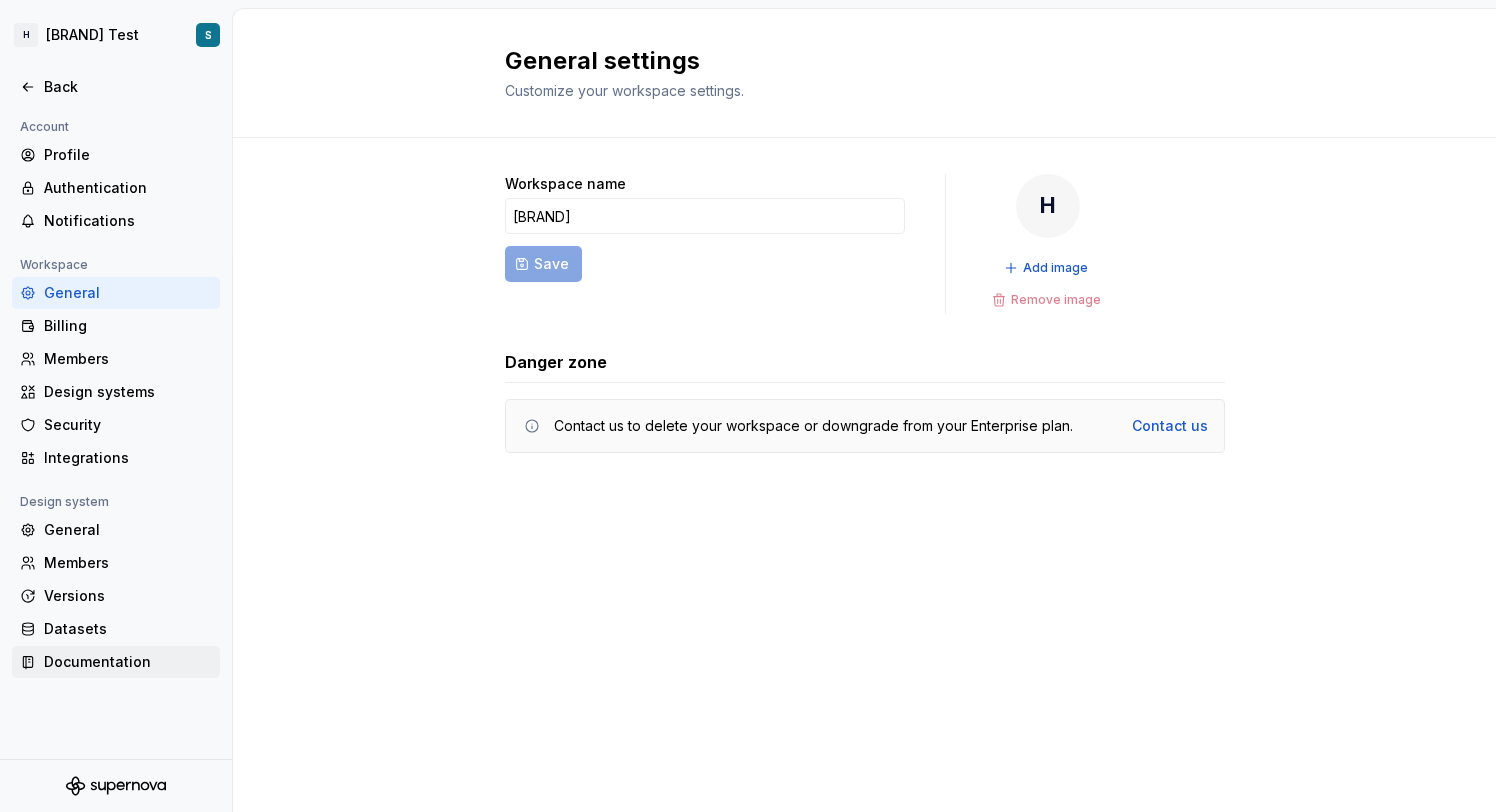 click on "Documentation" at bounding box center (116, 662) 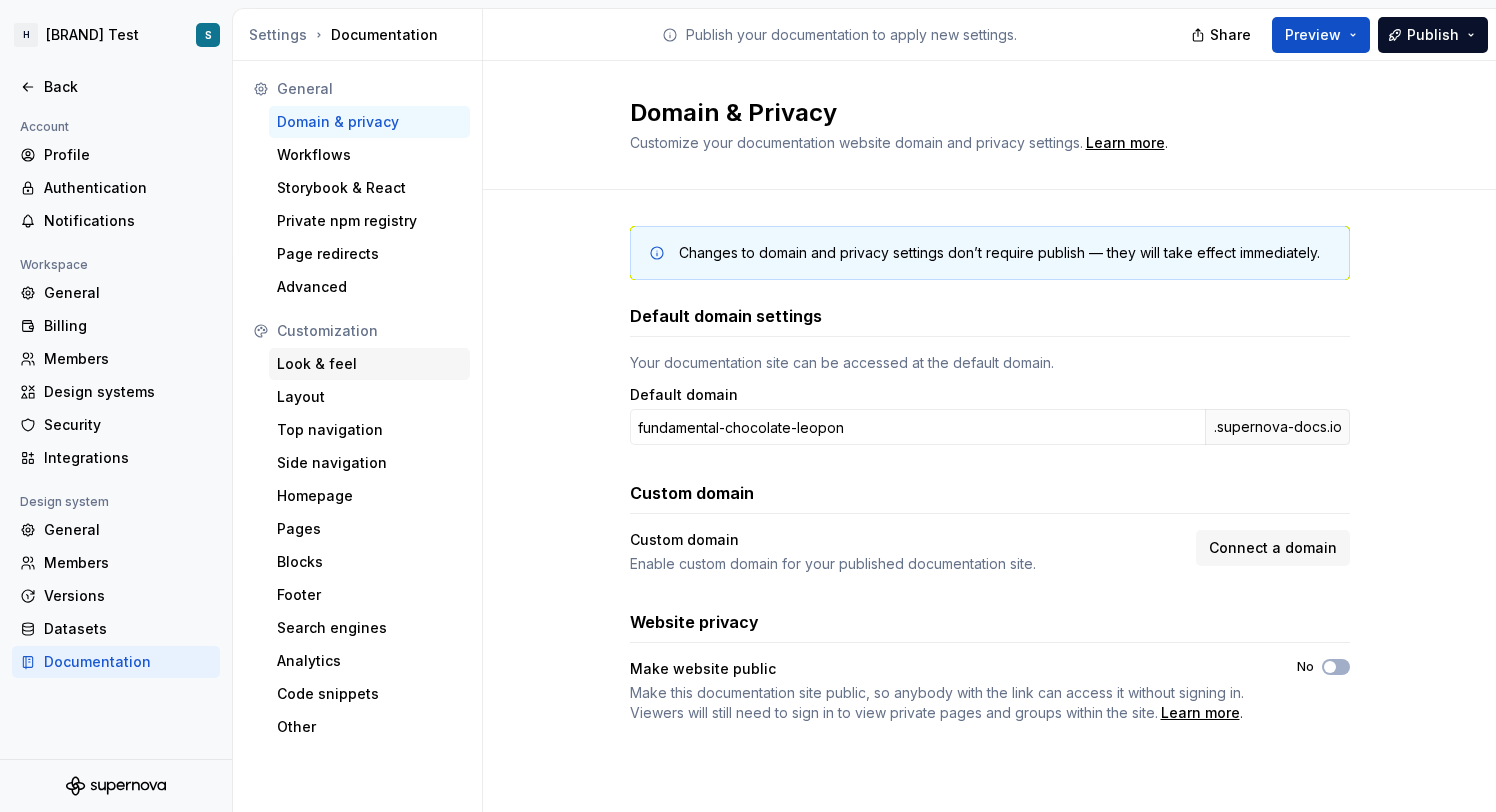 click on "Look & feel" at bounding box center (369, 364) 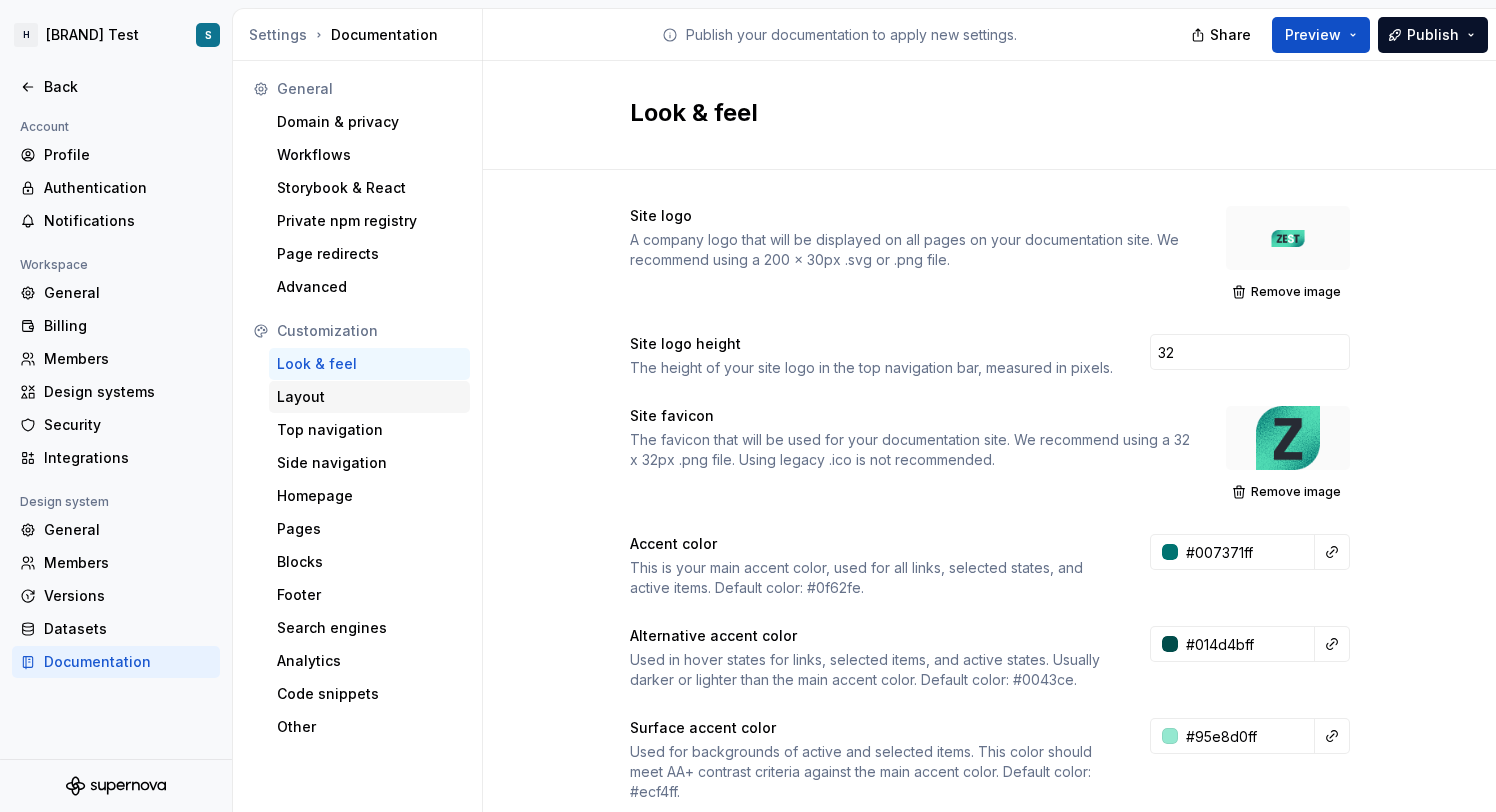 click on "Layout" at bounding box center [369, 397] 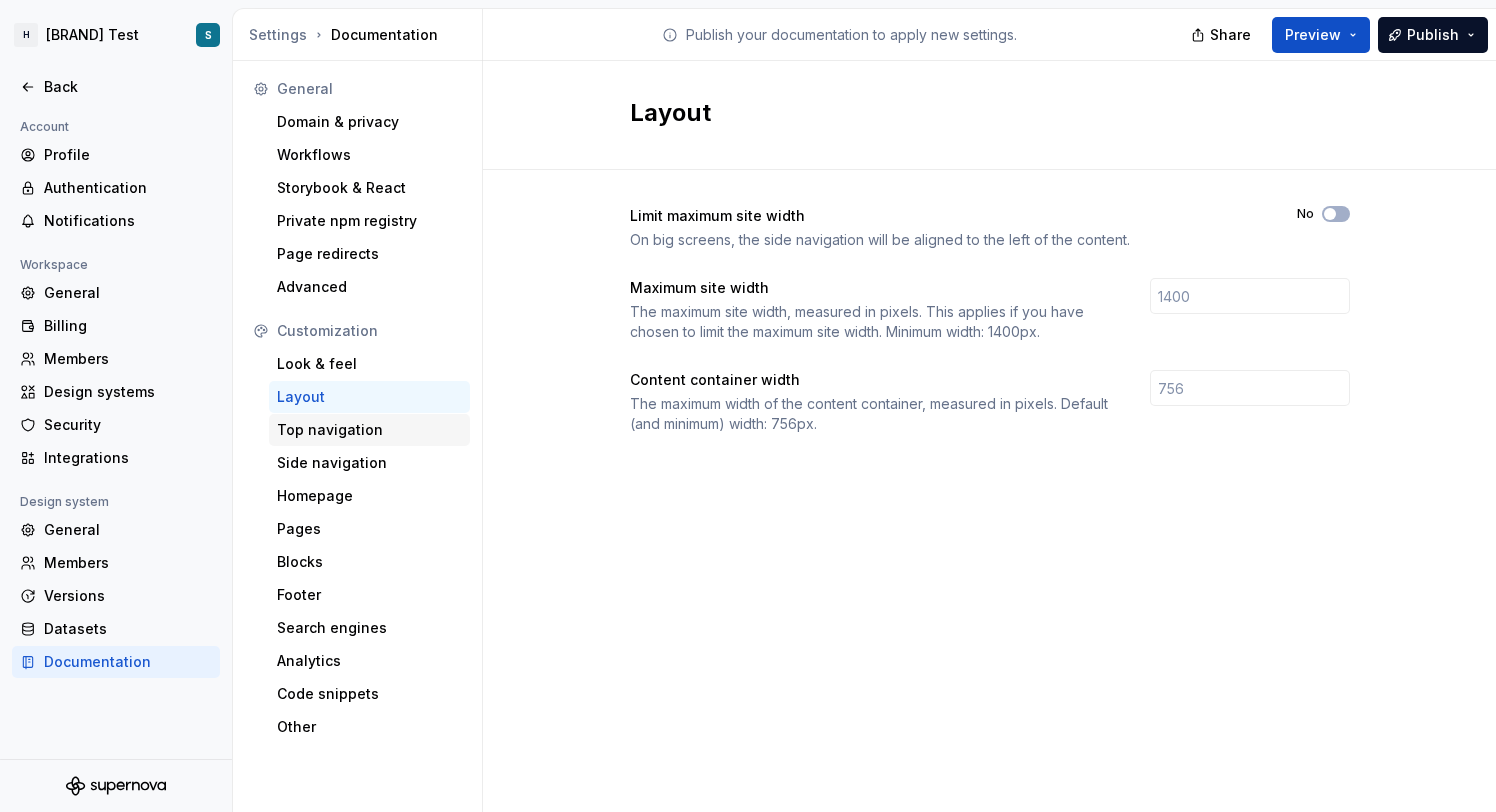 click on "Top navigation" at bounding box center [369, 430] 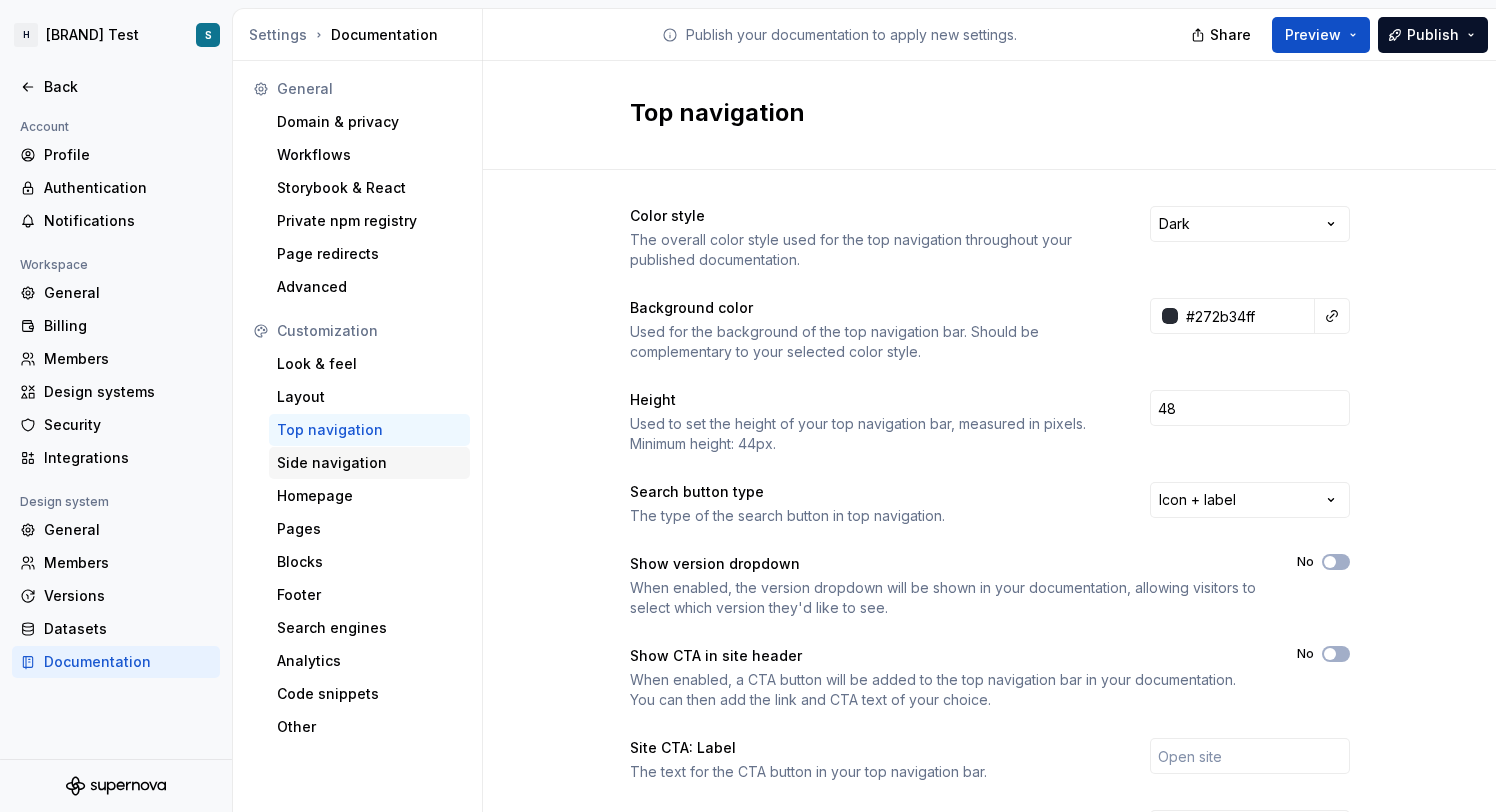 click on "Side navigation" at bounding box center (369, 463) 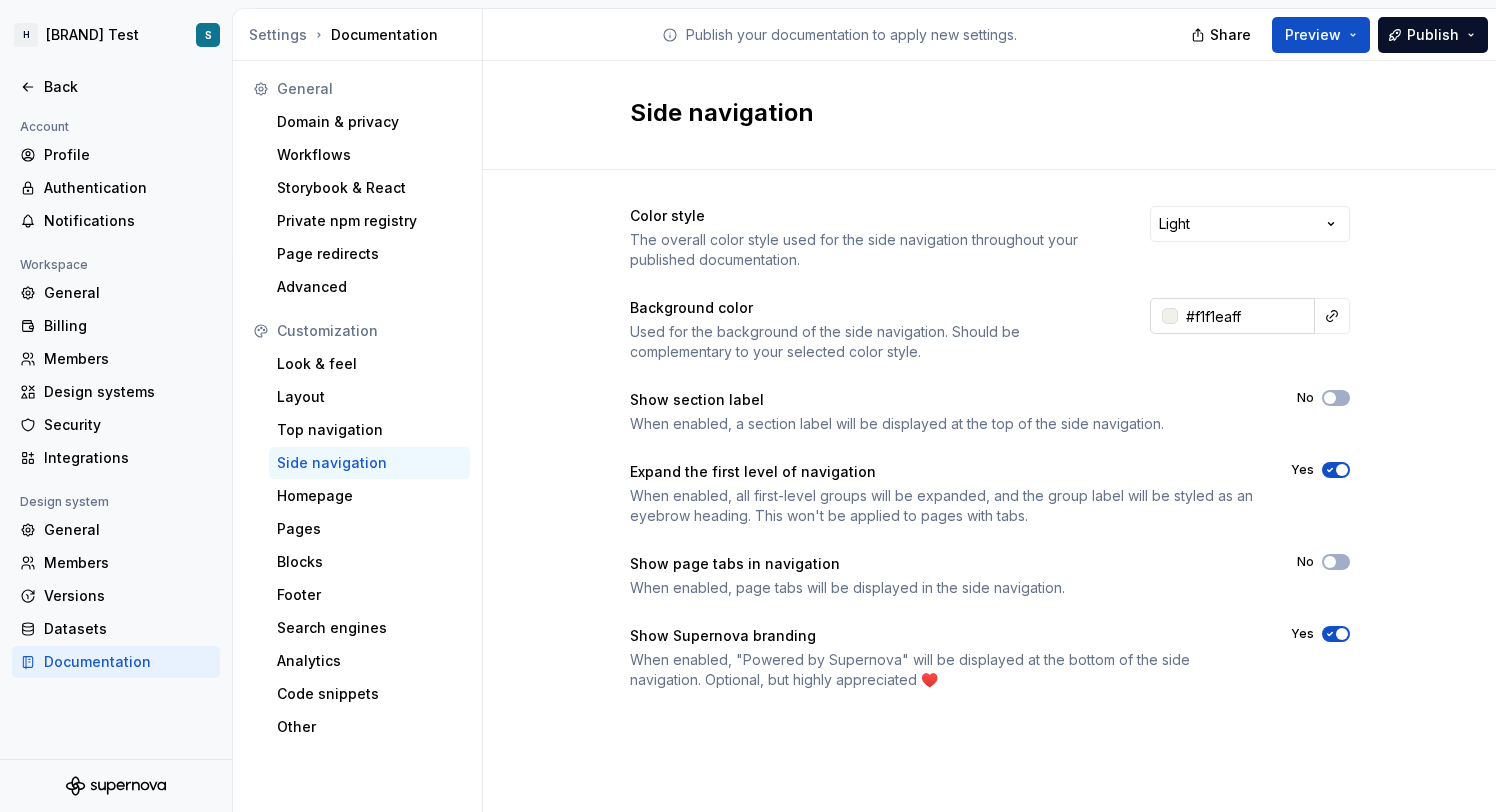 click on "#f1f1eaff" at bounding box center [1246, 316] 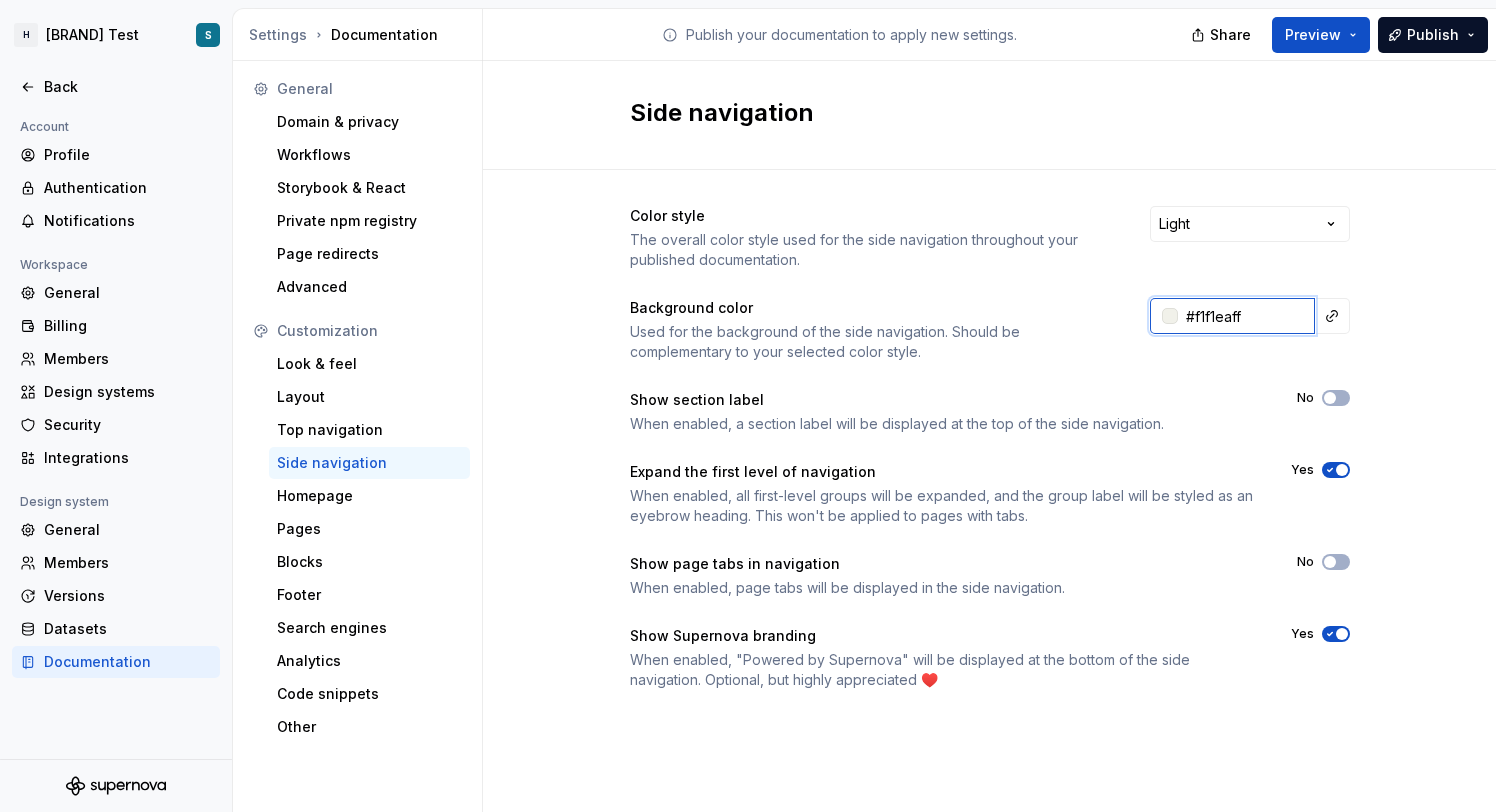 paste on "F9F9F3" 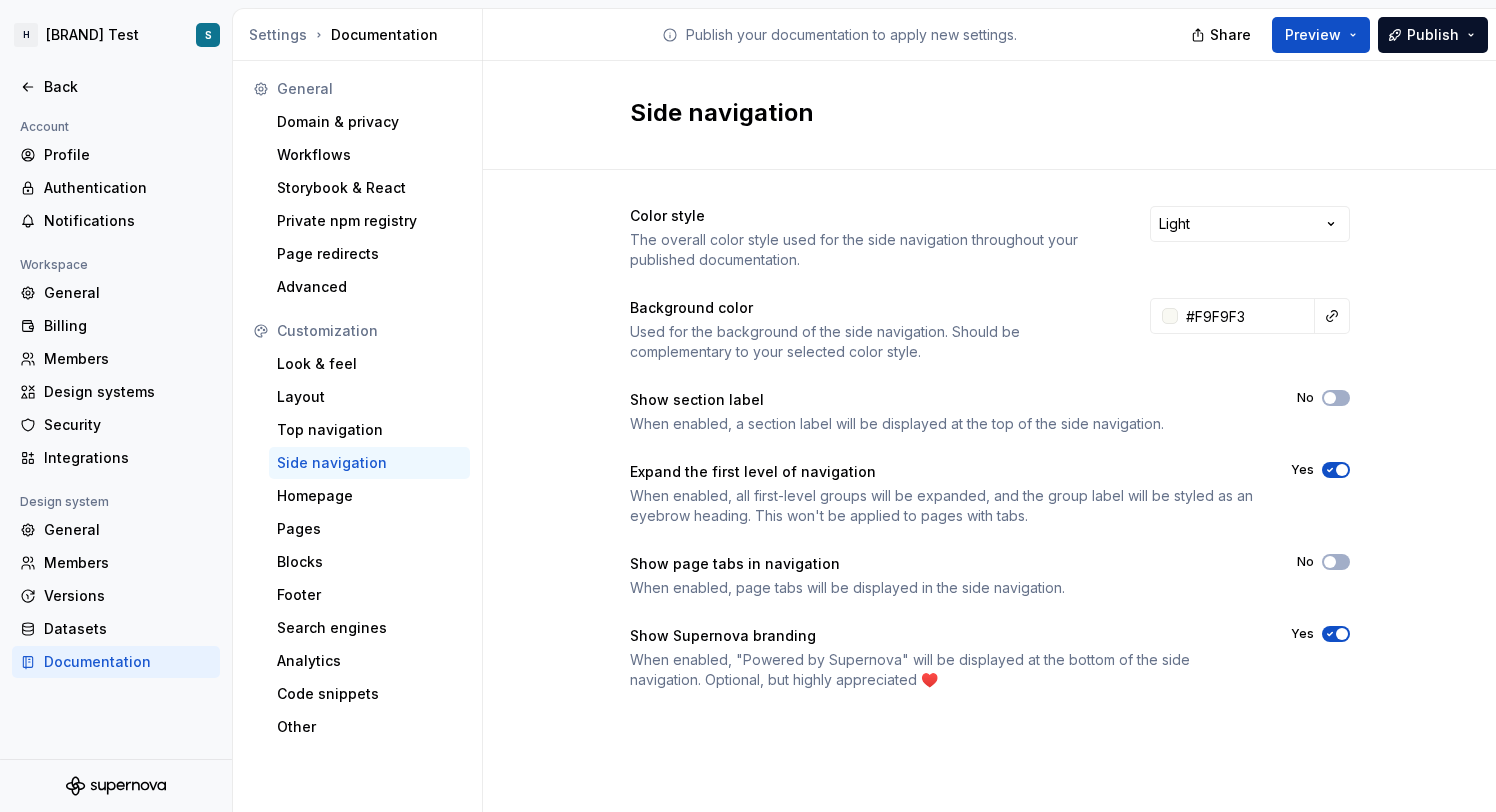 click on "Color style The overall color style used for the side navigation throughout your published documentation. Light Background color Used for the background of the side navigation. Should be complementary to your selected color style. #F9F9F3 Show section label When enabled, a section label will be displayed at the top of the side navigation. No Expand the first level of navigation When enabled, all first-level groups will be expanded, and the group label will be styled as an eyebrow heading. This won't be applied to pages with tabs. Yes Show page tabs in navigation When enabled, page tabs will be displayed in the side navigation. No Show Supernova branding When enabled, "Powered by Supernova" will be displayed at the bottom of the side navigation. Optional, but highly appreciated ♥️ Yes" at bounding box center (989, 468) 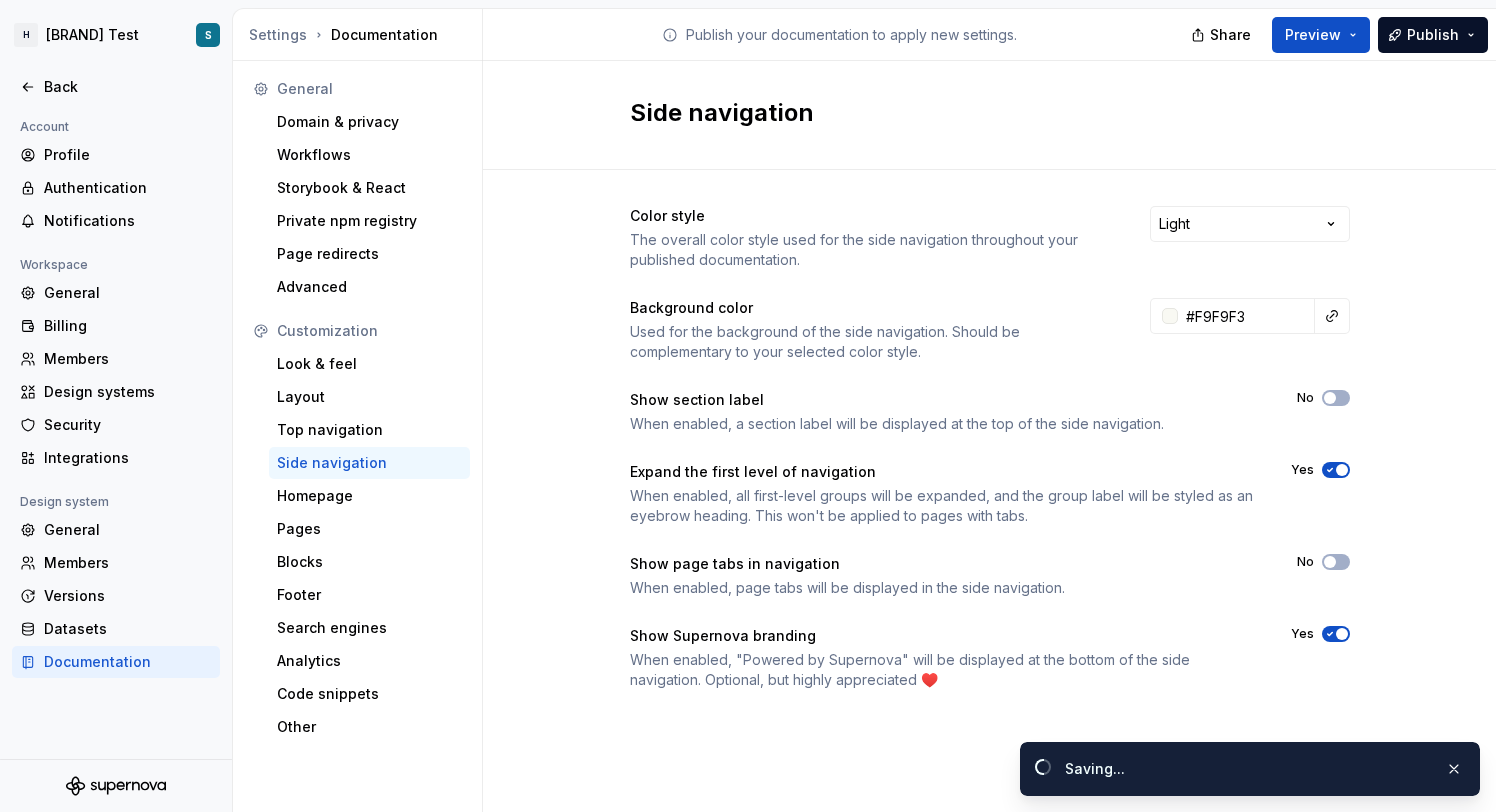 type on "#f9f9f3ff" 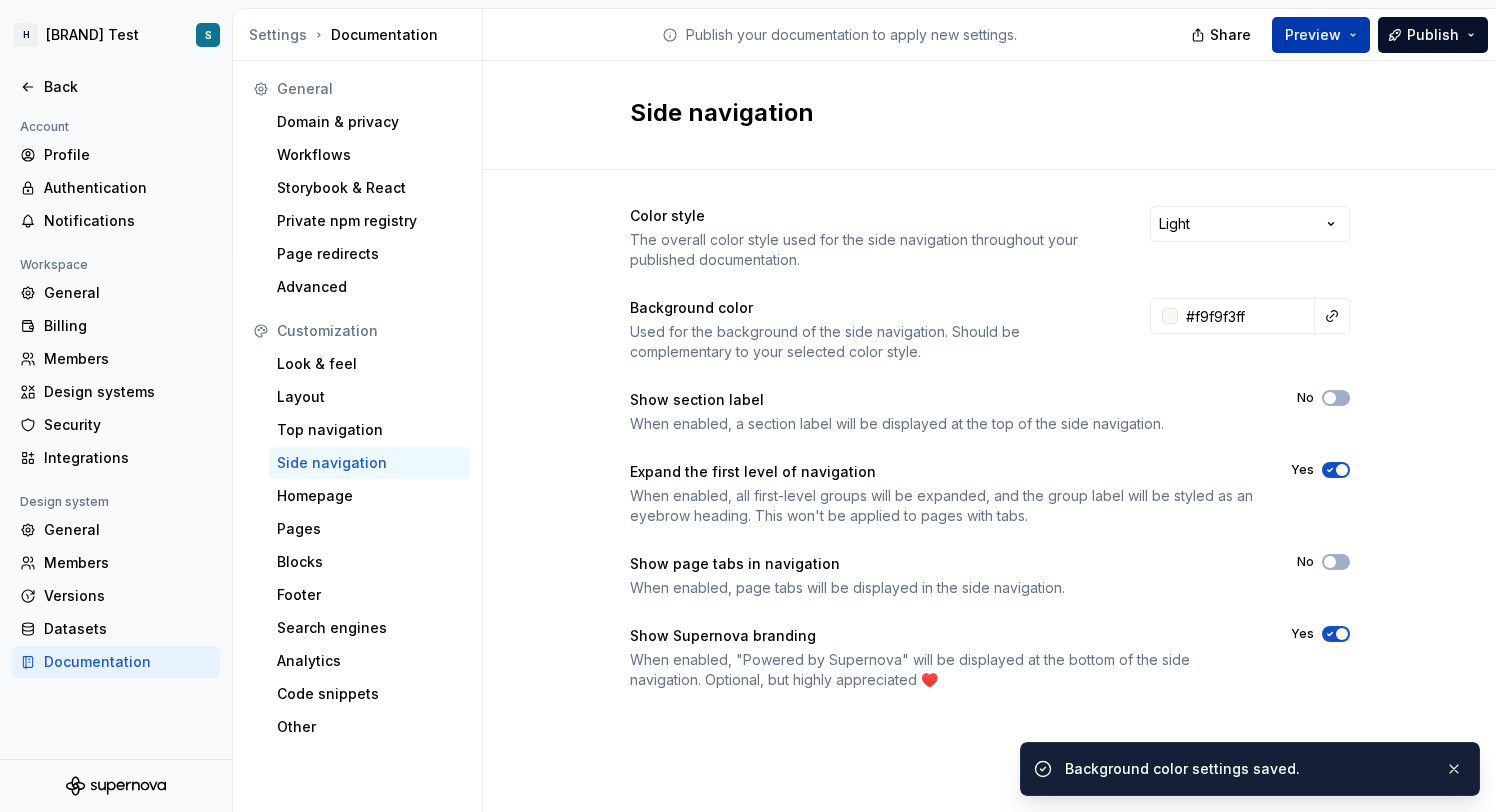 click on "Preview" at bounding box center [1321, 35] 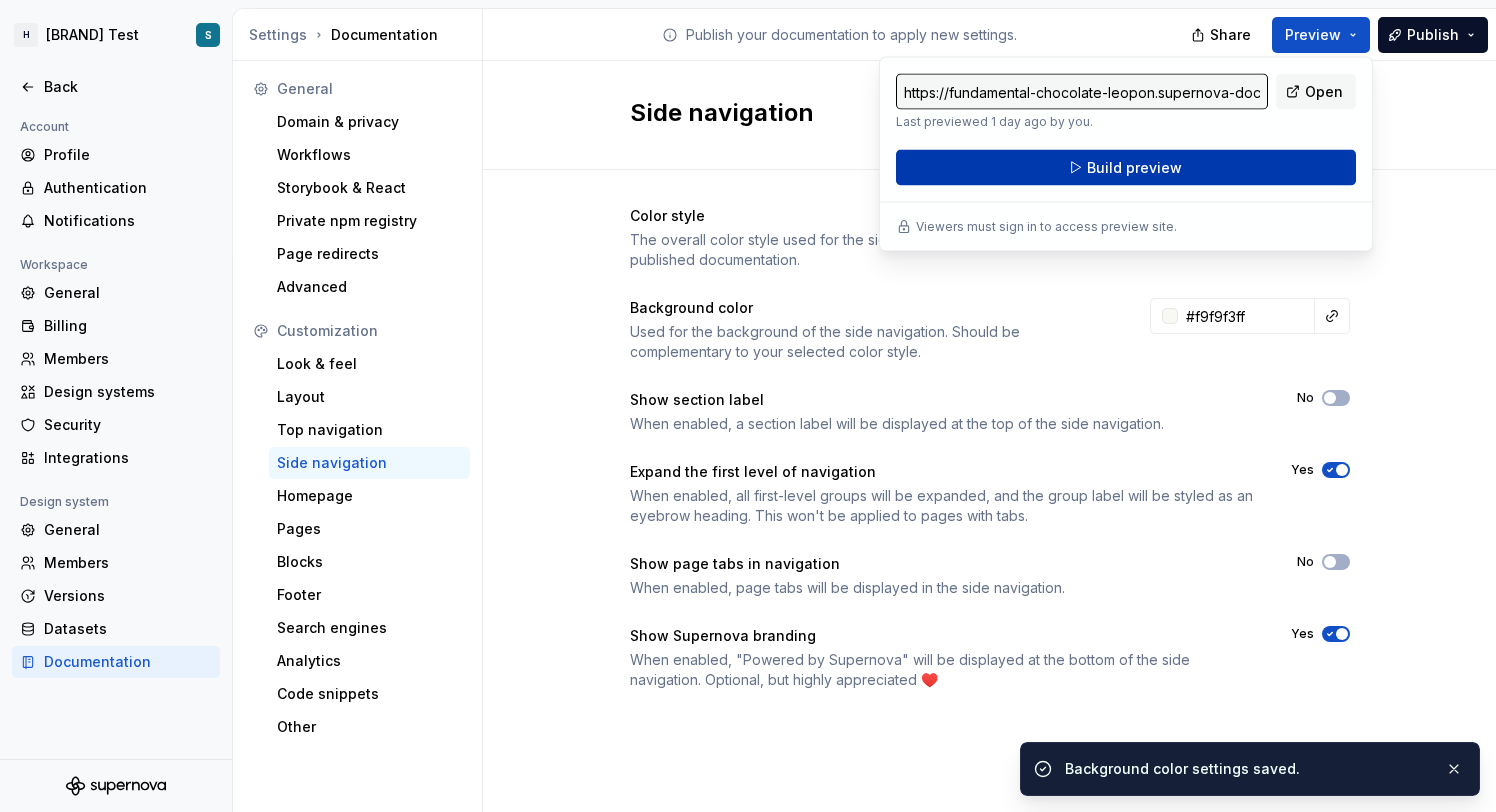 click on "Build preview" at bounding box center [1126, 168] 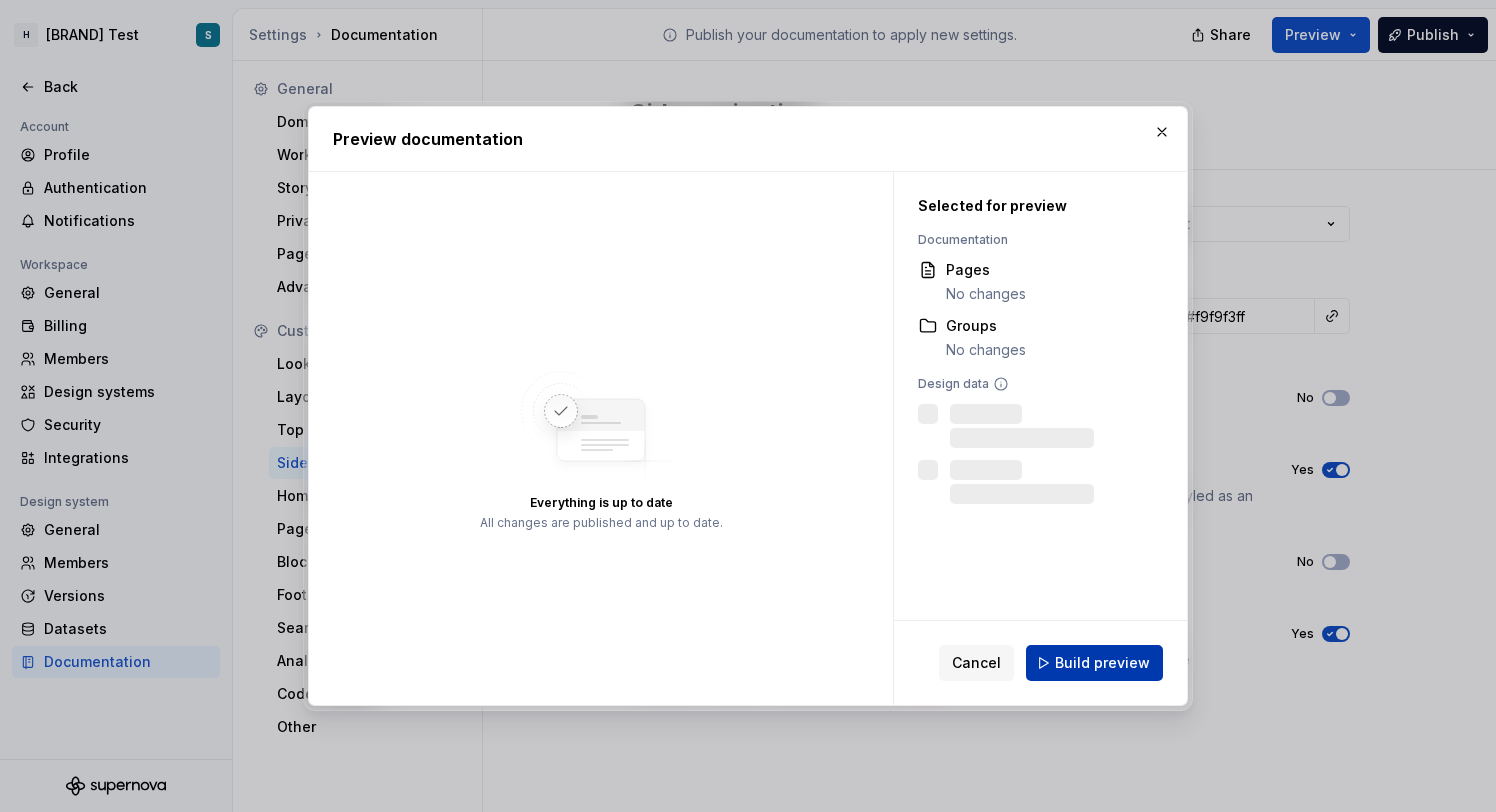 click on "Build preview" at bounding box center [1102, 663] 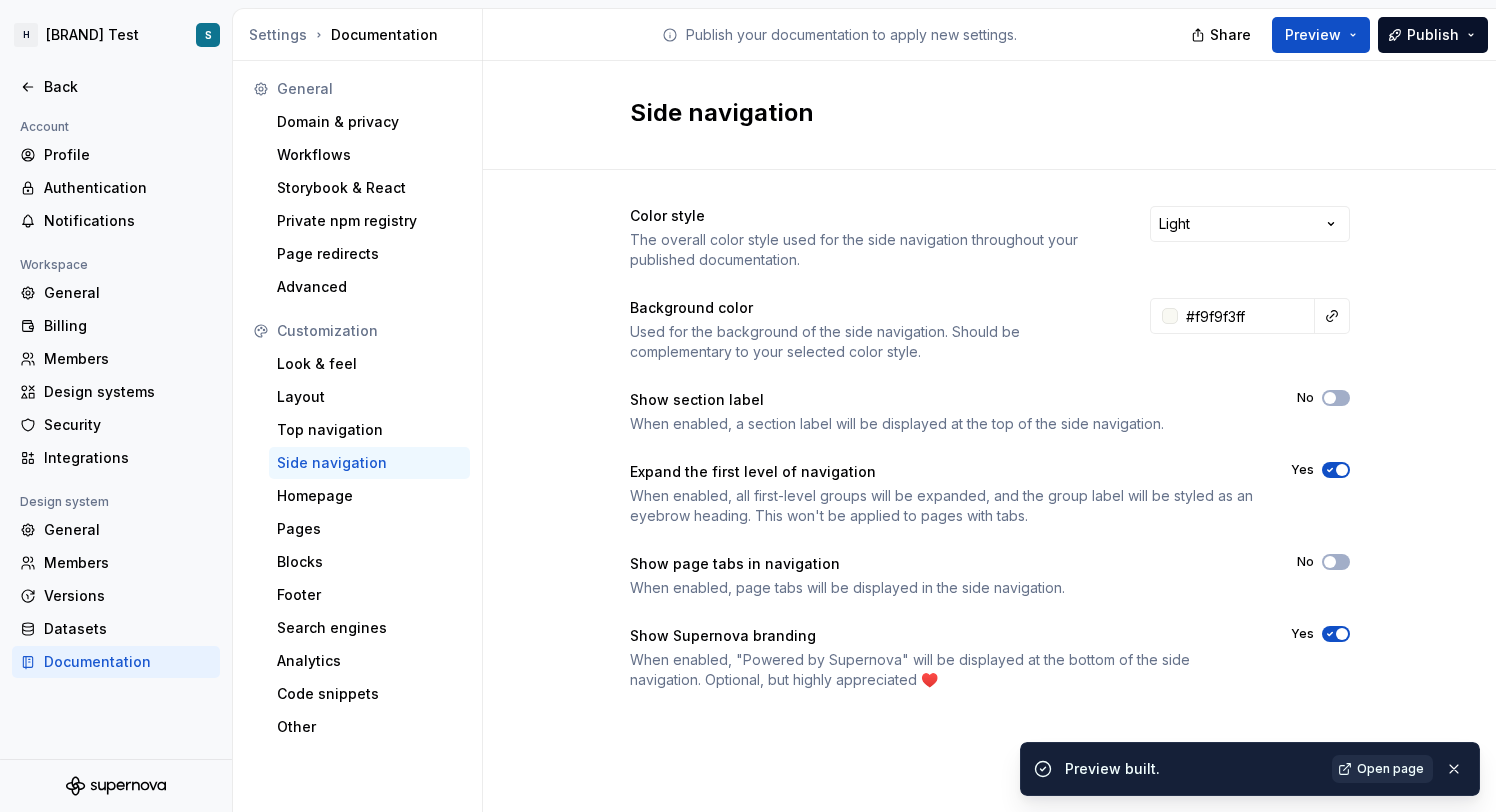 click on "Open page" at bounding box center [1390, 769] 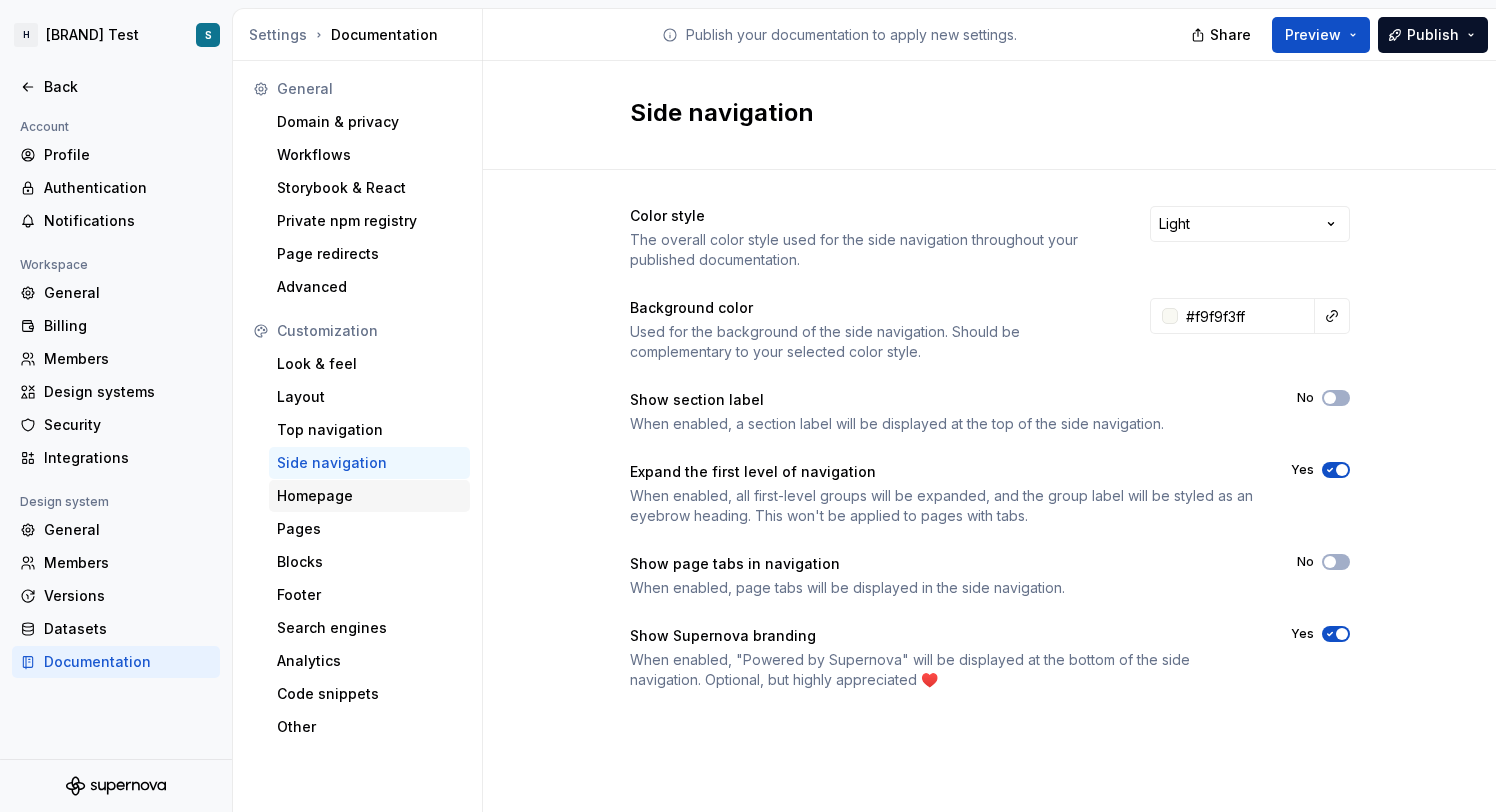 click on "Homepage" at bounding box center [369, 496] 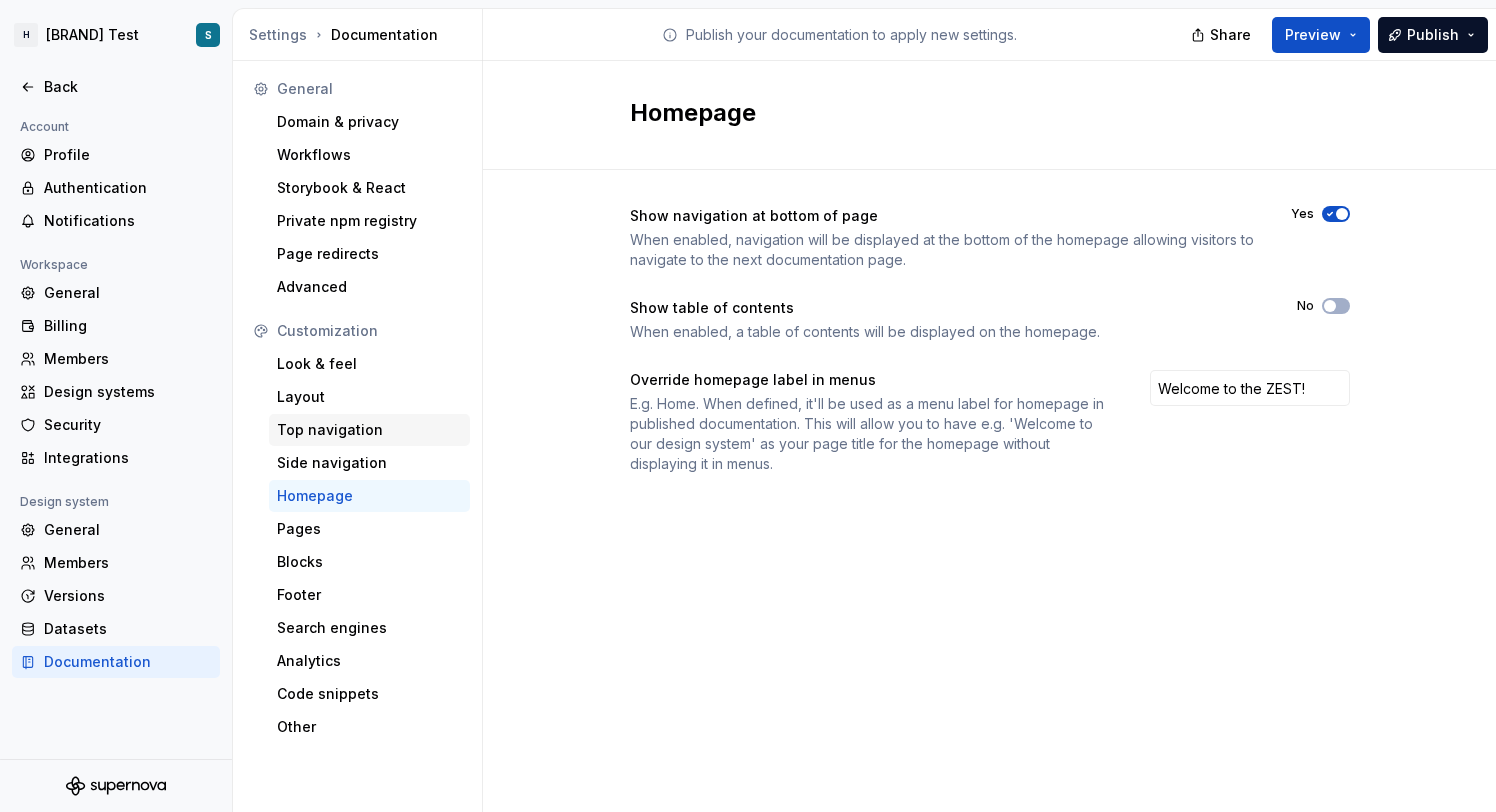 click on "Top navigation" at bounding box center (369, 430) 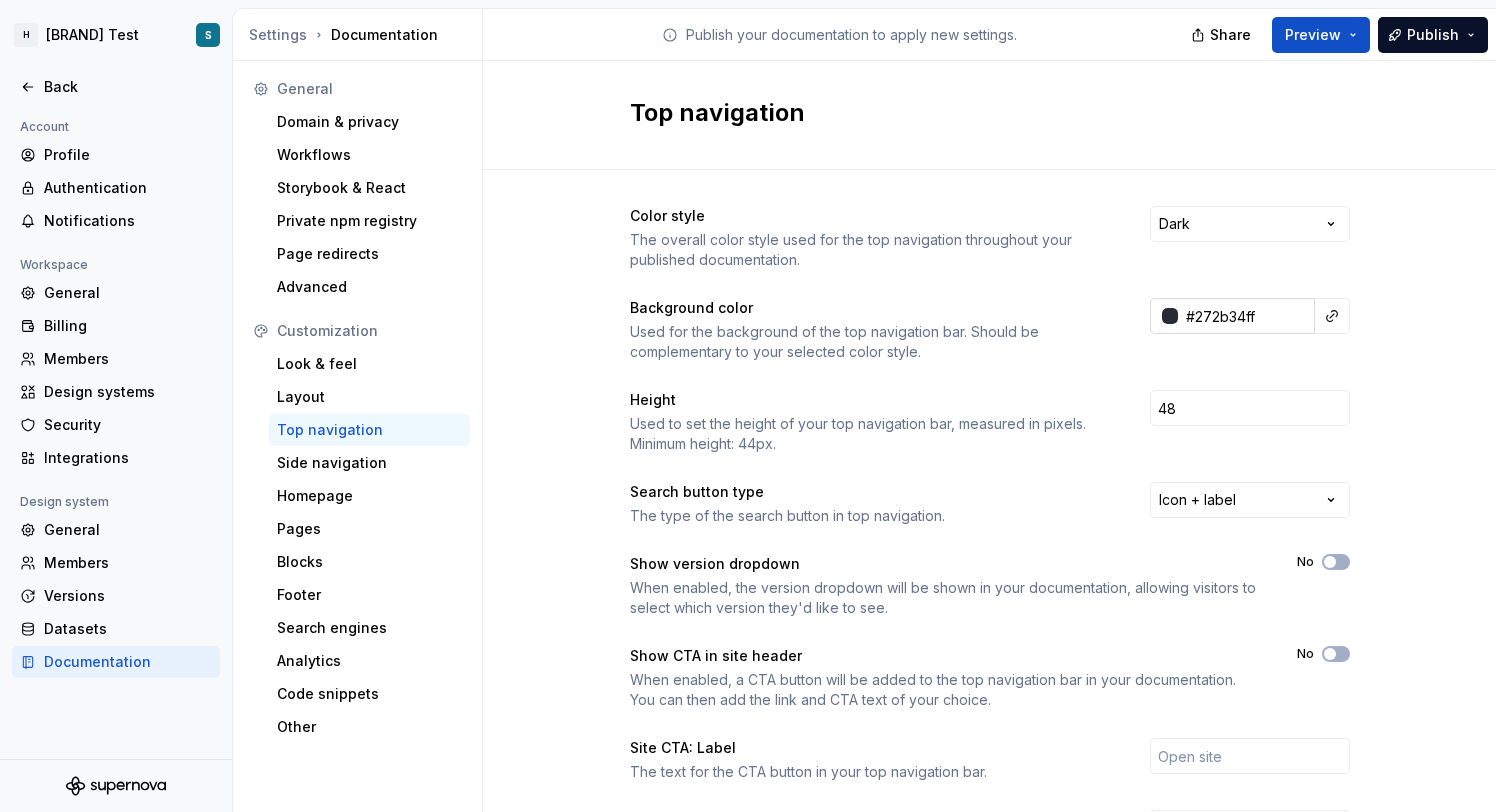 click on "#272b34ff" at bounding box center (1246, 316) 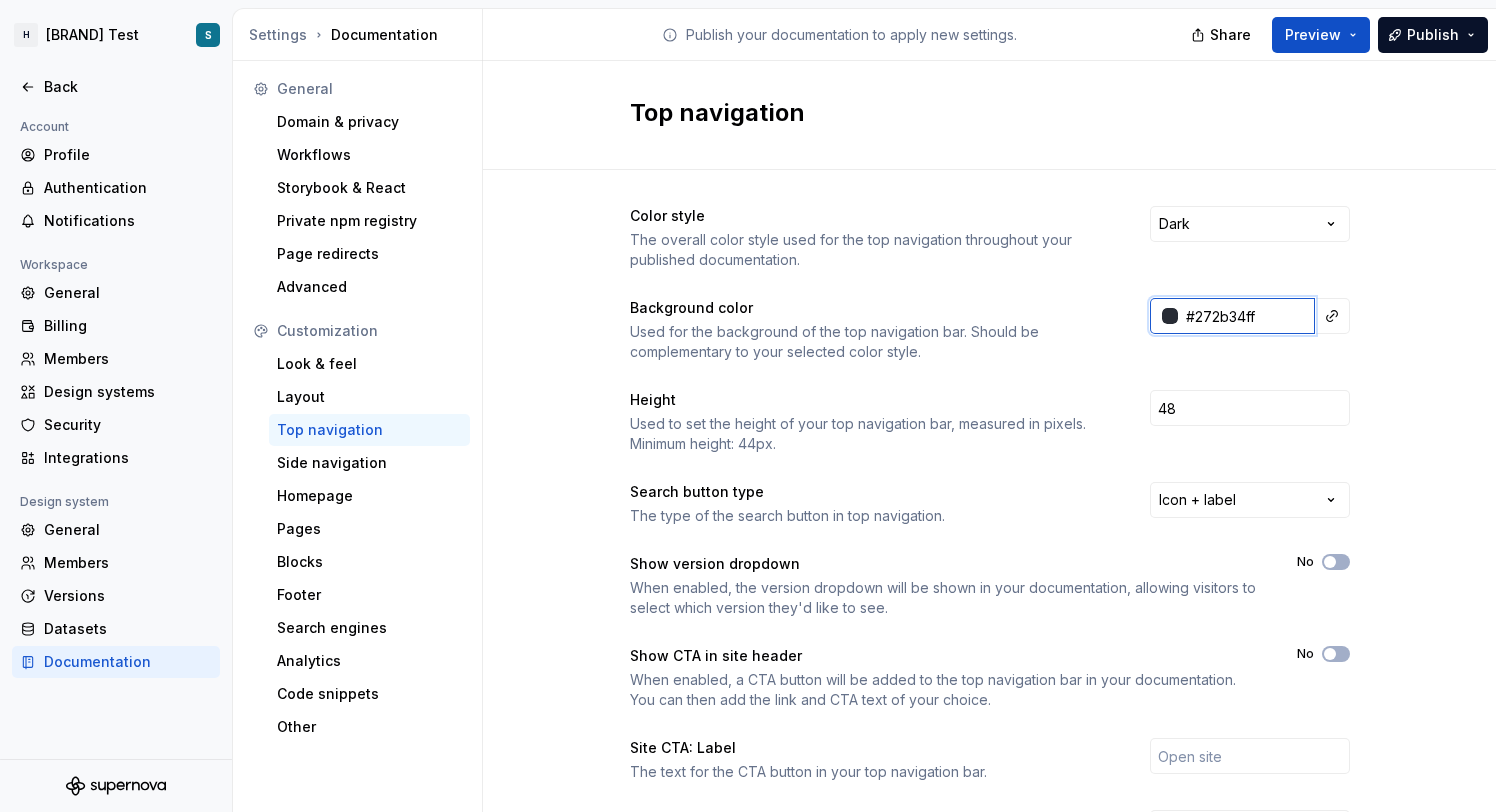 paste on "F9F9F3" 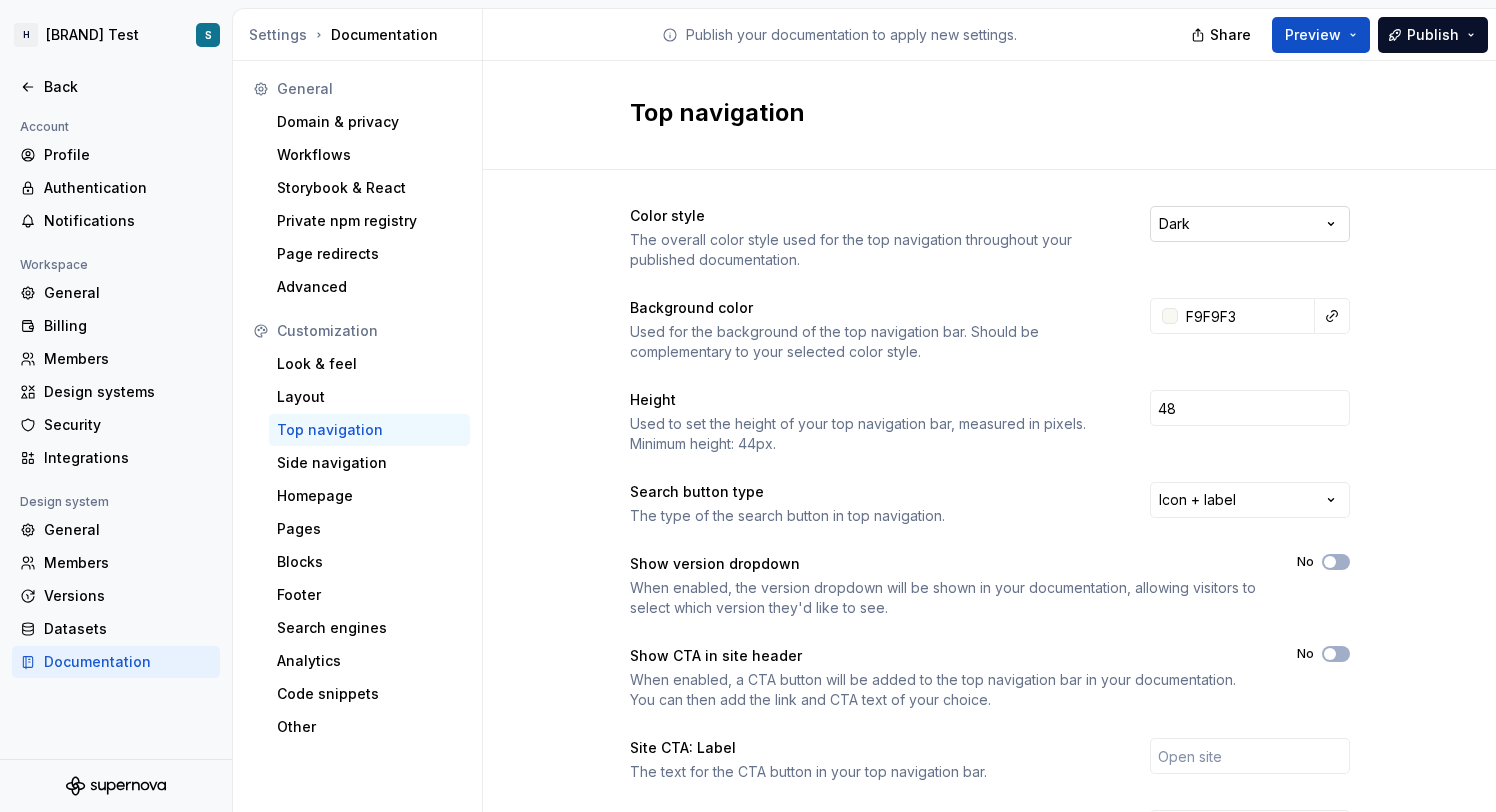 click on "H [BRAND] Test S Back Account Profile Authentication Notifications Workspace General Billing Members Design systems Security Integrations Design system General Members Versions Datasets Documentation Settings Documentation Publish your documentation to apply new settings. Share Preview Publish General Domain & privacy Workflows Storybook & React Private npm registry Page redirects Advanced Customization Look & feel Layout Top navigation Side navigation Homepage Pages Blocks Footer Search engines Analytics Code snippets Other Top navigation Color style The overall color style used for the top navigation throughout your published documentation. Dark Background color Used for the background of the top navigation bar. Should be complementary to your selected color style. #F9F9F3 Height Used to set the height of your top navigation bar, measured in pixels. Minimum height: 44px. 48 Search button type The type of the search button in top navigation. Icon + label Show version dropdown No Show CTA in site header No Yes" at bounding box center [748, 406] 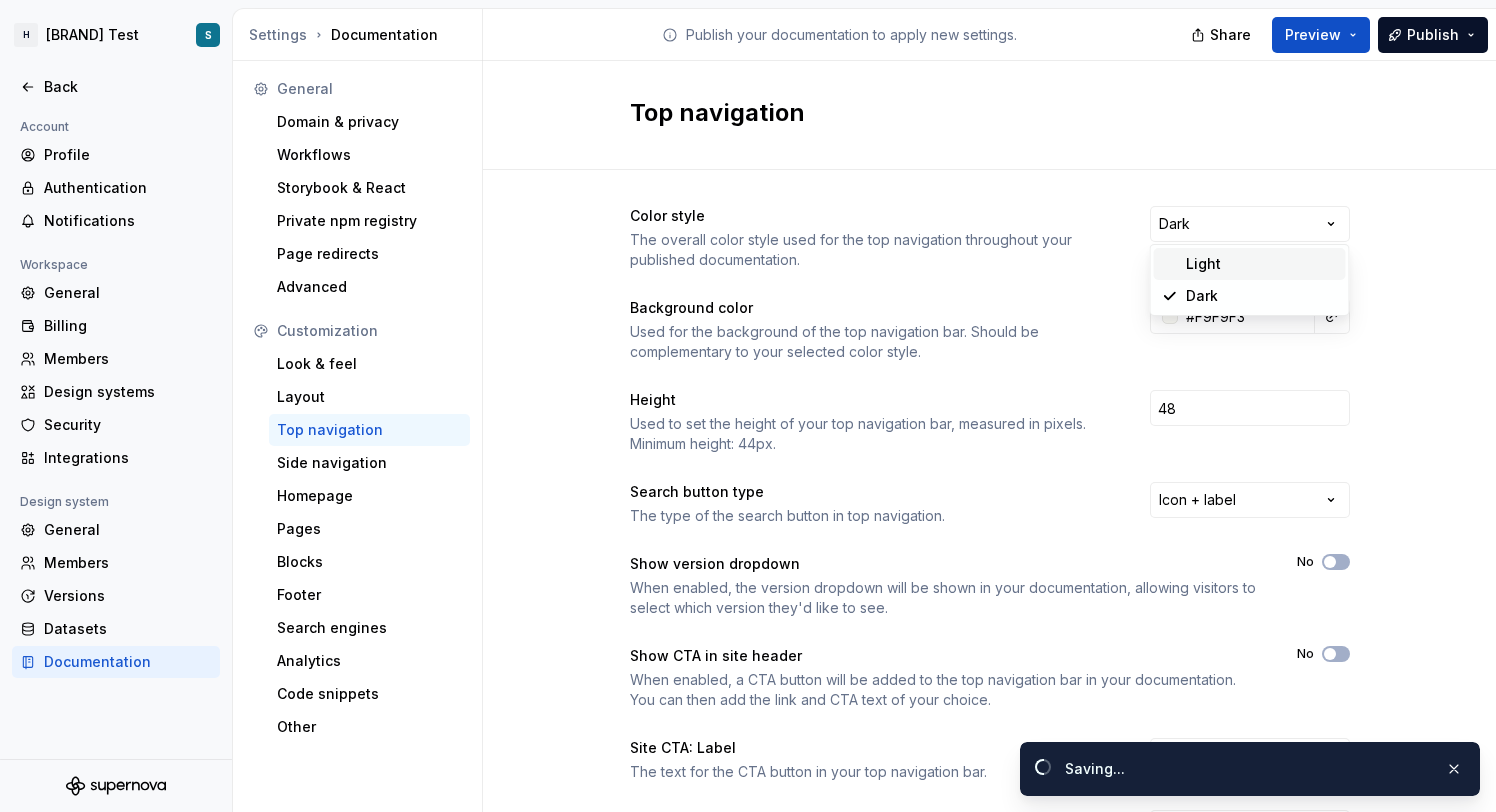 type on "#f9f9f3ff" 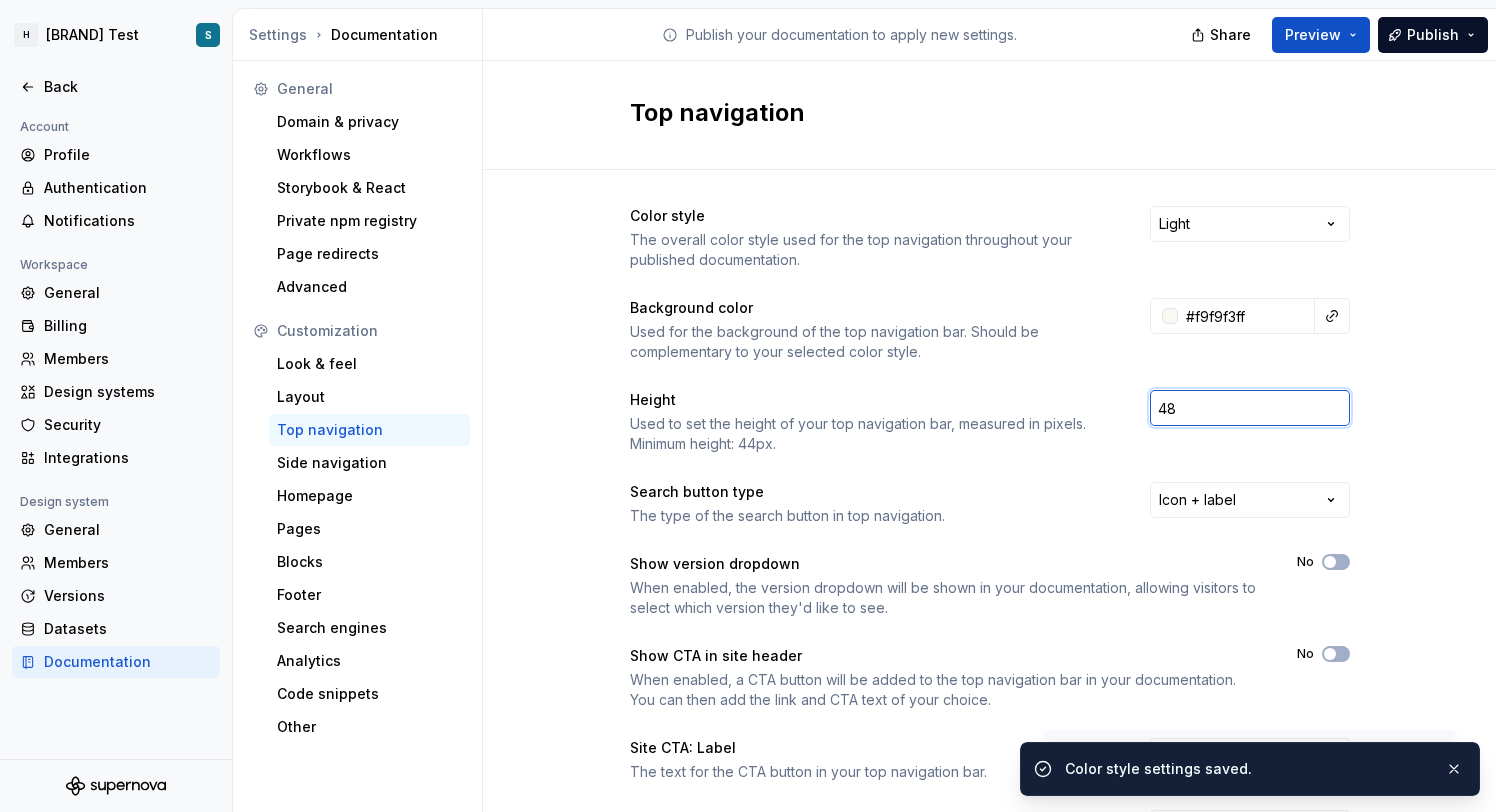 click on "48" at bounding box center (1250, 408) 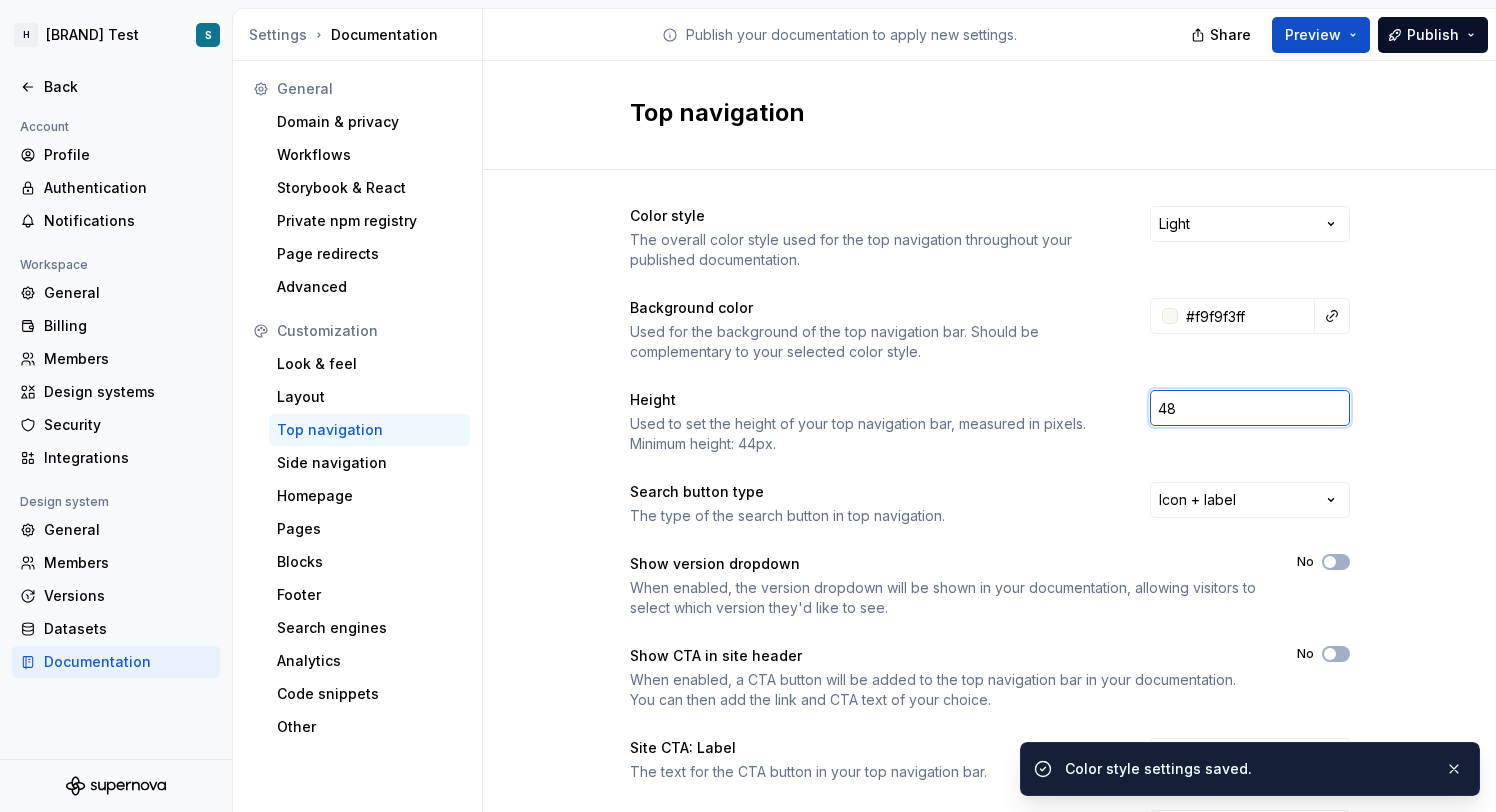 type on "4" 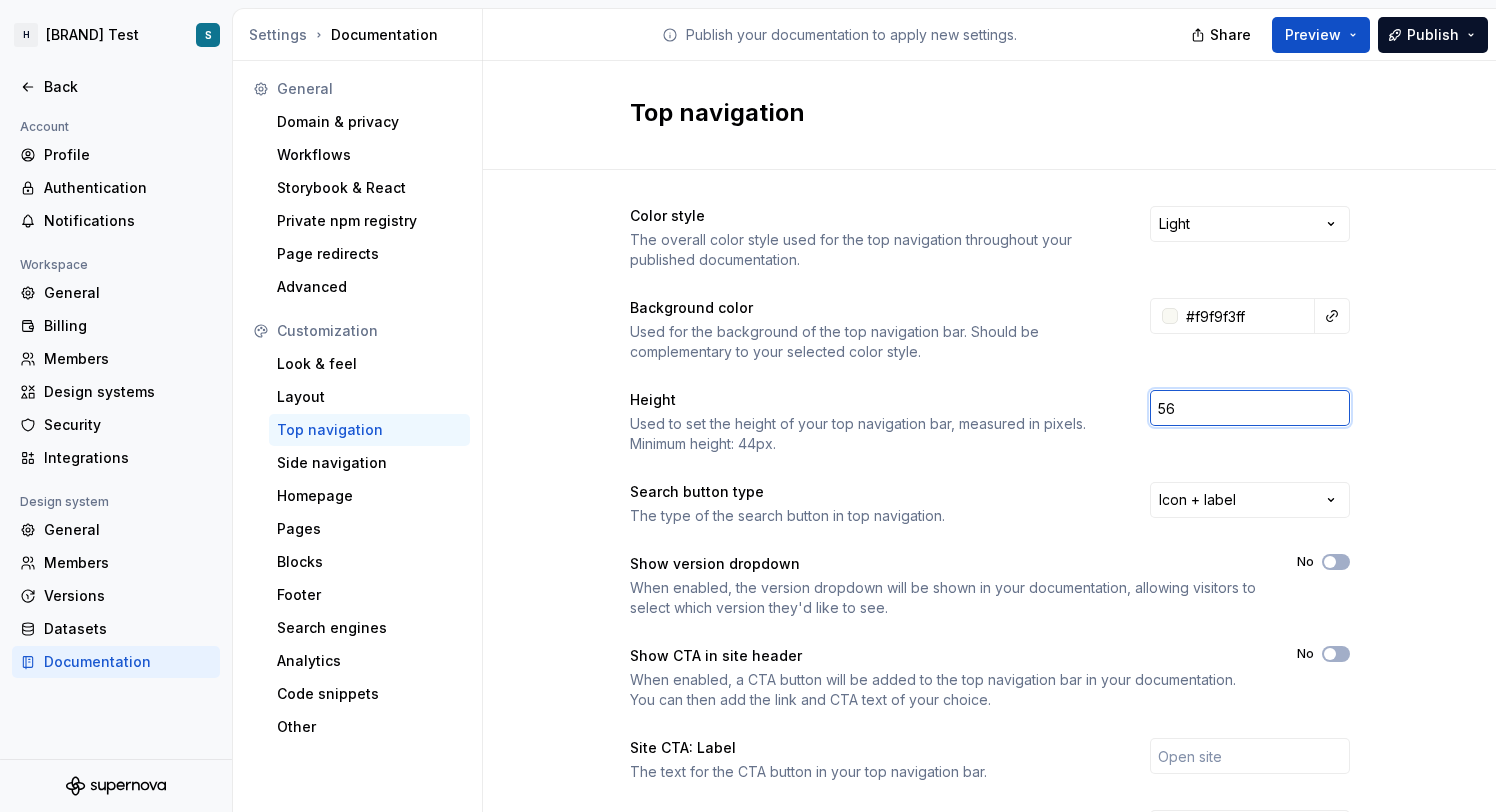 type on "56" 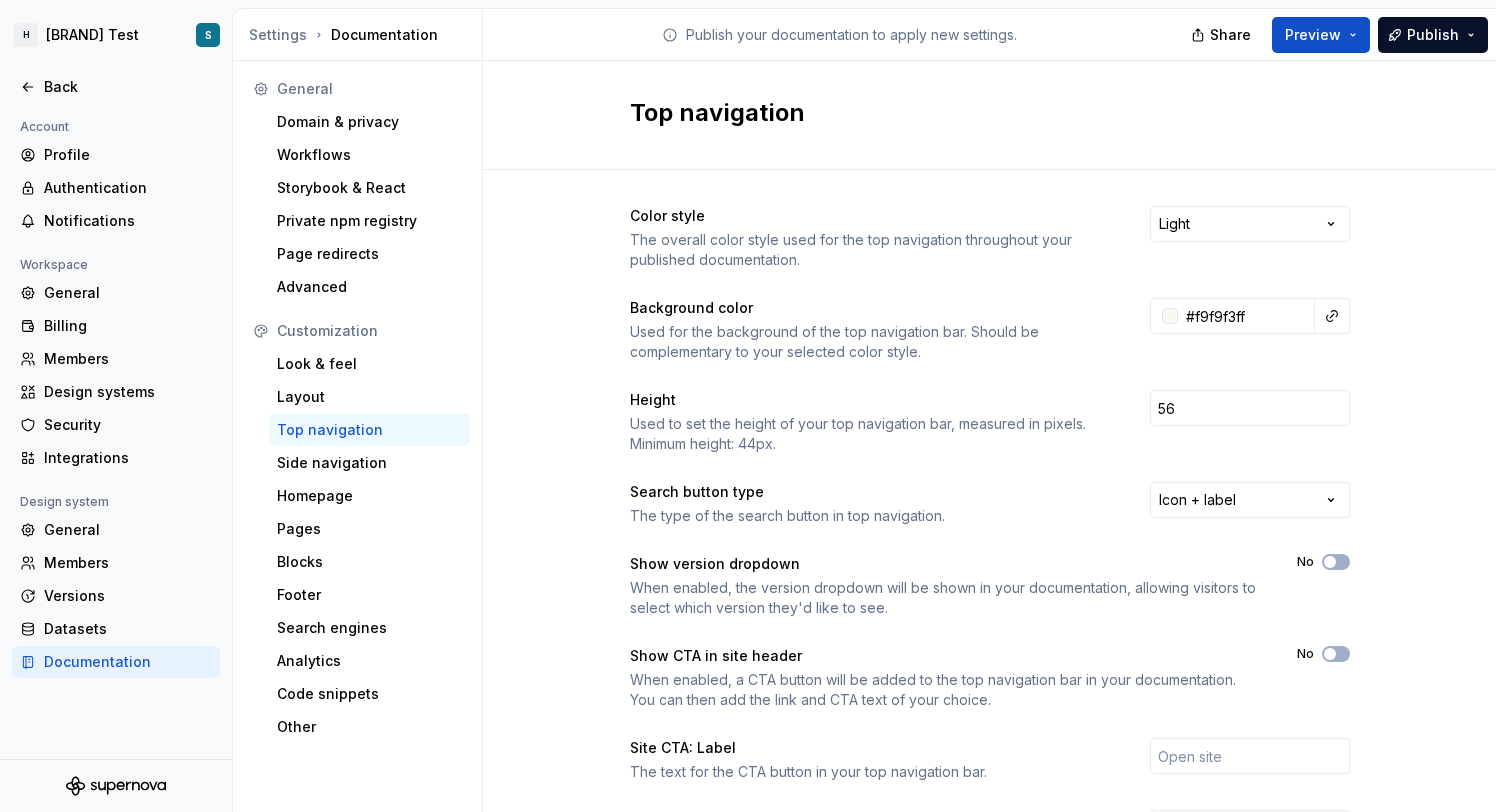 click on "Top navigation" at bounding box center (989, 115) 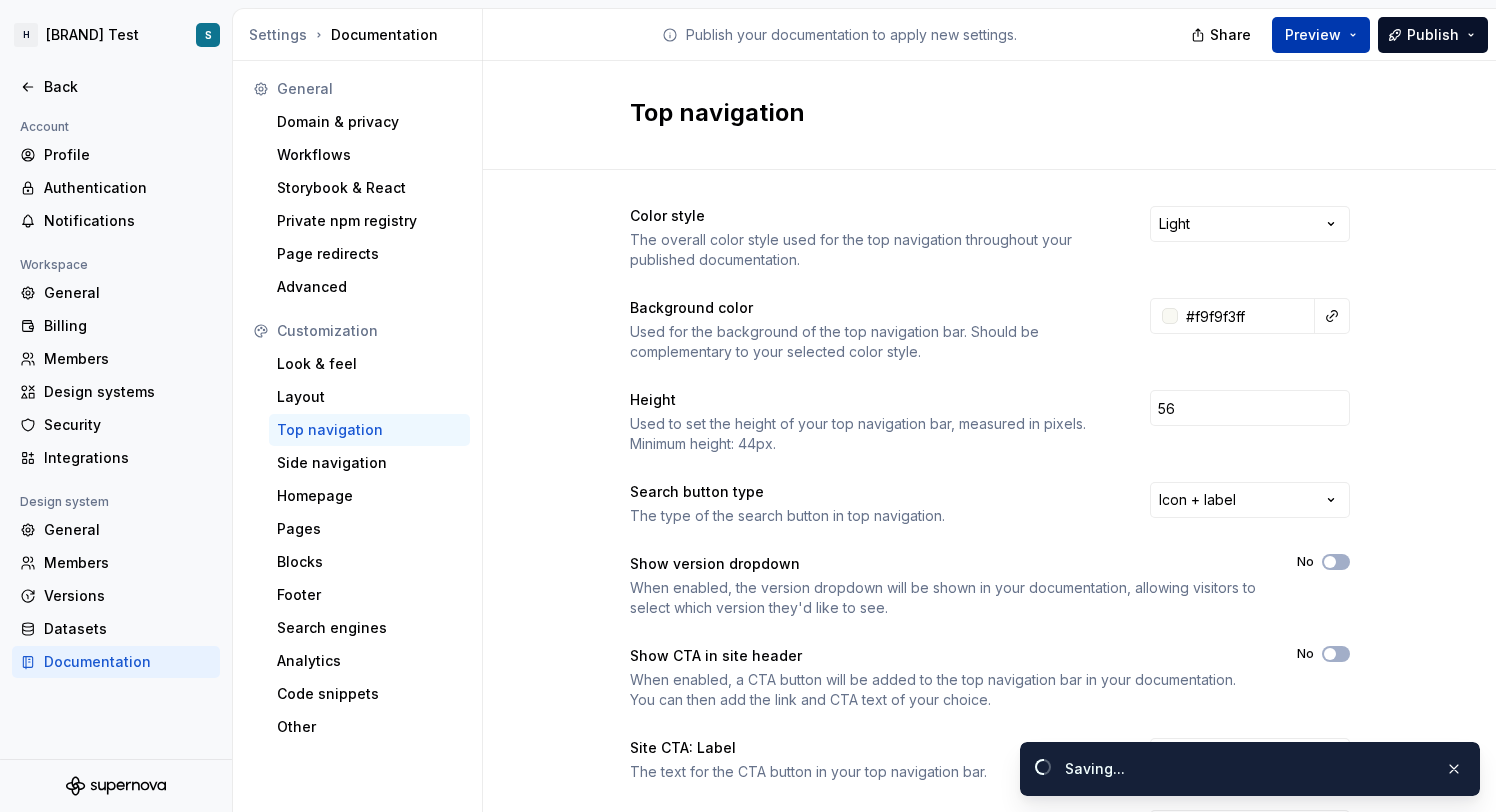 click on "Preview" at bounding box center [1321, 35] 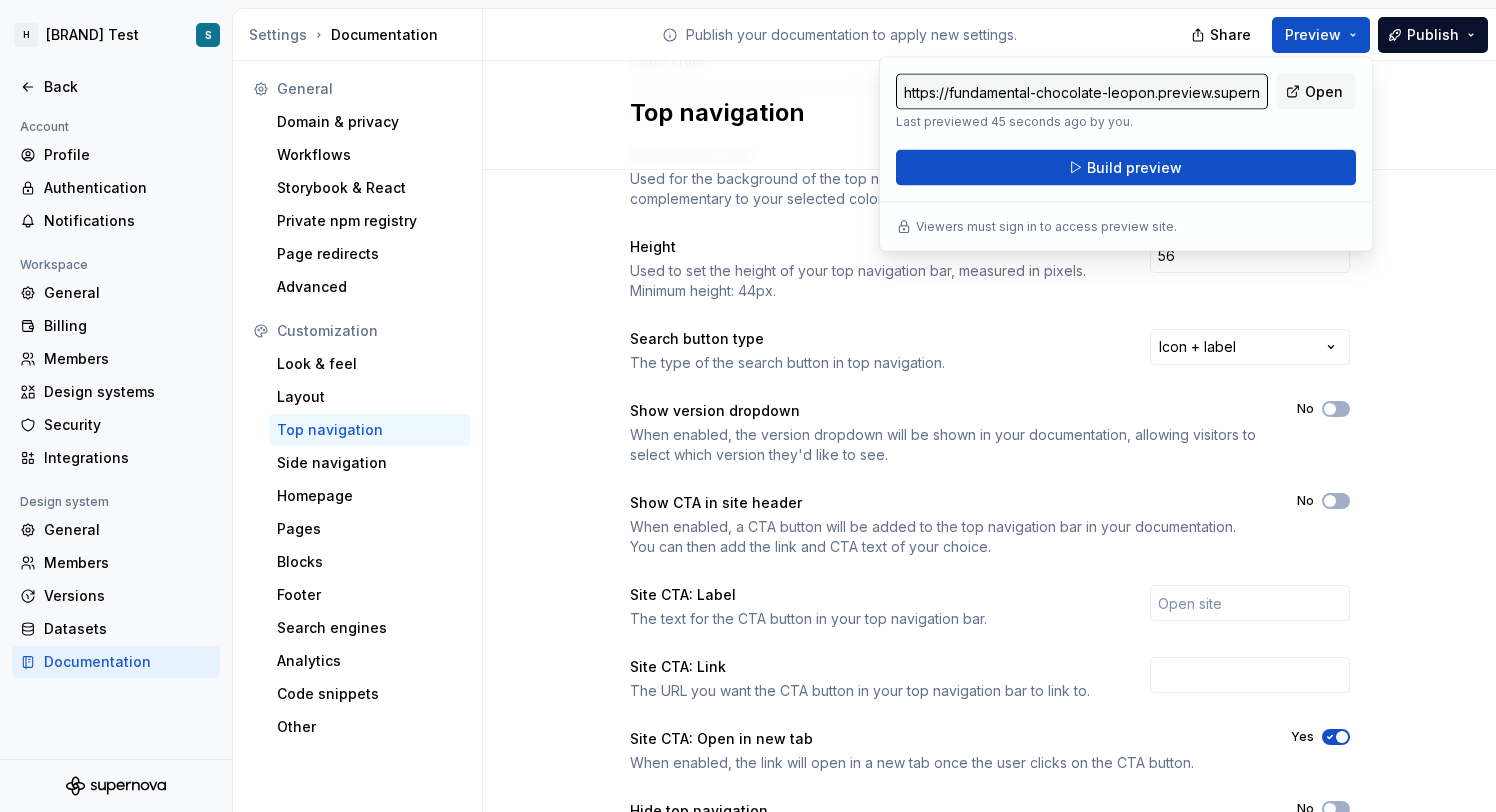 scroll, scrollTop: 165, scrollLeft: 0, axis: vertical 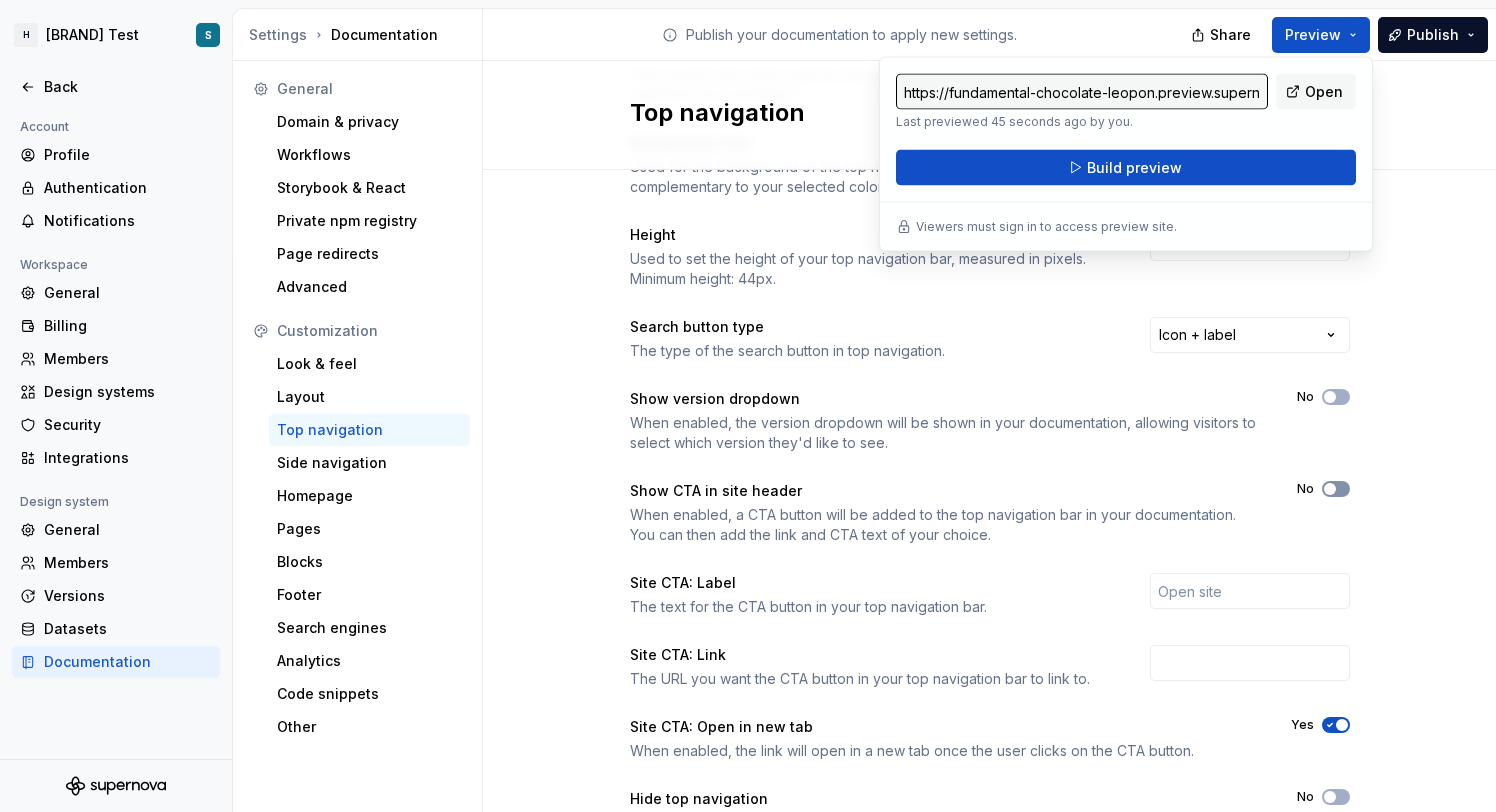 click at bounding box center [1330, 489] 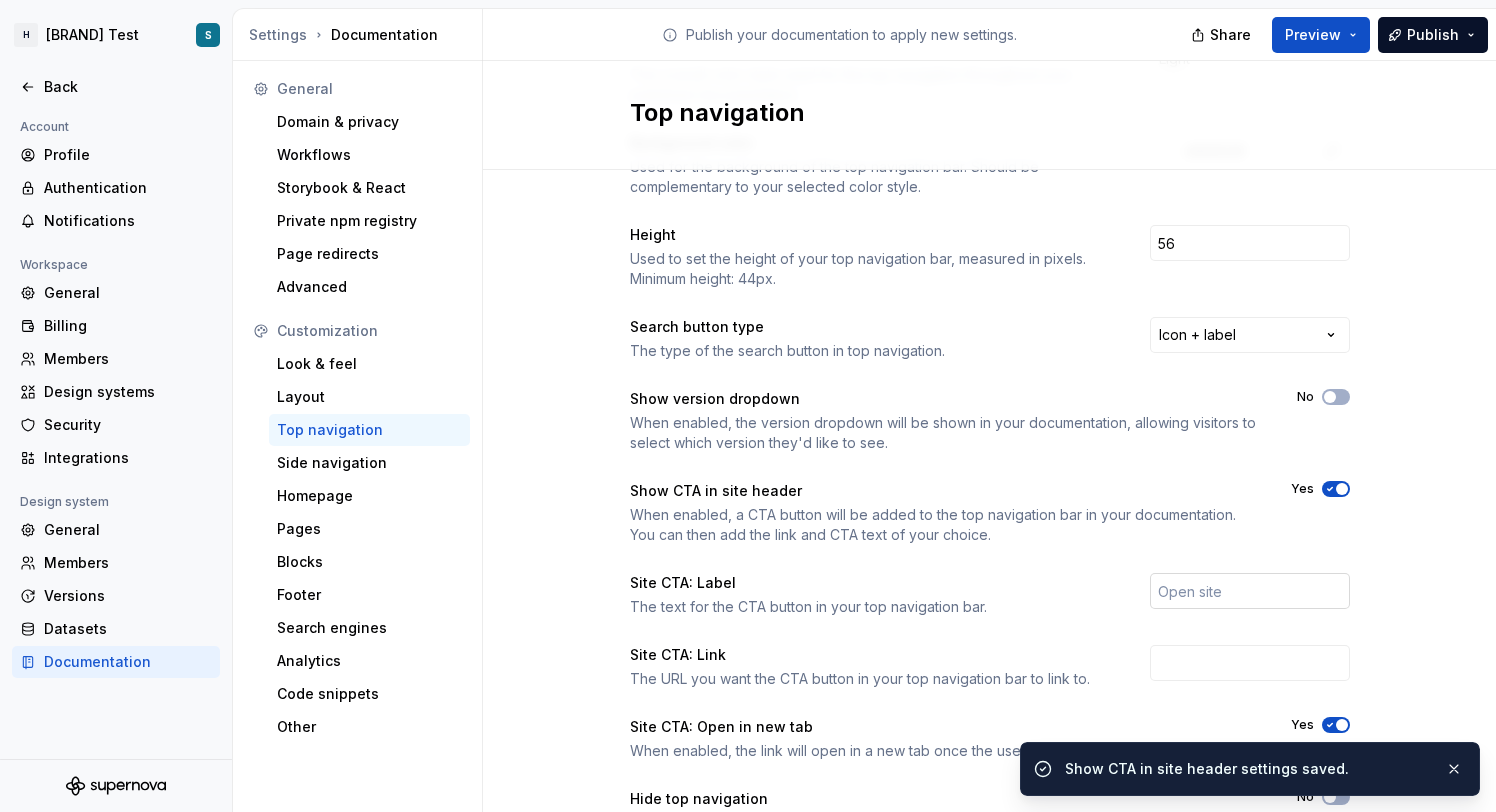 click at bounding box center (1250, 591) 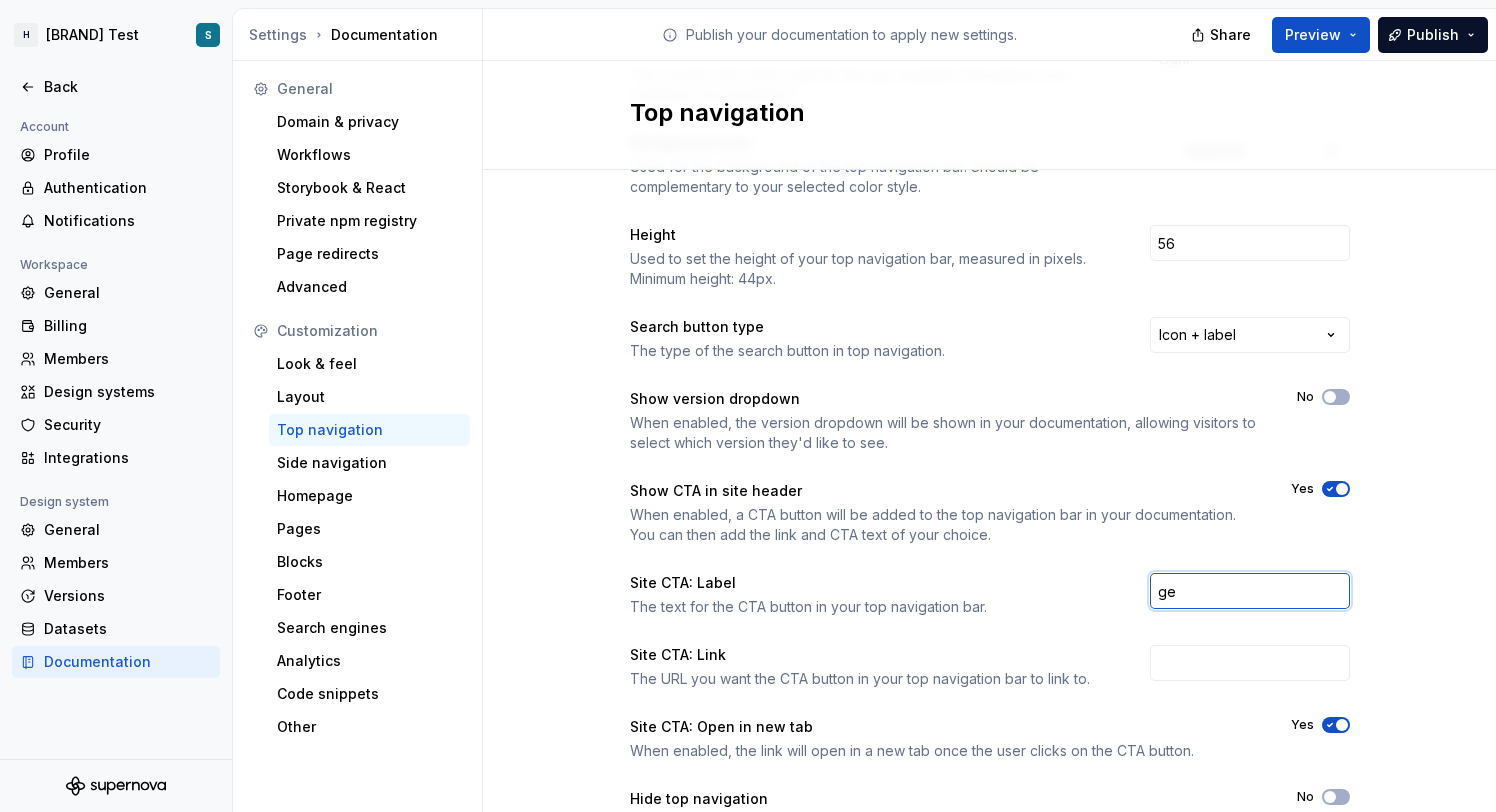 type on "g" 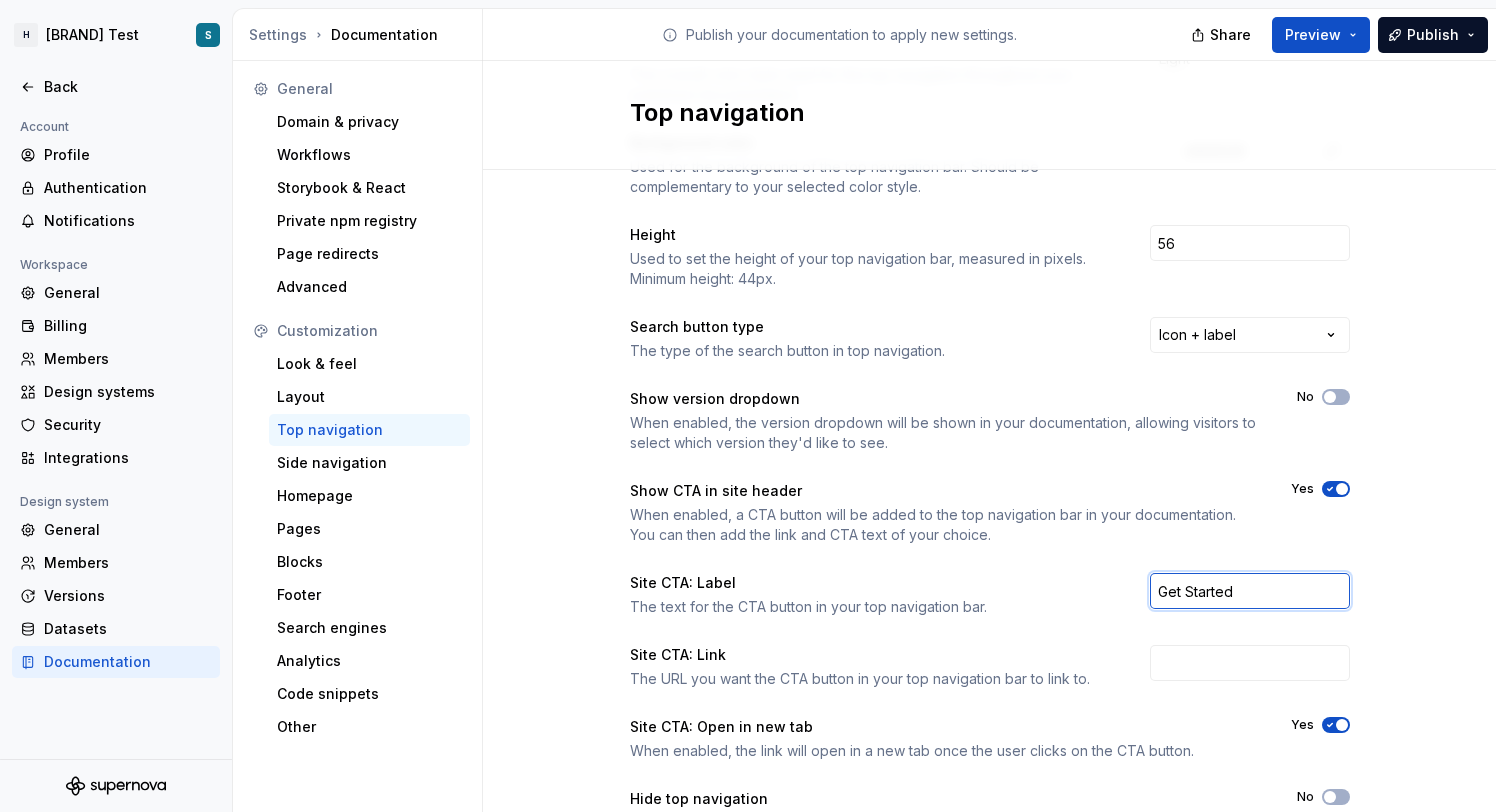type on "Get Started" 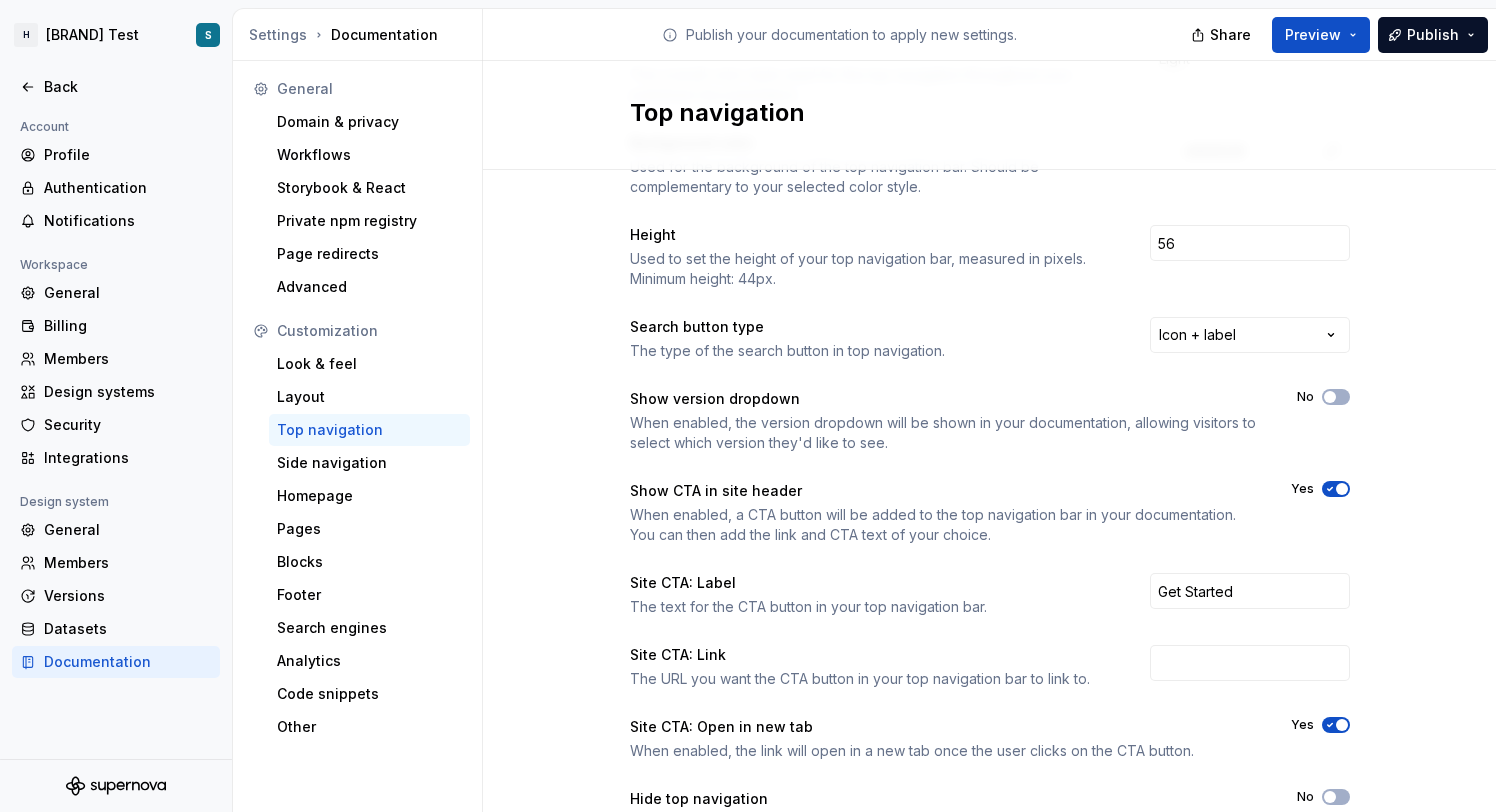 click on "Color style The overall color style used for the top navigation throughout your published documentation. Light Background color Used for the background of the top navigation bar. Should be complementary to your selected color style. #F9F9F3 Height Used to set the height of your top navigation bar, measured in pixels. Minimum height: 44px. 56 Search button type The type of the search button in top navigation. Icon + label Show version dropdown When enabled, the version dropdown will be shown in your documentation, allowing visitors to select which version they'd like to see. No Show CTA in site header When enabled, a CTA button will be added to the top navigation bar in your documentation. You can then add the link and CTA text of your choice. Yes Site CTA: Label The text for the CTA button in your top navigation bar. Get Started Site CTA: Link The URL you want the CTA button in your top navigation bar to link to. Site CTA: Open in new tab Yes Site CTA: Label The text for the CTA button in your top navigation bar. Get Started Site CTA: Link The URL you want the CTA button in your top navigation bar to link to. Site CTA: Open in new tab Yes Hide top navigation No" at bounding box center (989, 467) 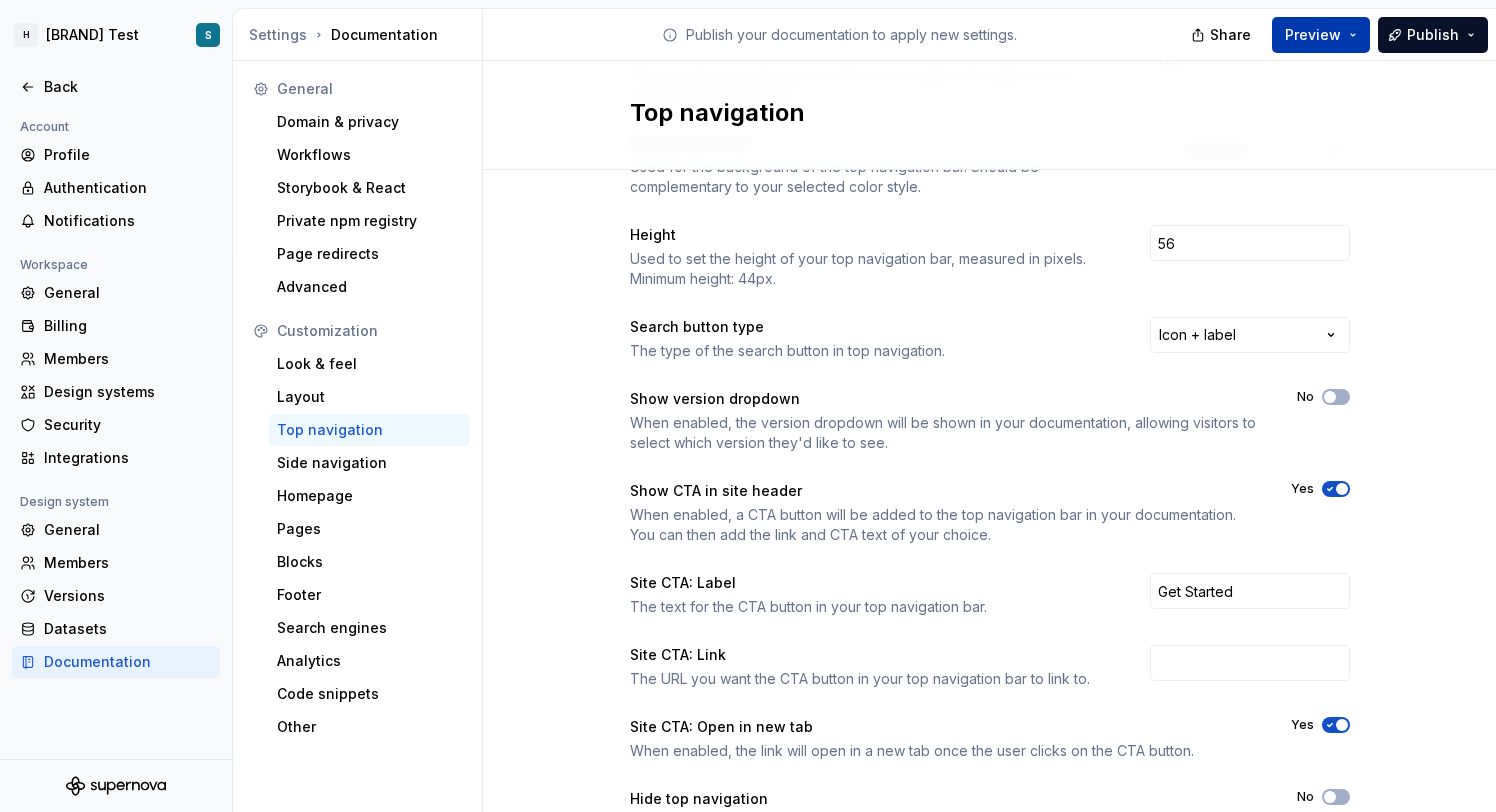 click on "Preview" at bounding box center (1321, 35) 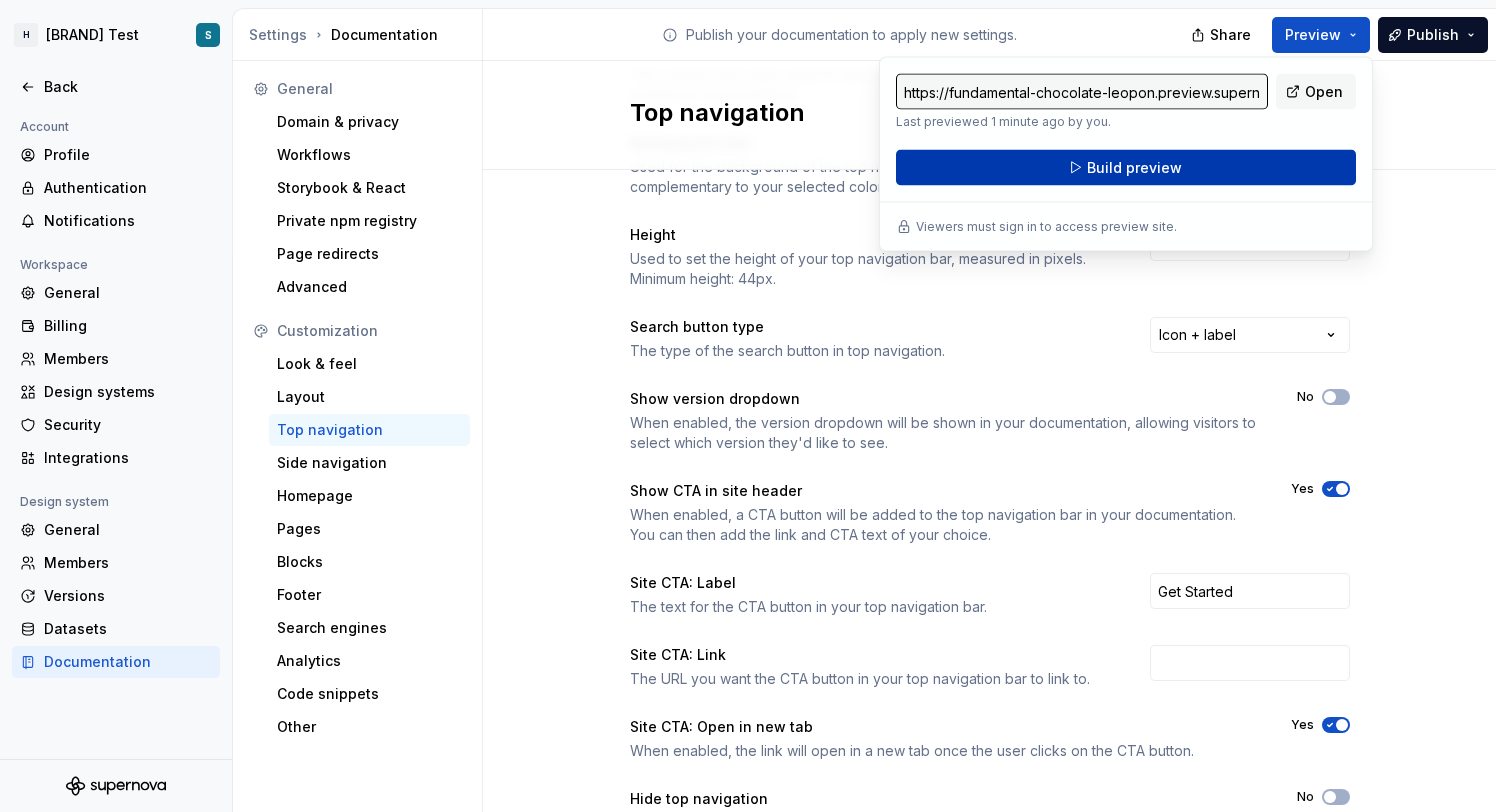 click on "Build preview" at bounding box center [1126, 168] 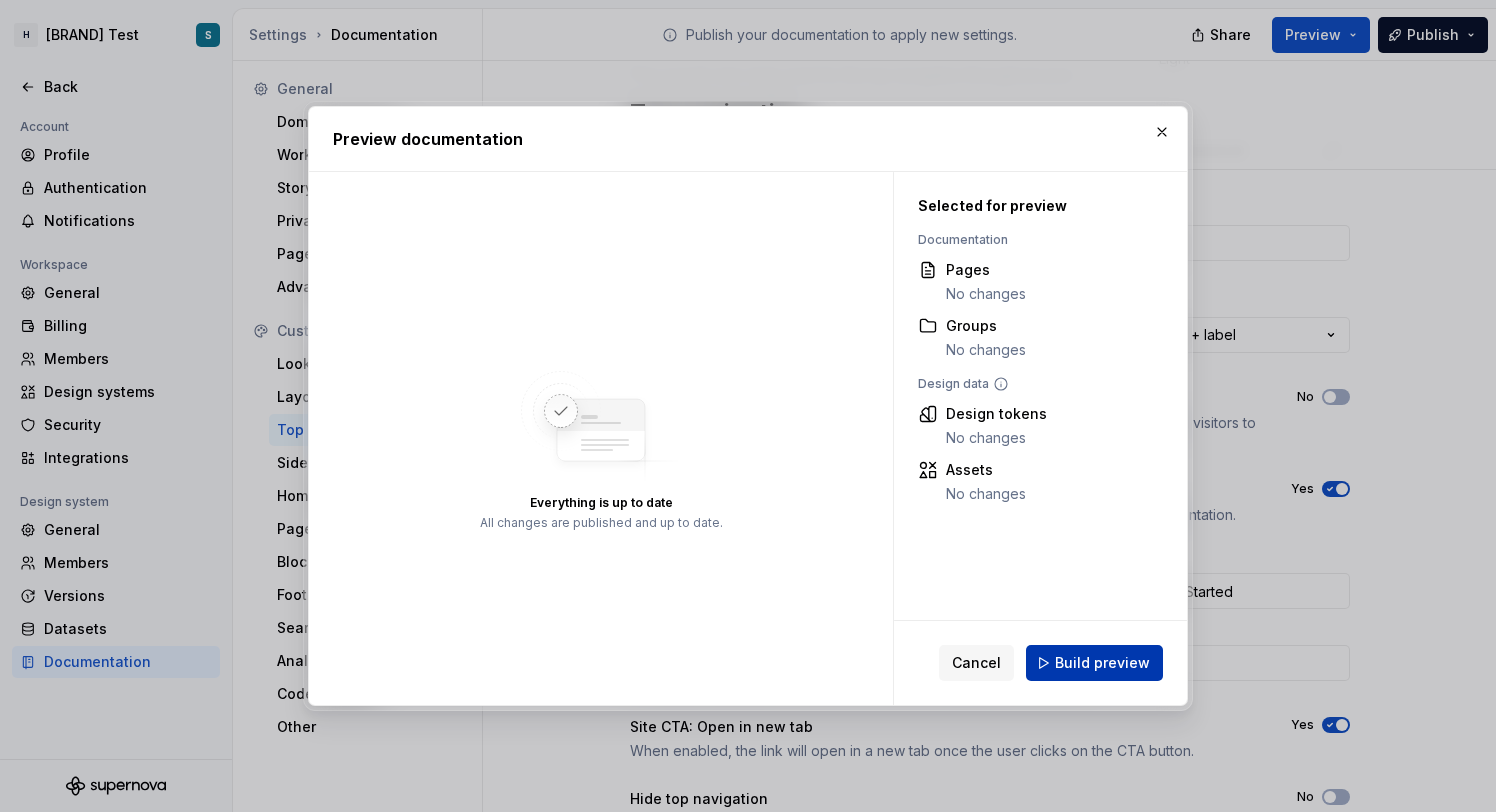 click on "Build preview" at bounding box center [1094, 663] 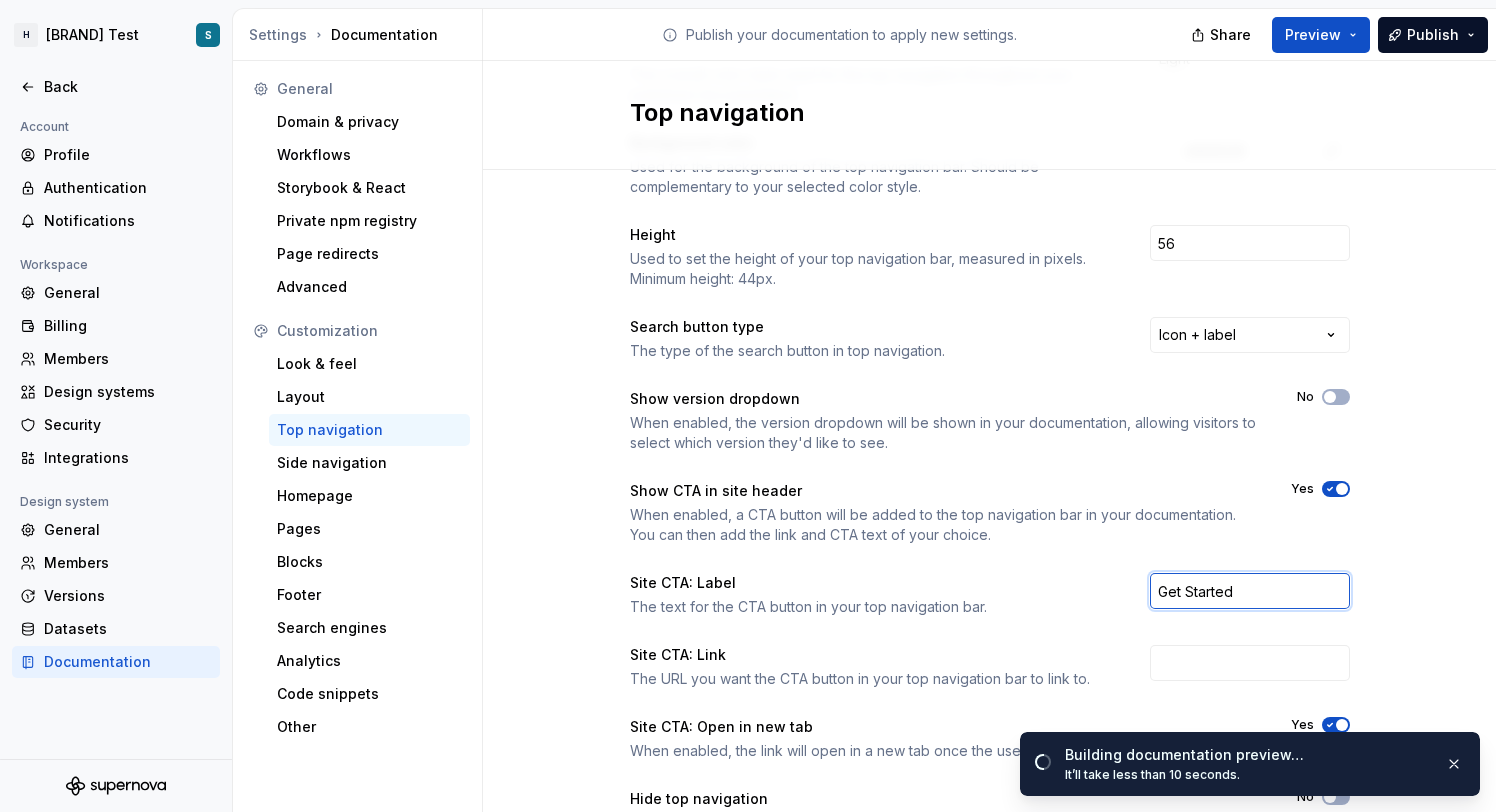 click on "Get Started" at bounding box center [1250, 591] 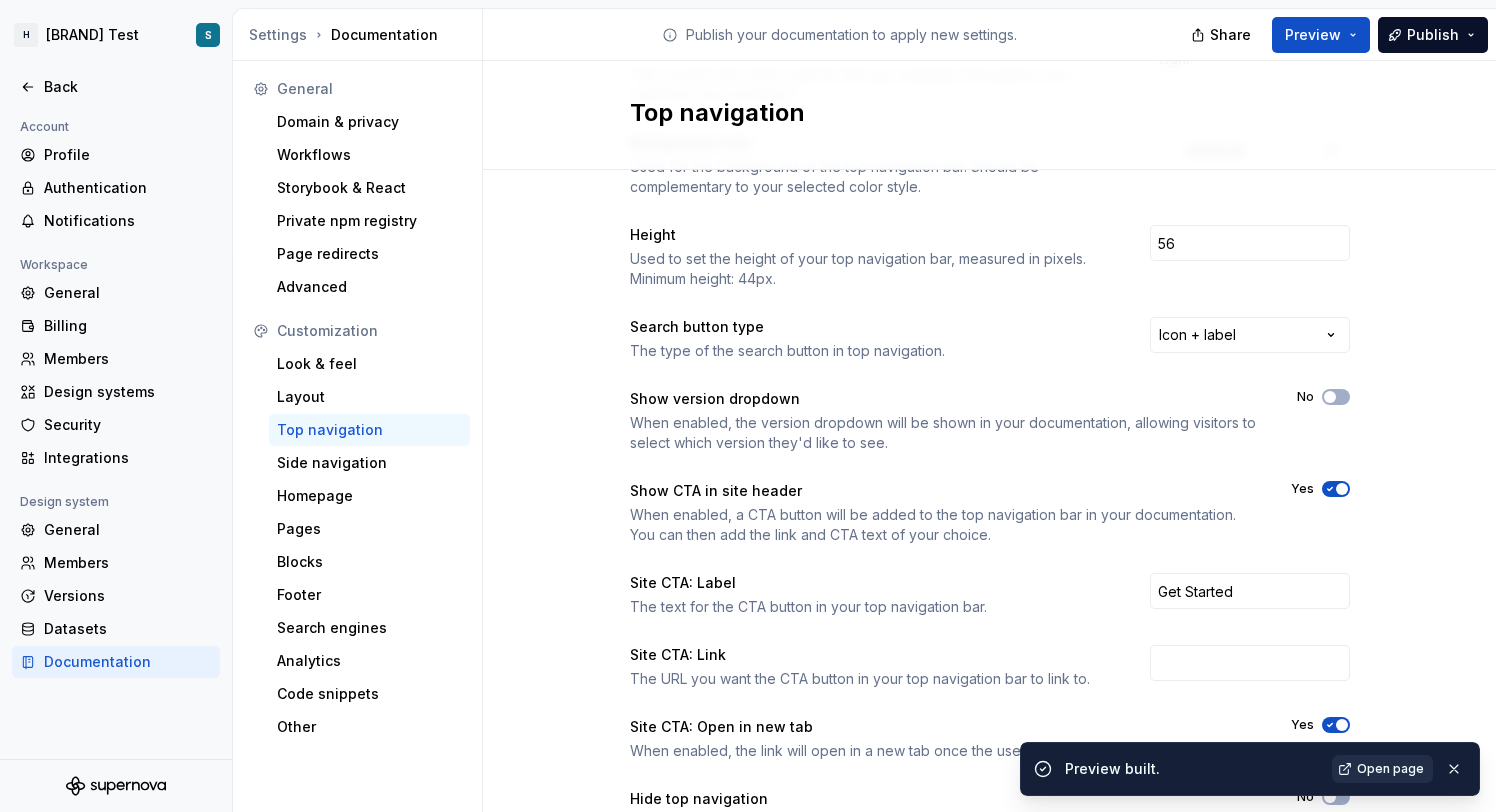 click on "Open page" at bounding box center [1390, 769] 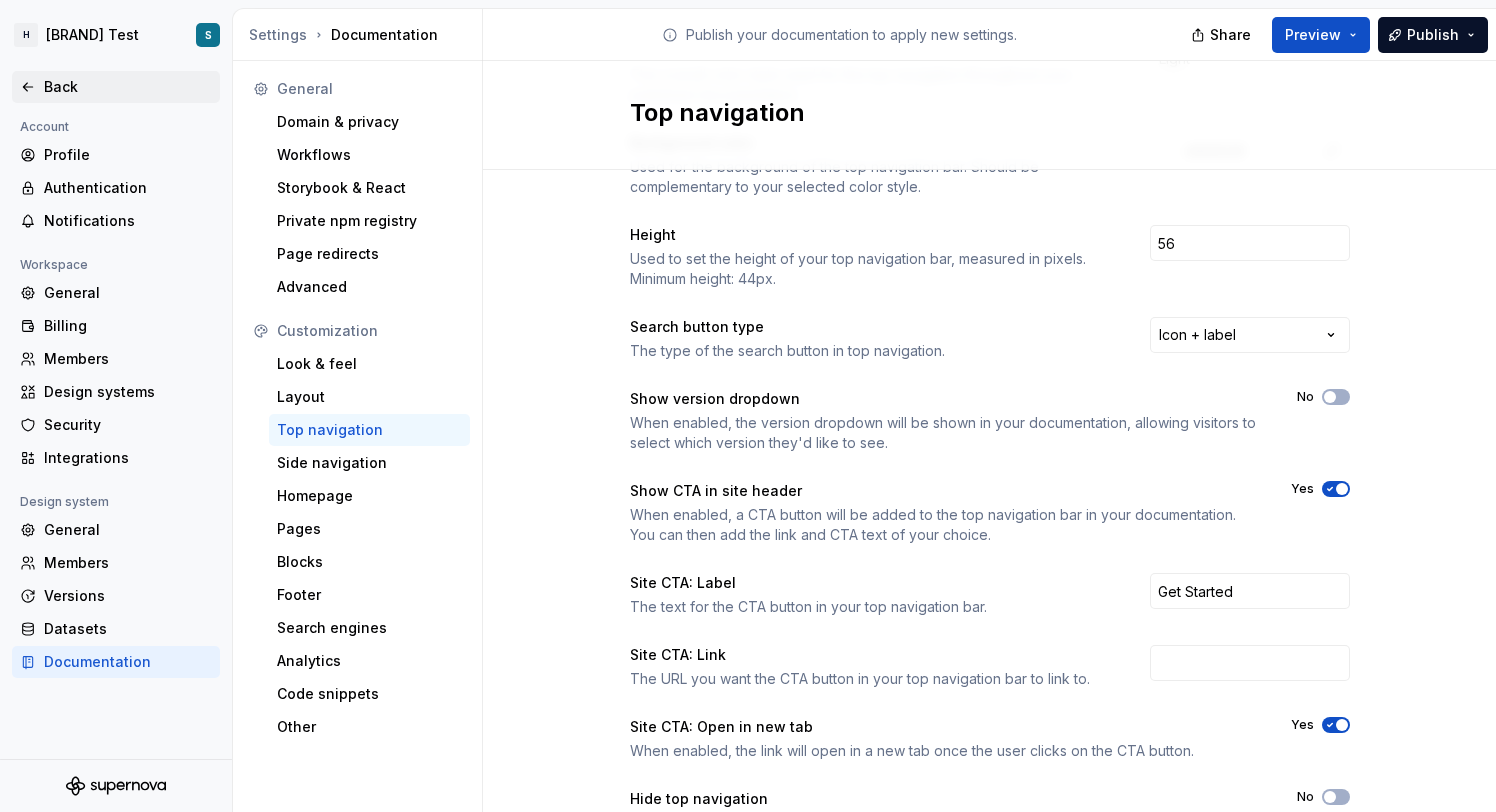 click on "Back" at bounding box center [128, 87] 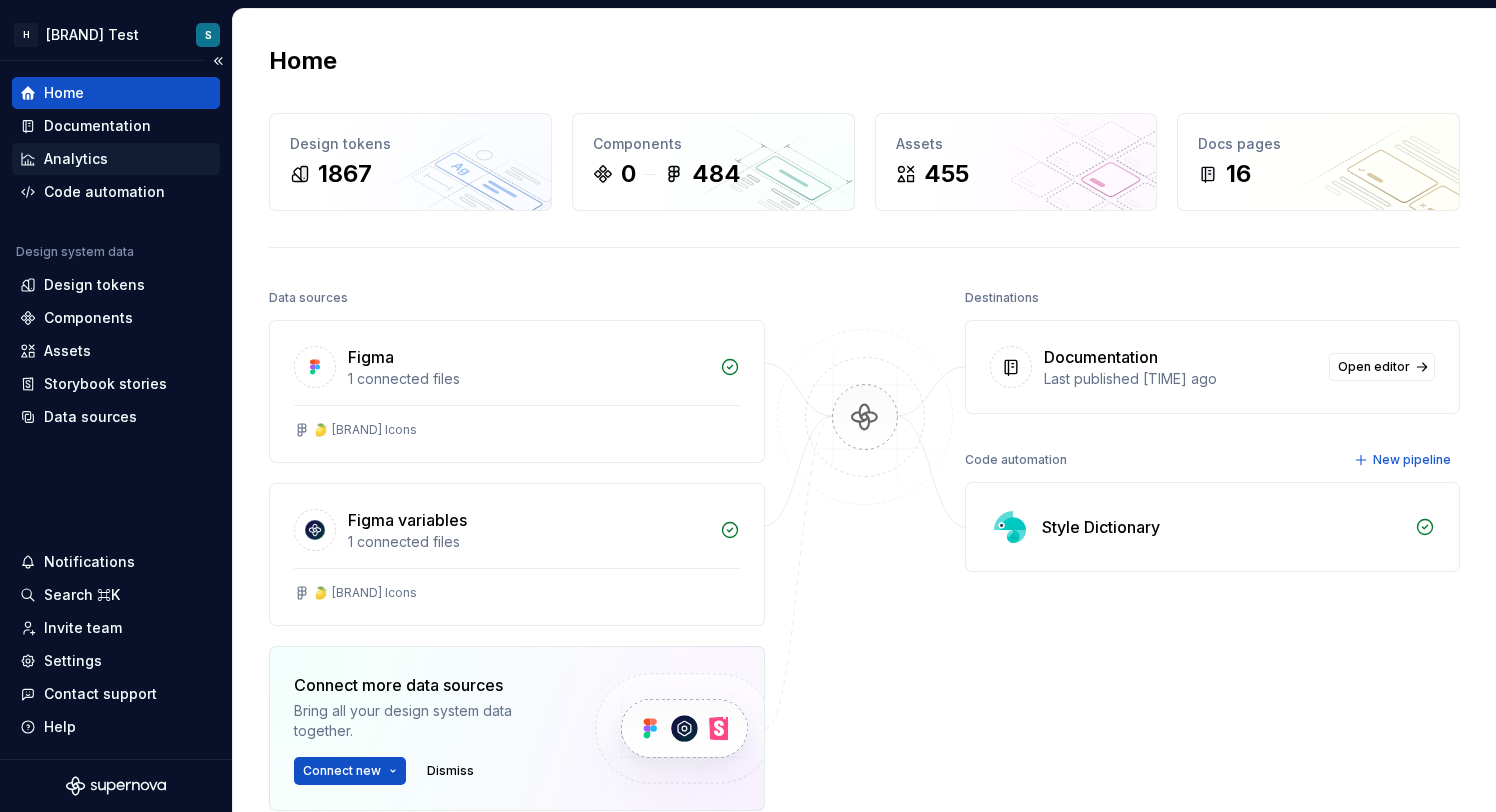 click on "Analytics" at bounding box center (116, 159) 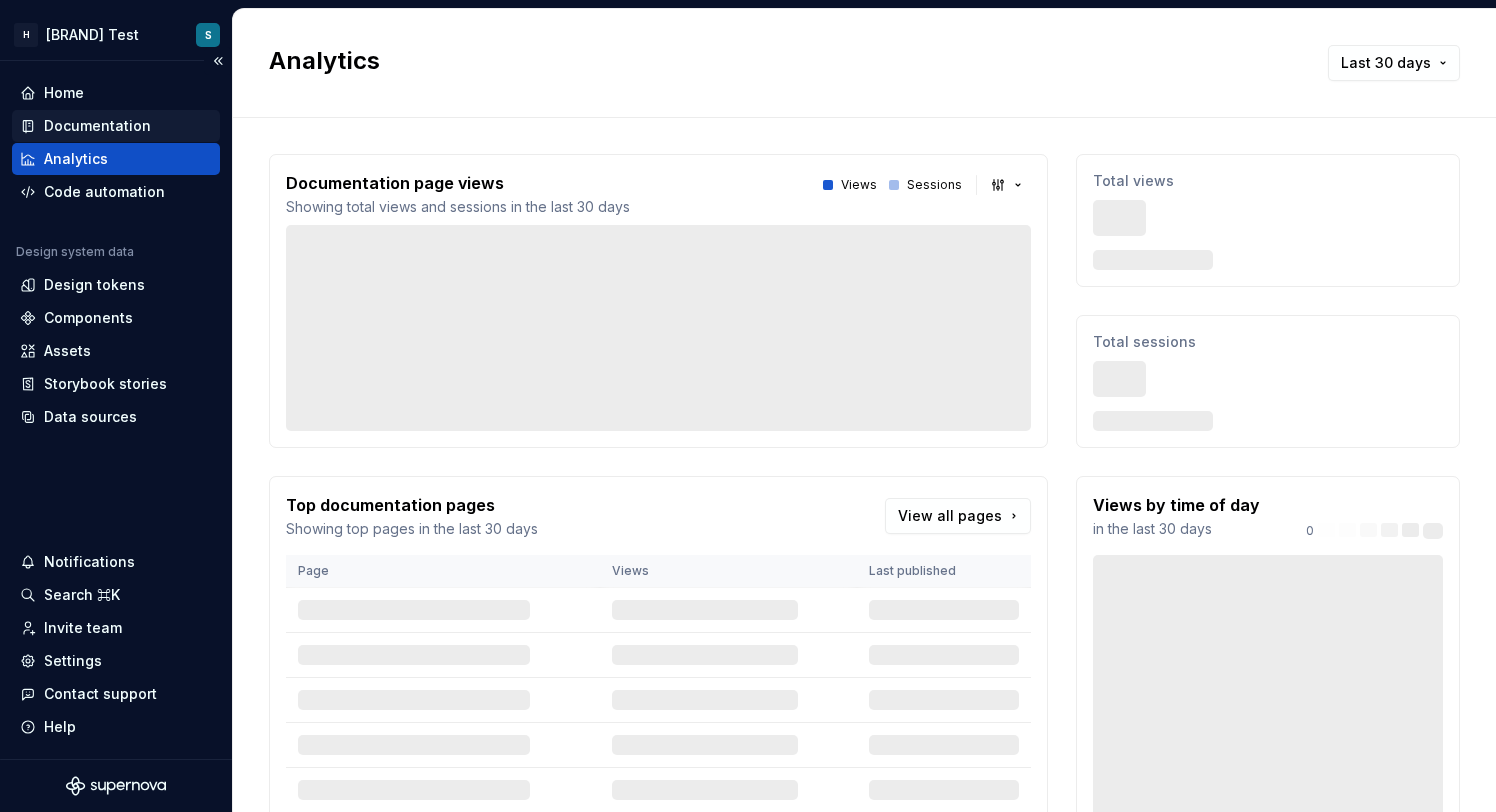 click on "Documentation" at bounding box center (97, 126) 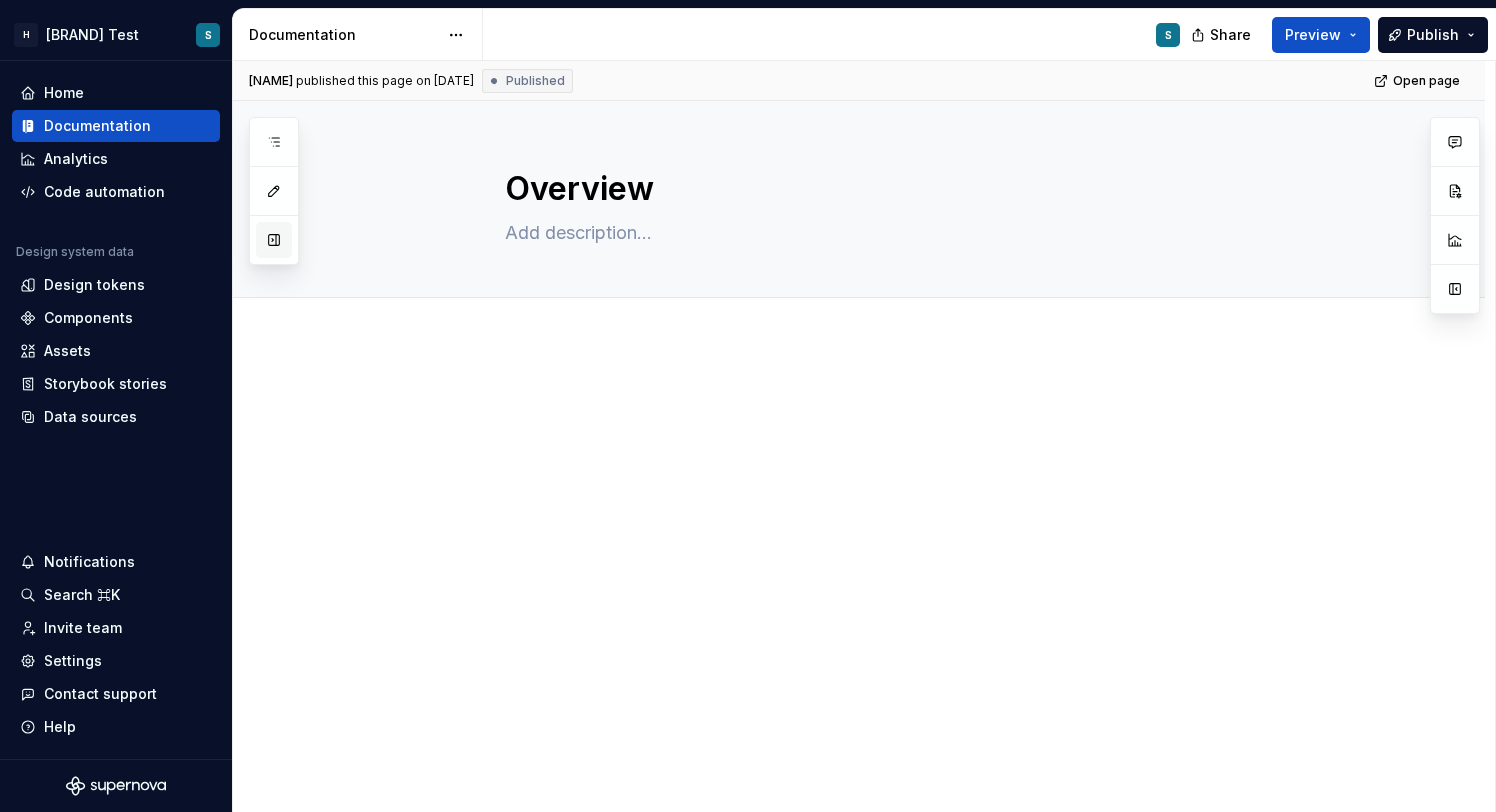 click at bounding box center [274, 240] 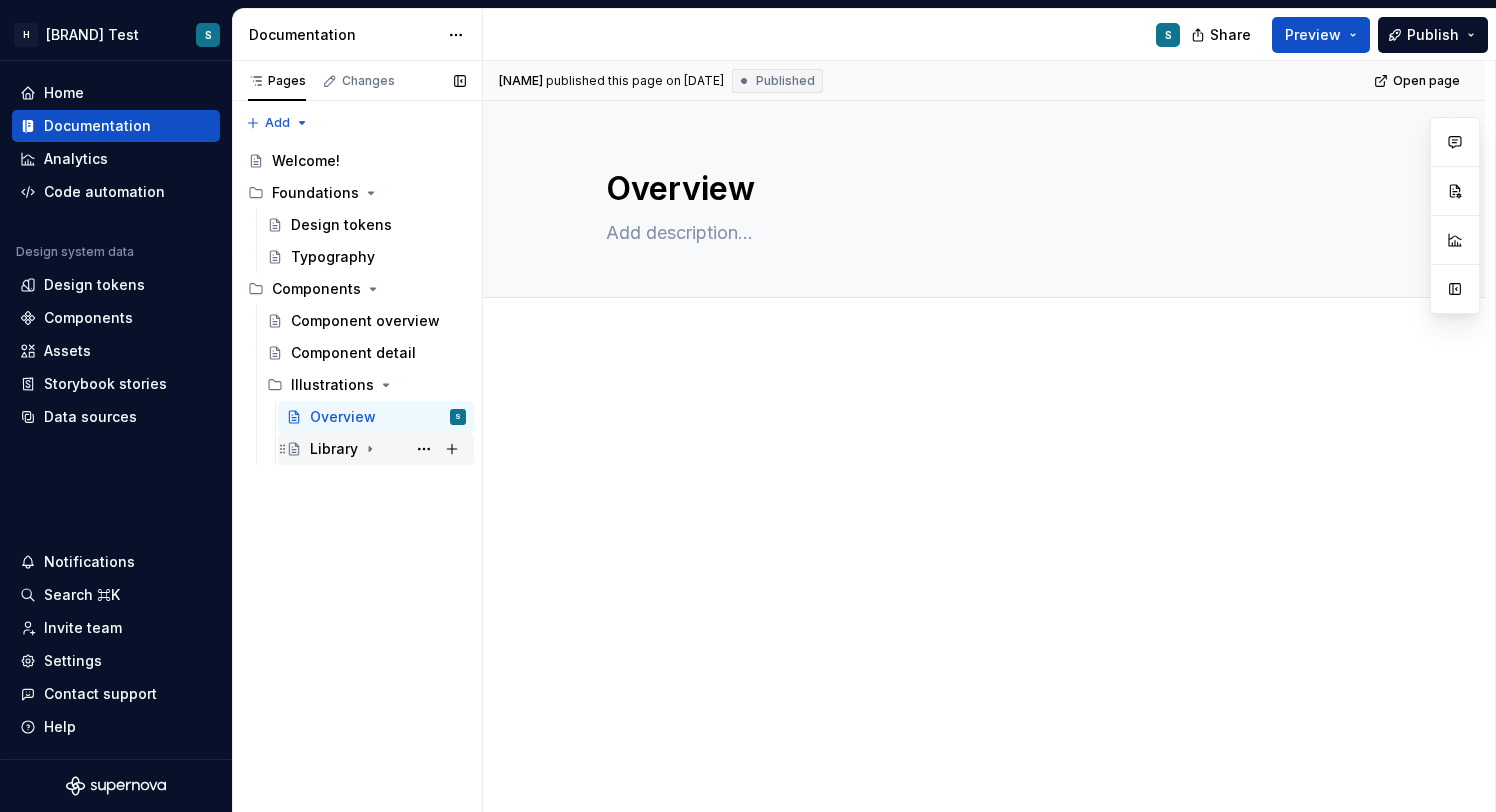 click on "Library" at bounding box center [334, 449] 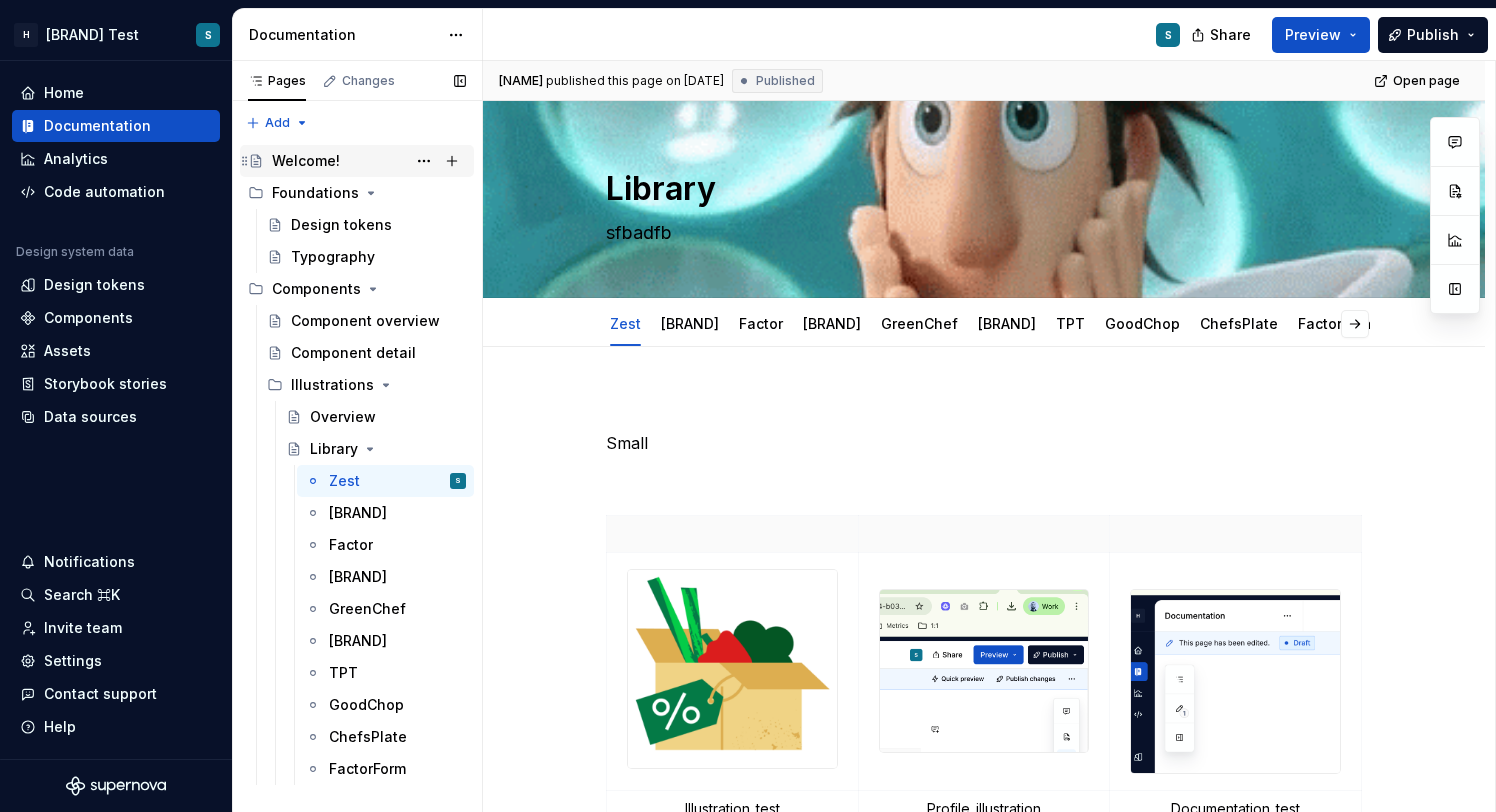 click on "Welcome!" at bounding box center [306, 161] 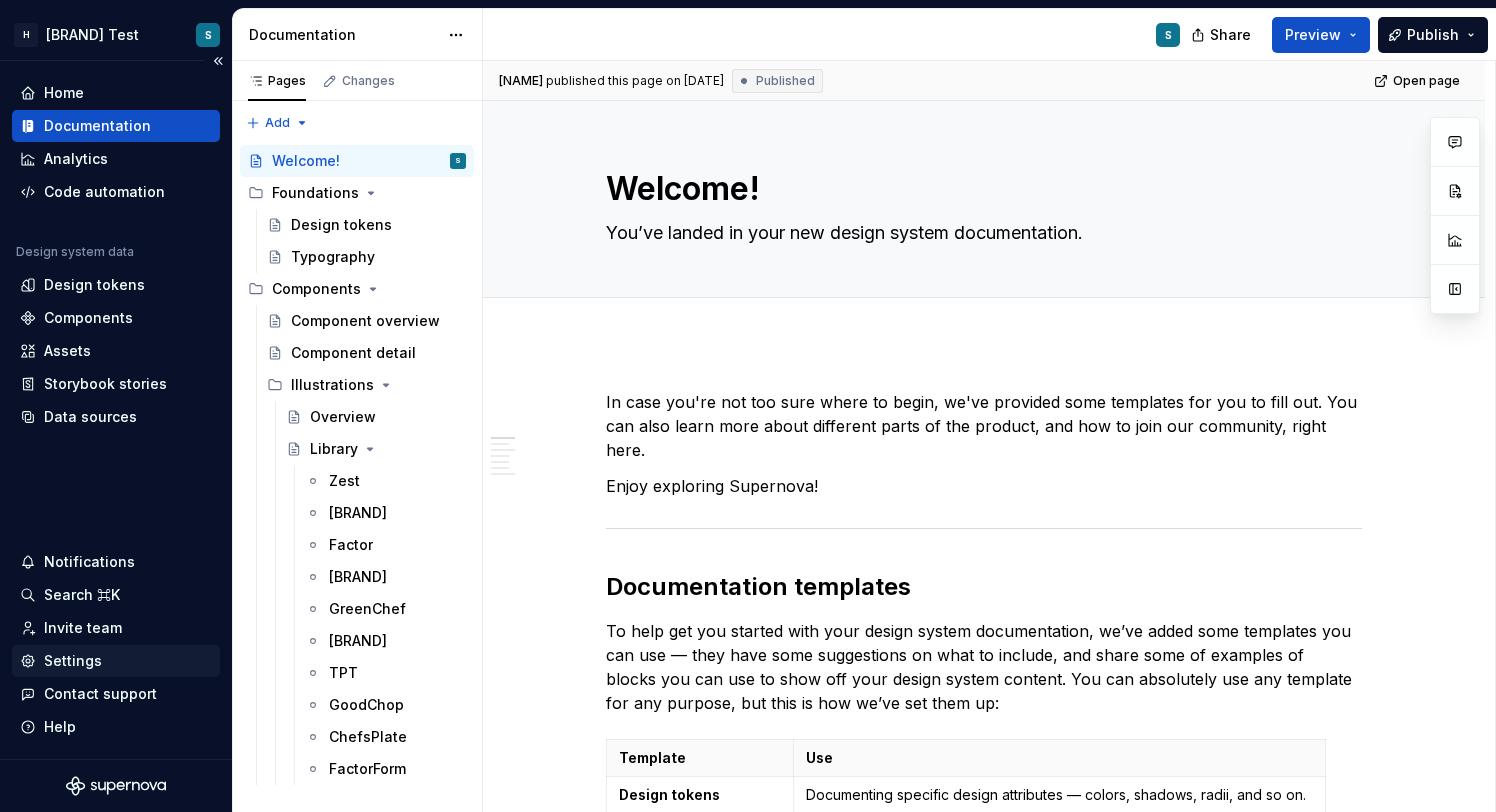 click on "Settings" at bounding box center [116, 661] 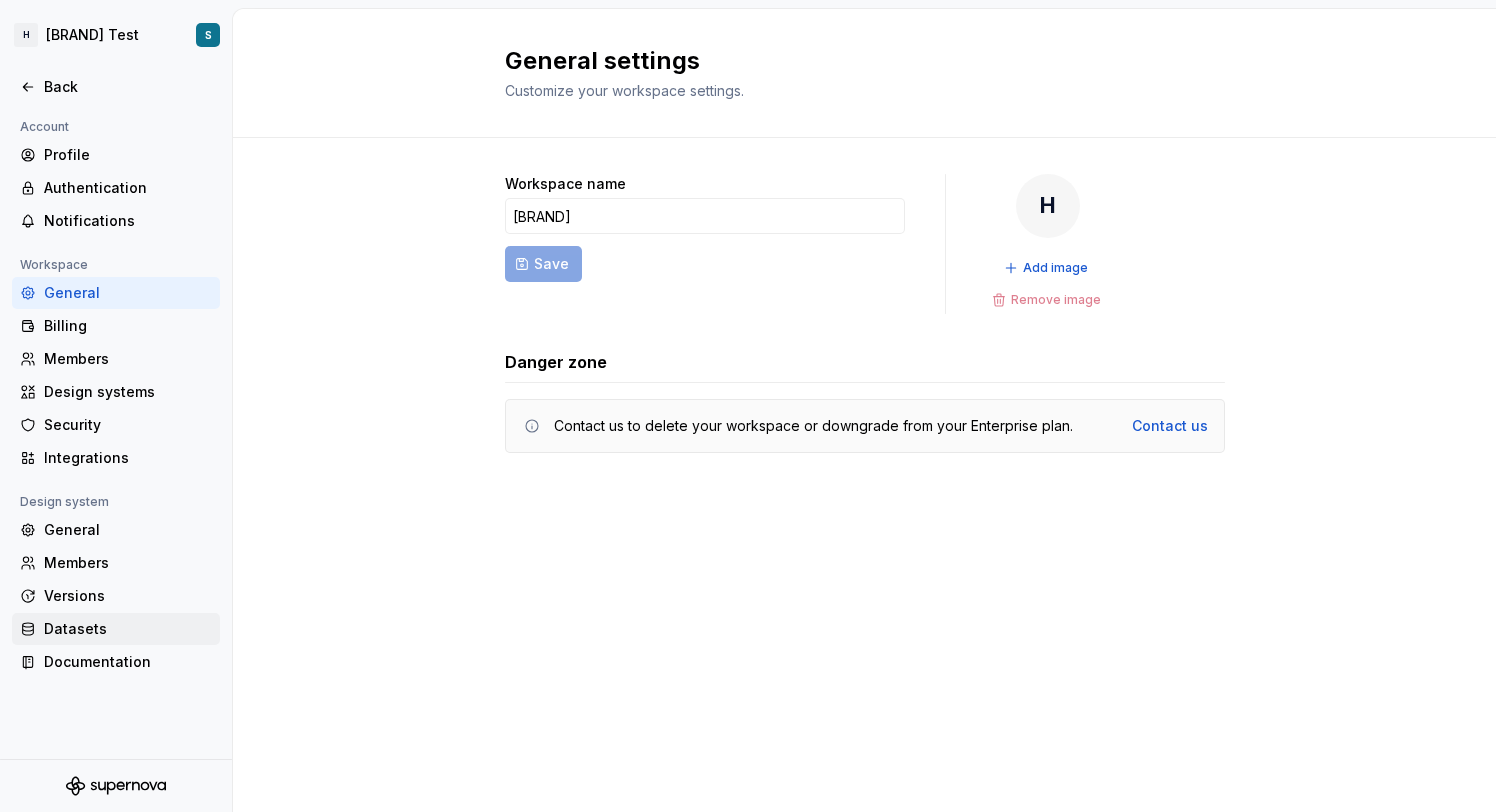 click on "Datasets" at bounding box center [116, 629] 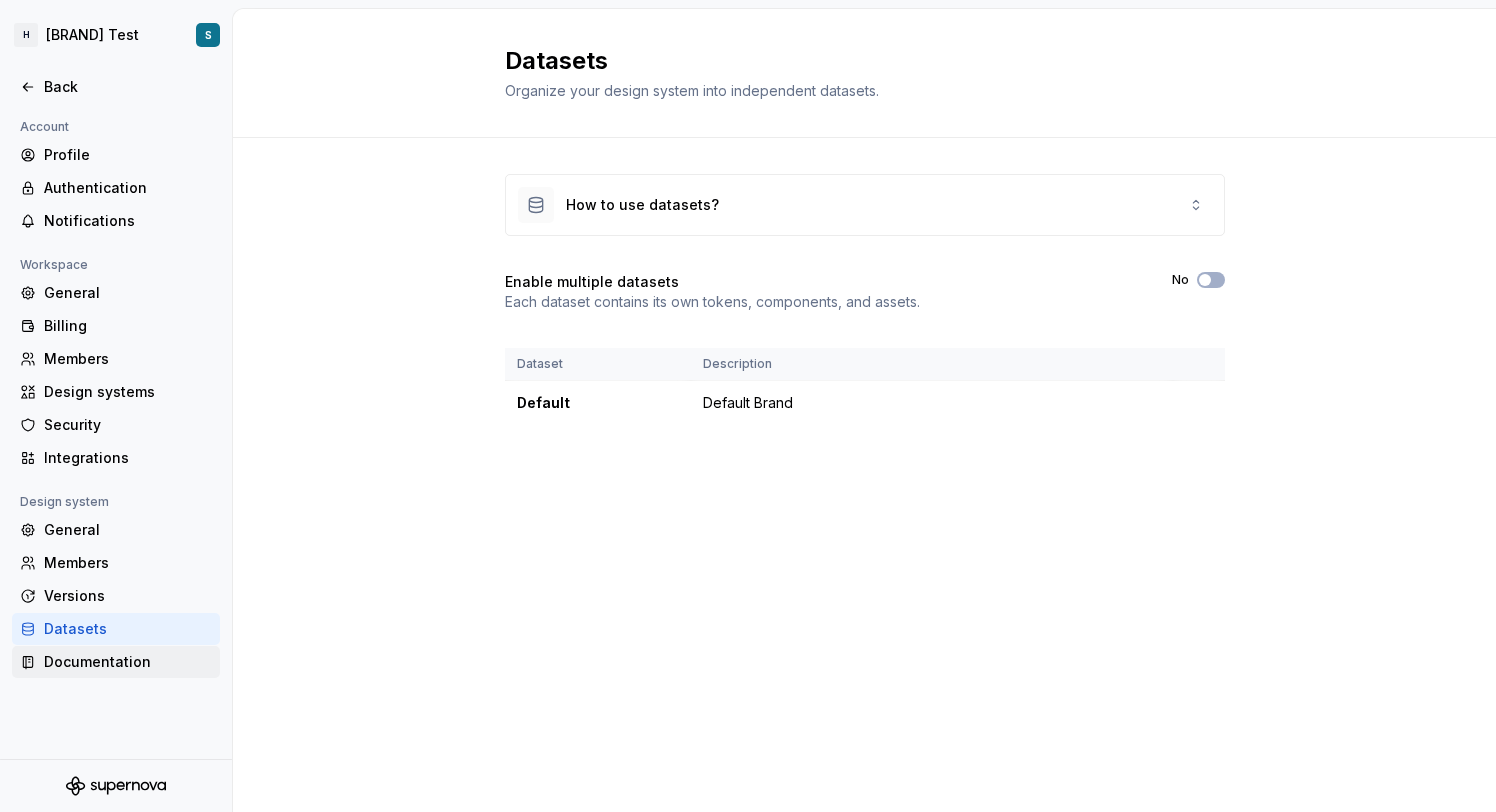click on "Documentation" at bounding box center [128, 662] 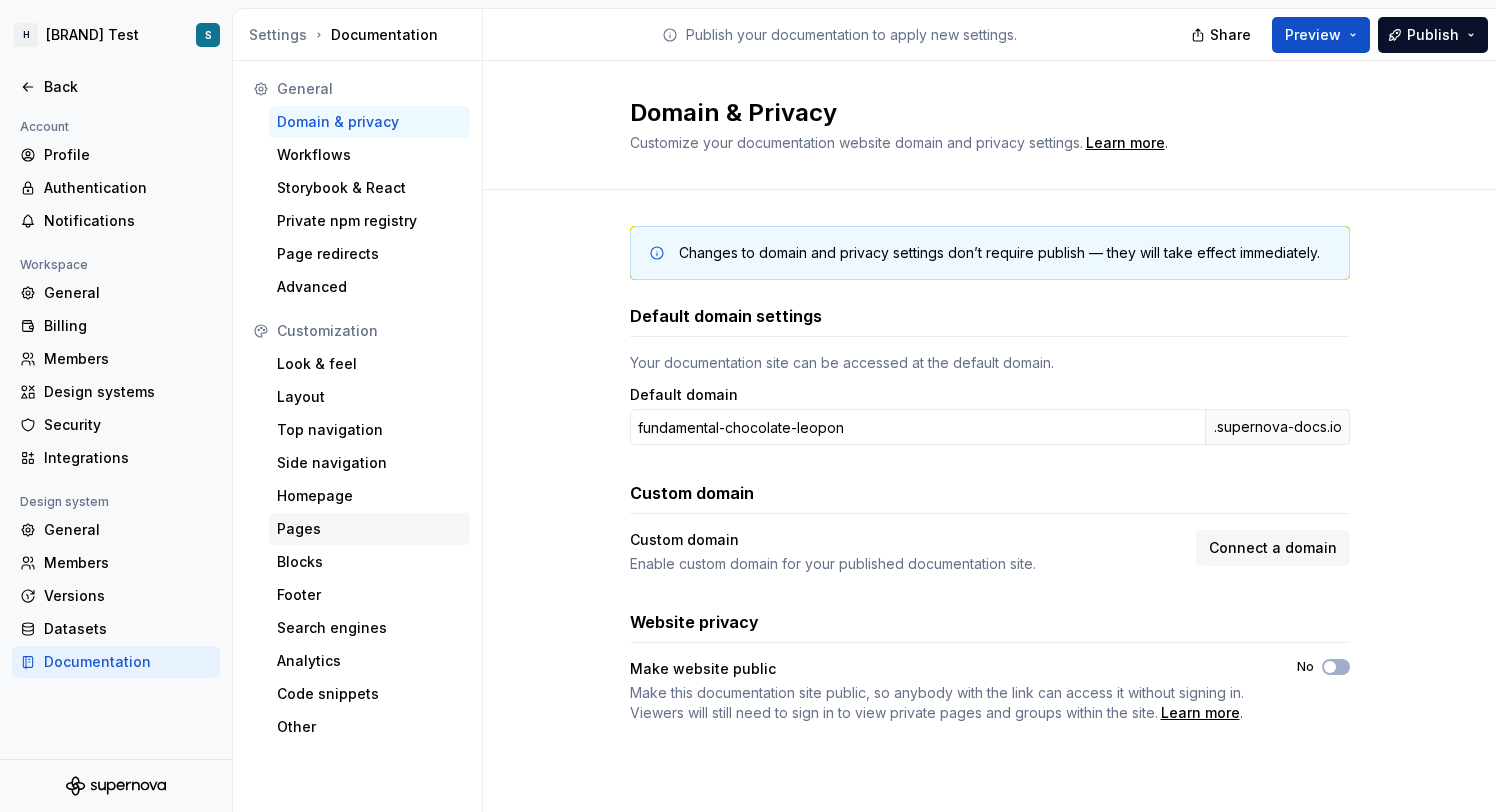 click on "Pages" at bounding box center [369, 529] 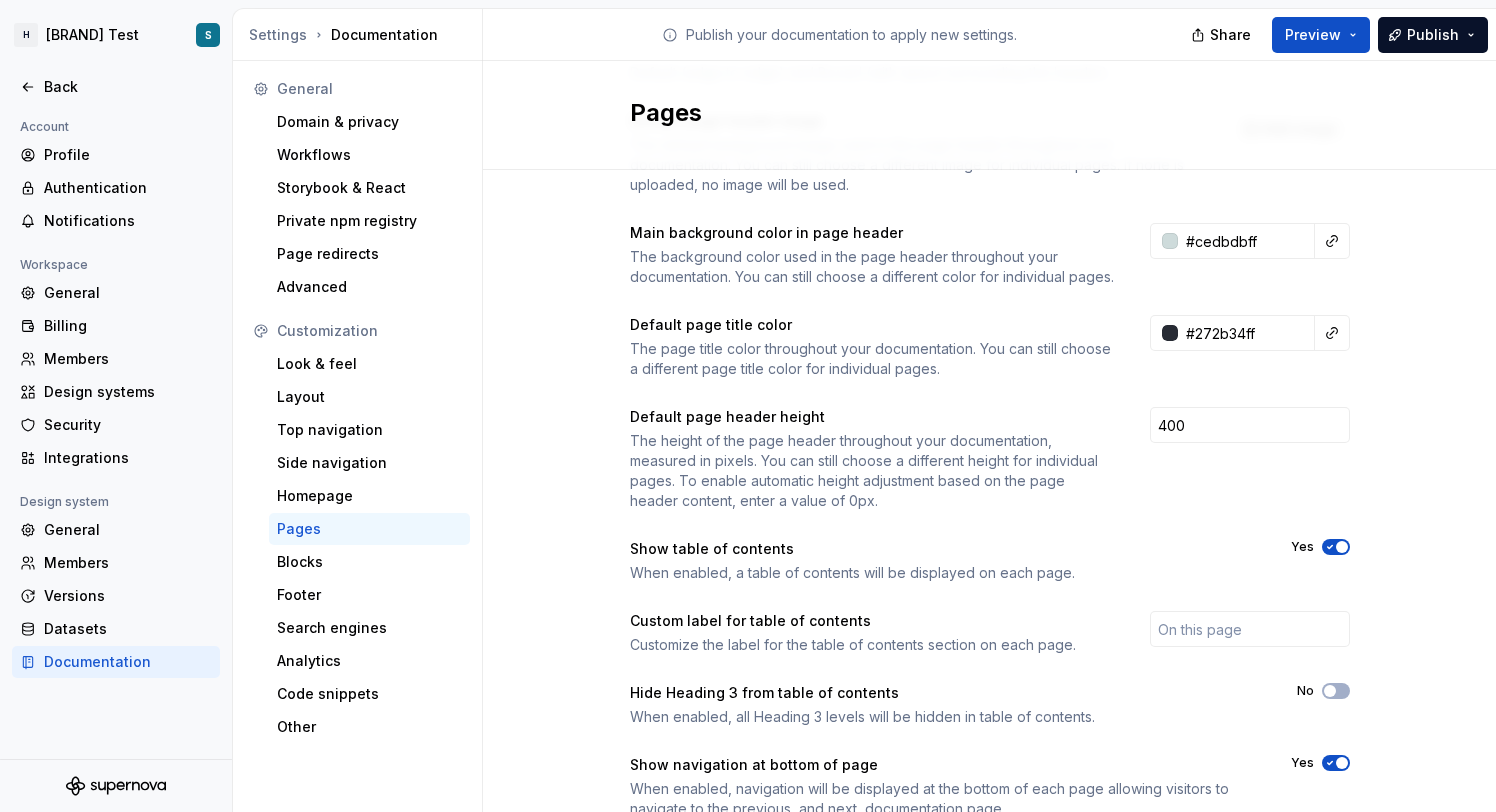 scroll, scrollTop: 0, scrollLeft: 0, axis: both 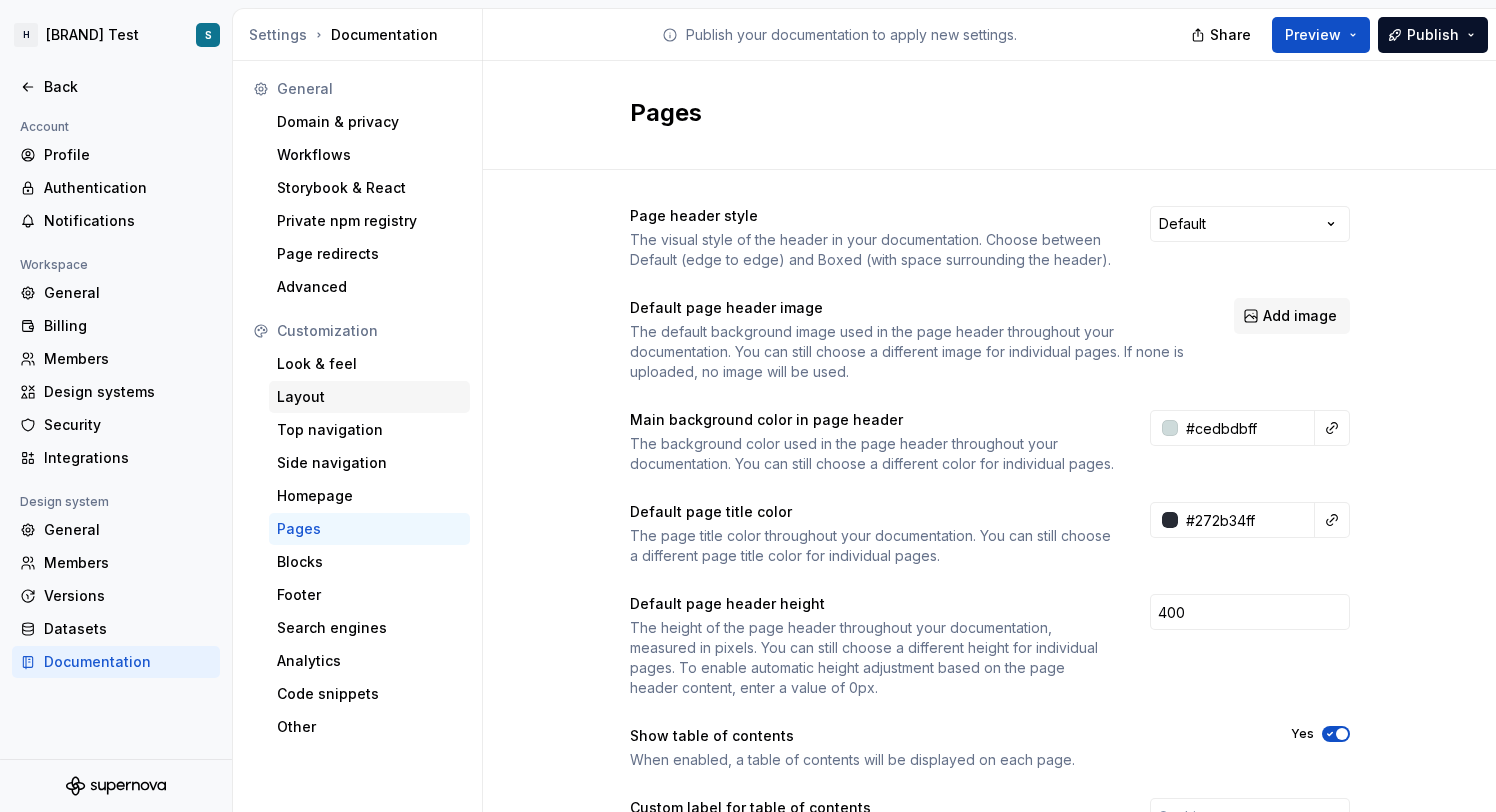 click on "Layout" at bounding box center [369, 397] 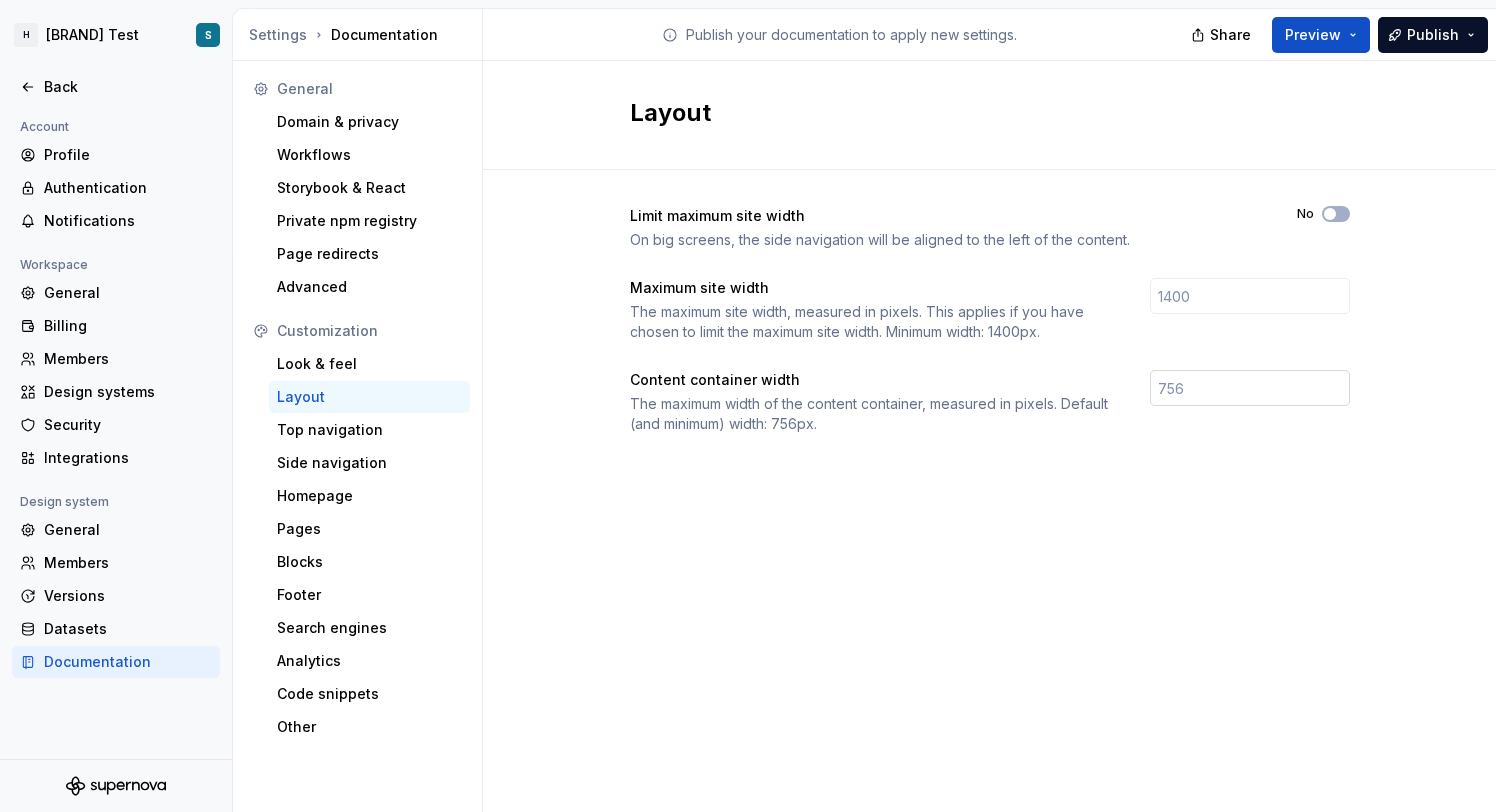 click at bounding box center [1250, 388] 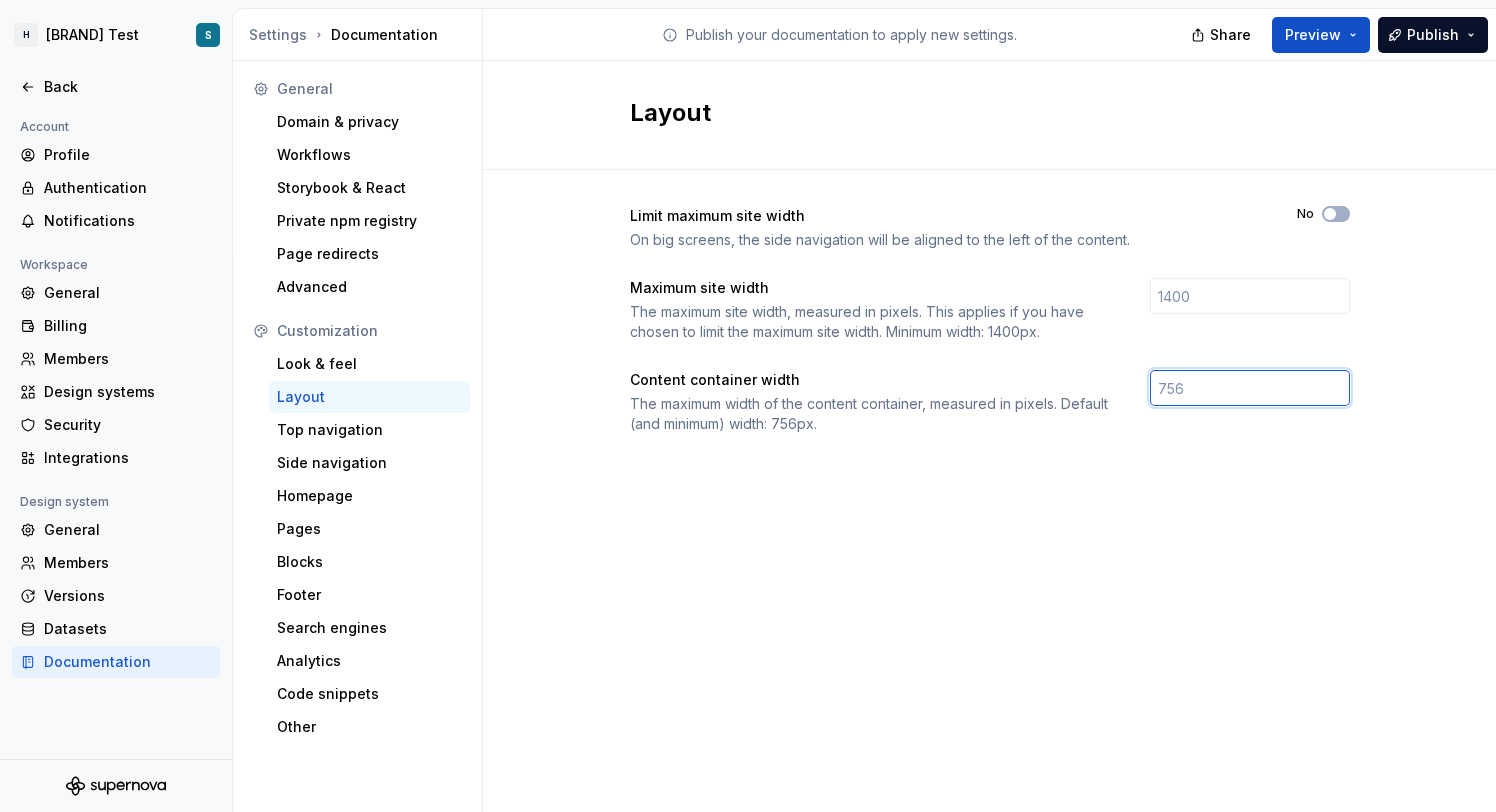 click at bounding box center [1250, 388] 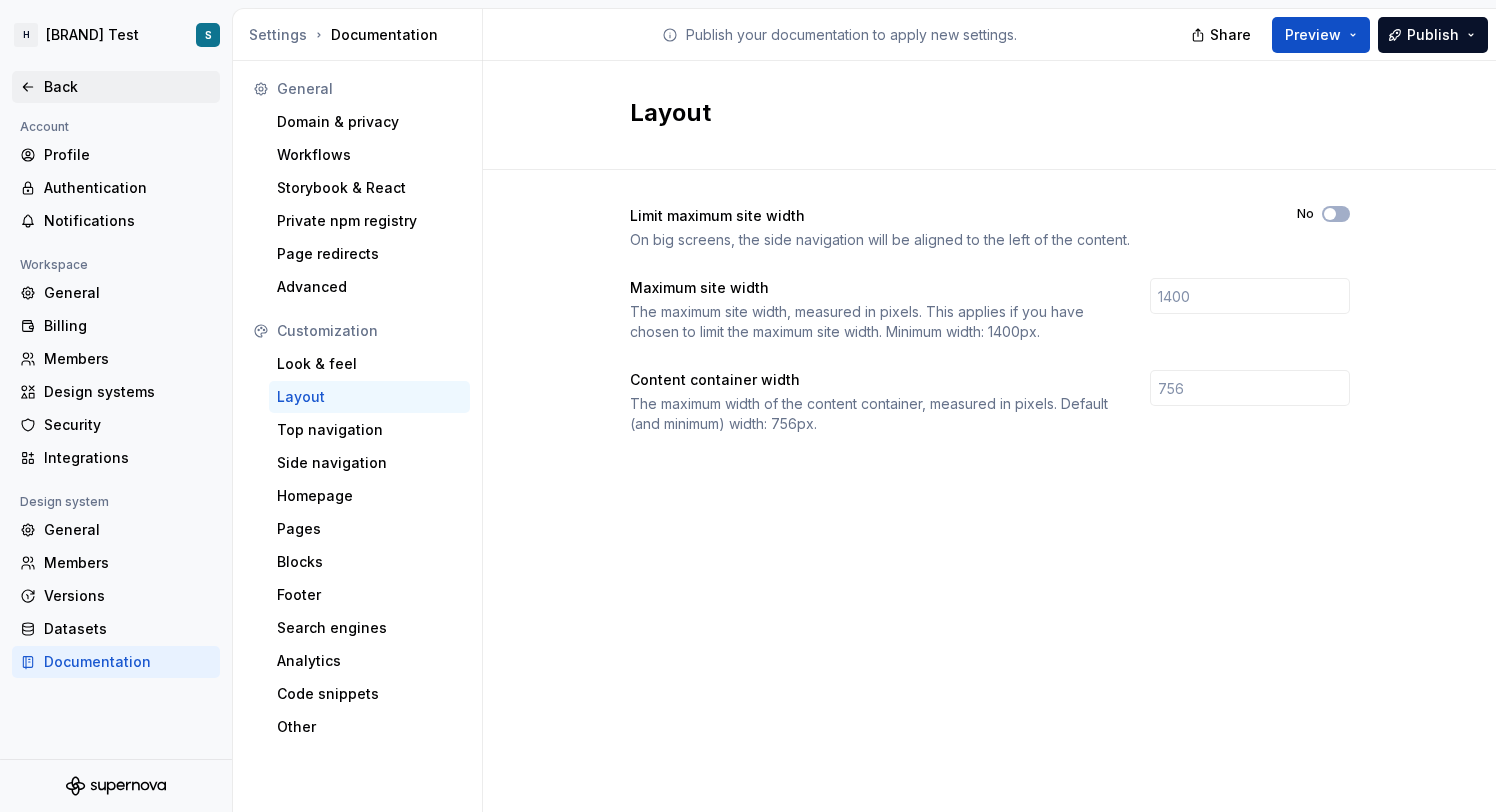 click 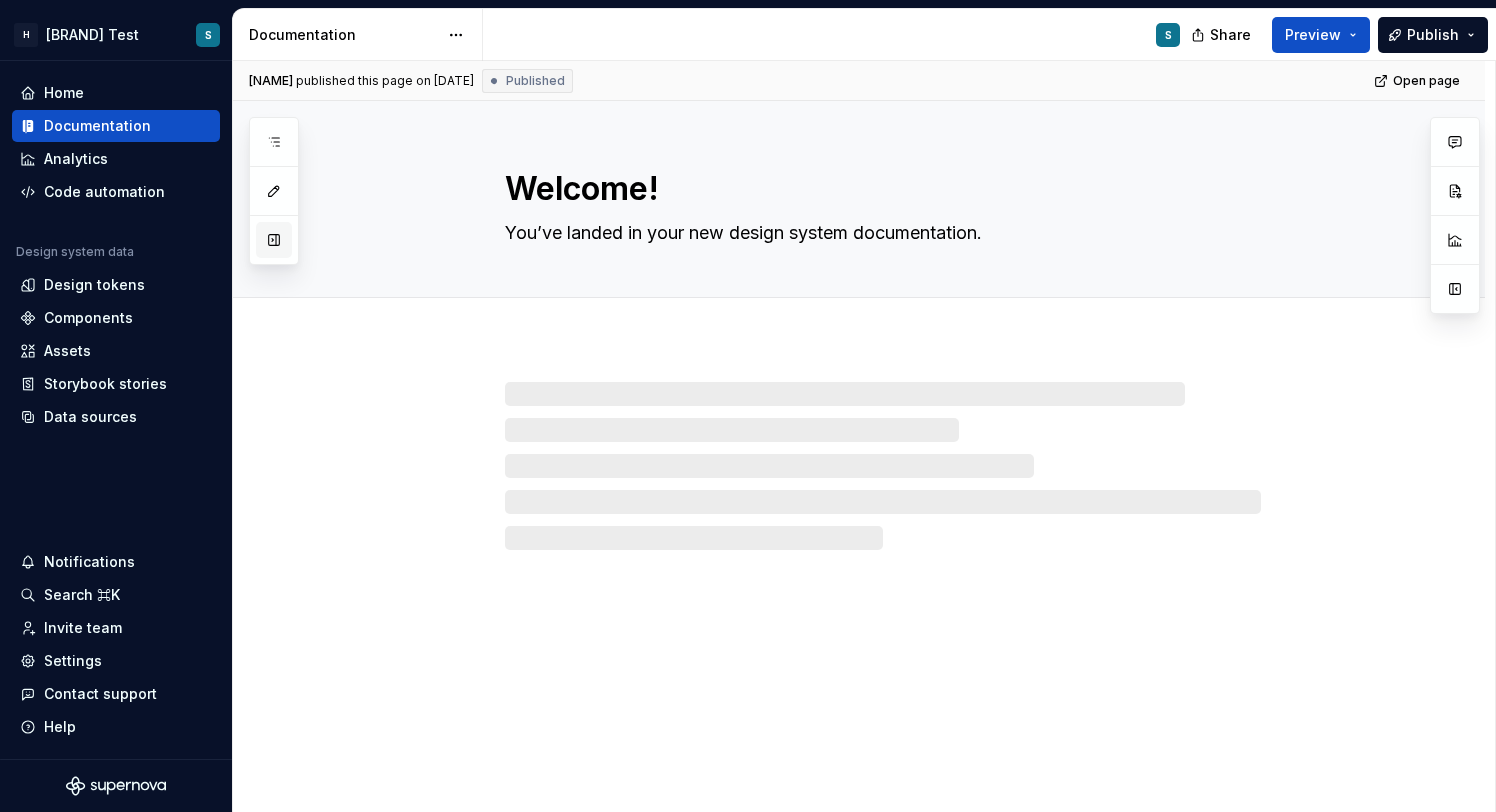 click at bounding box center (274, 240) 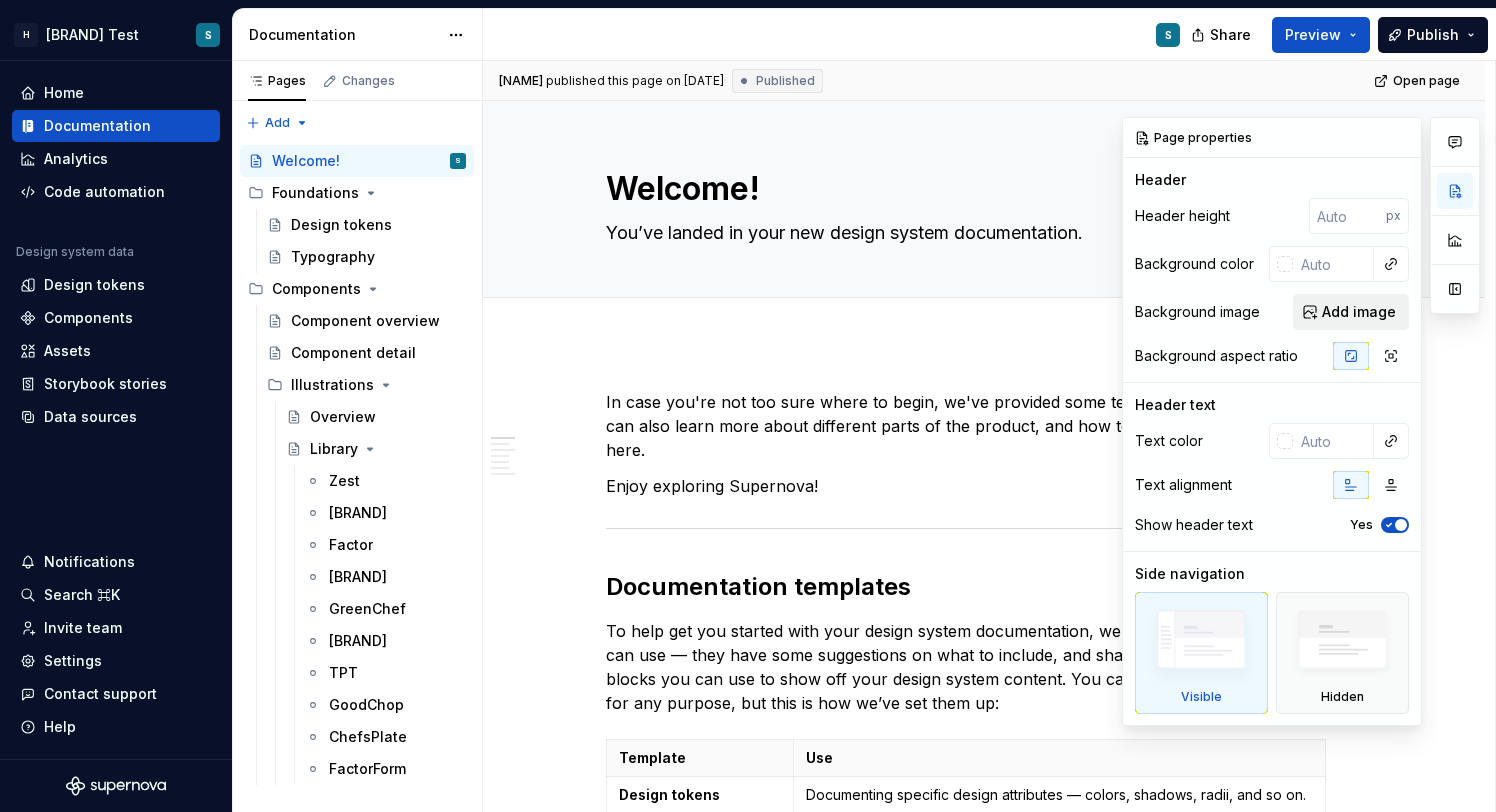 click on "Add image" at bounding box center (1359, 312) 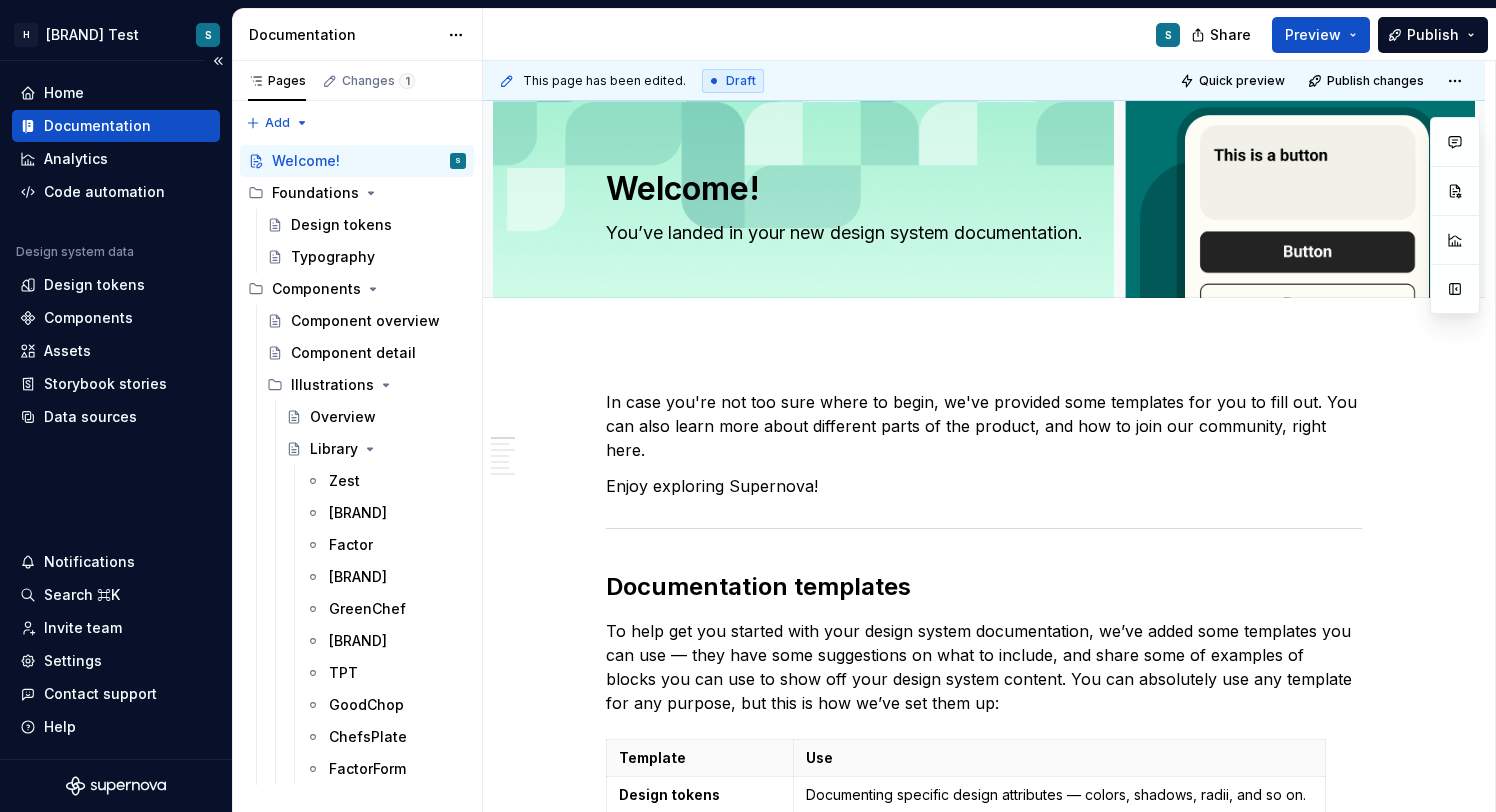 type on "*" 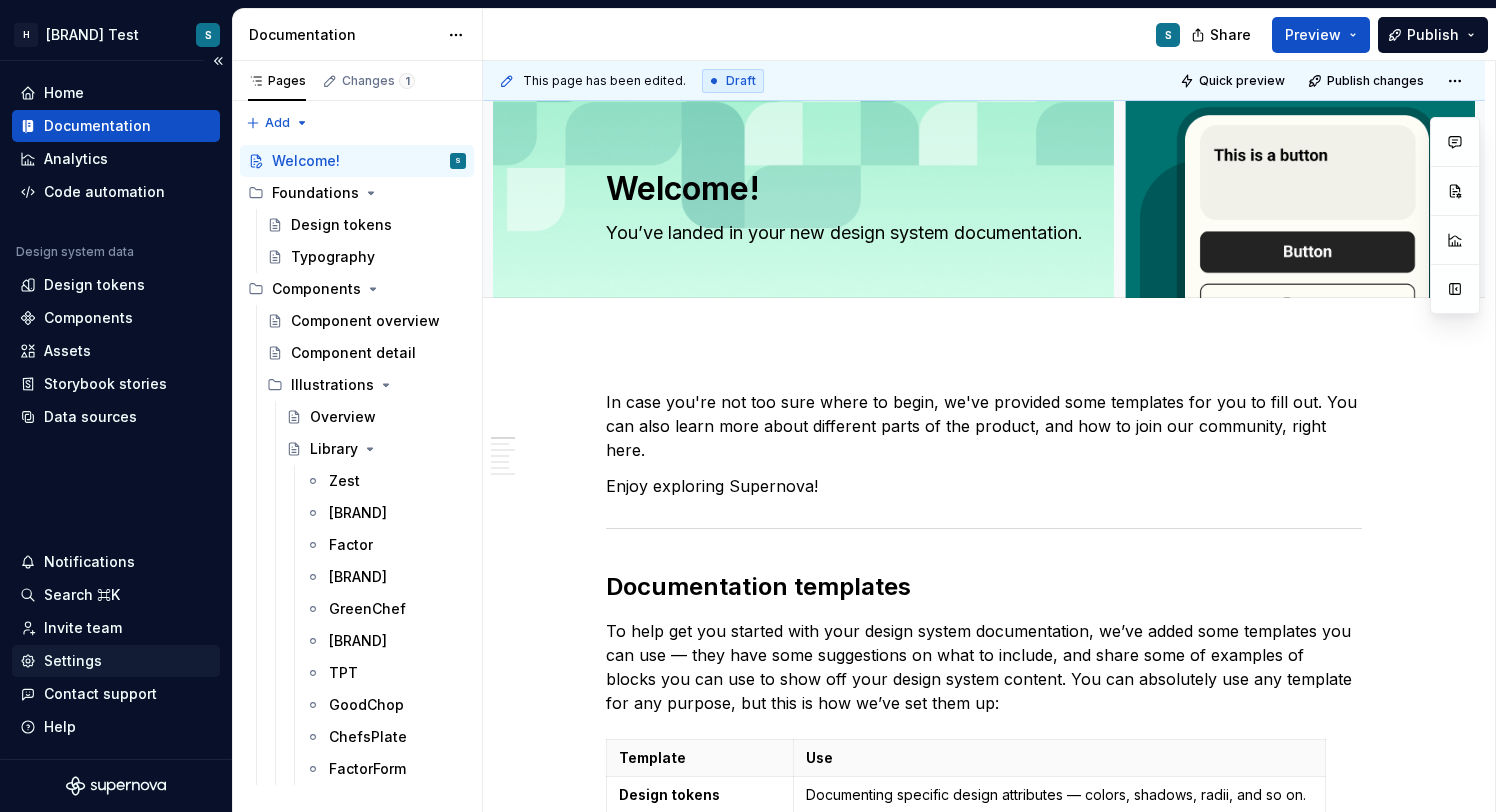 click on "Settings" at bounding box center [73, 661] 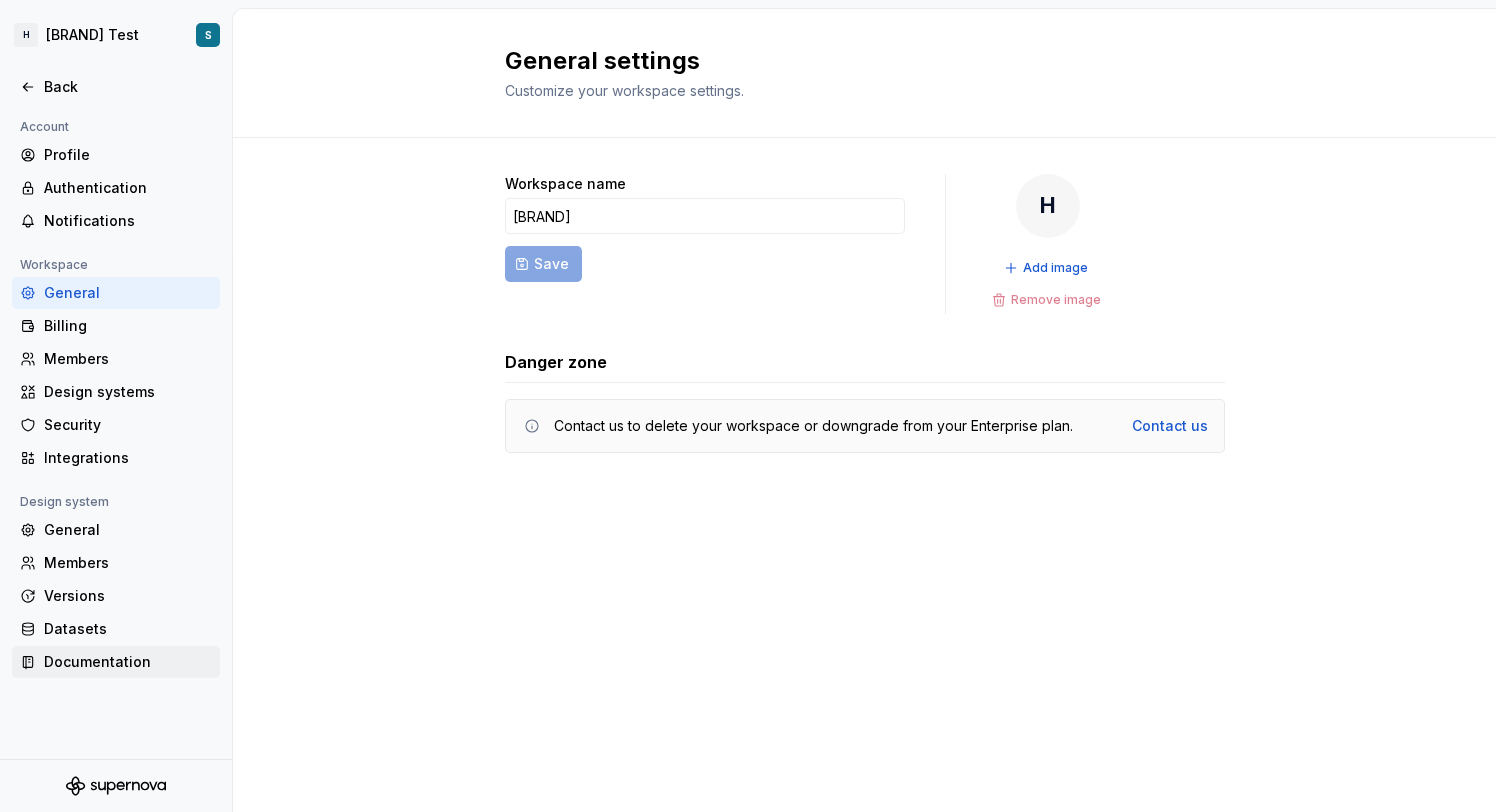 click on "Documentation" at bounding box center [128, 662] 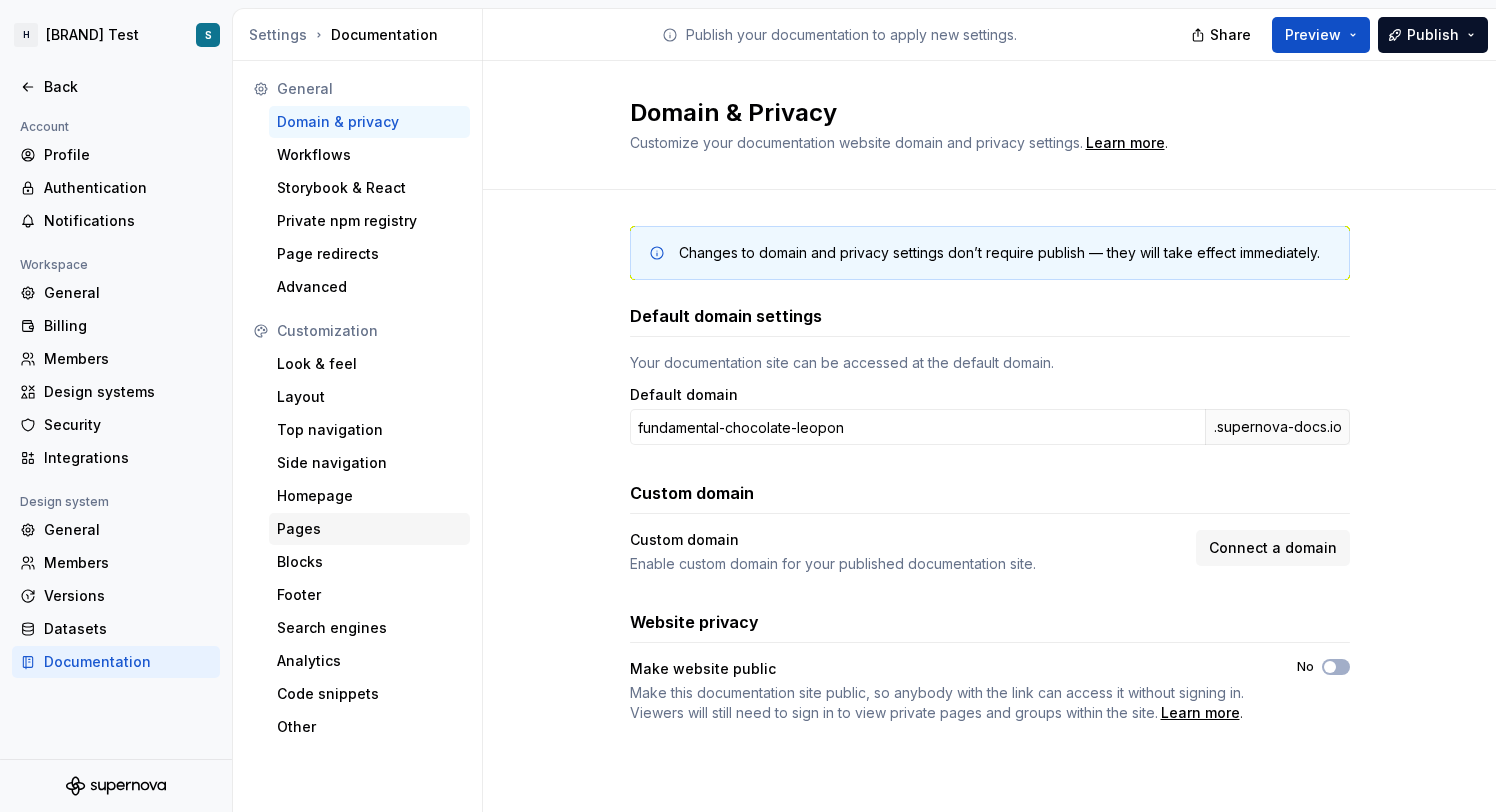 click on "Pages" at bounding box center (369, 529) 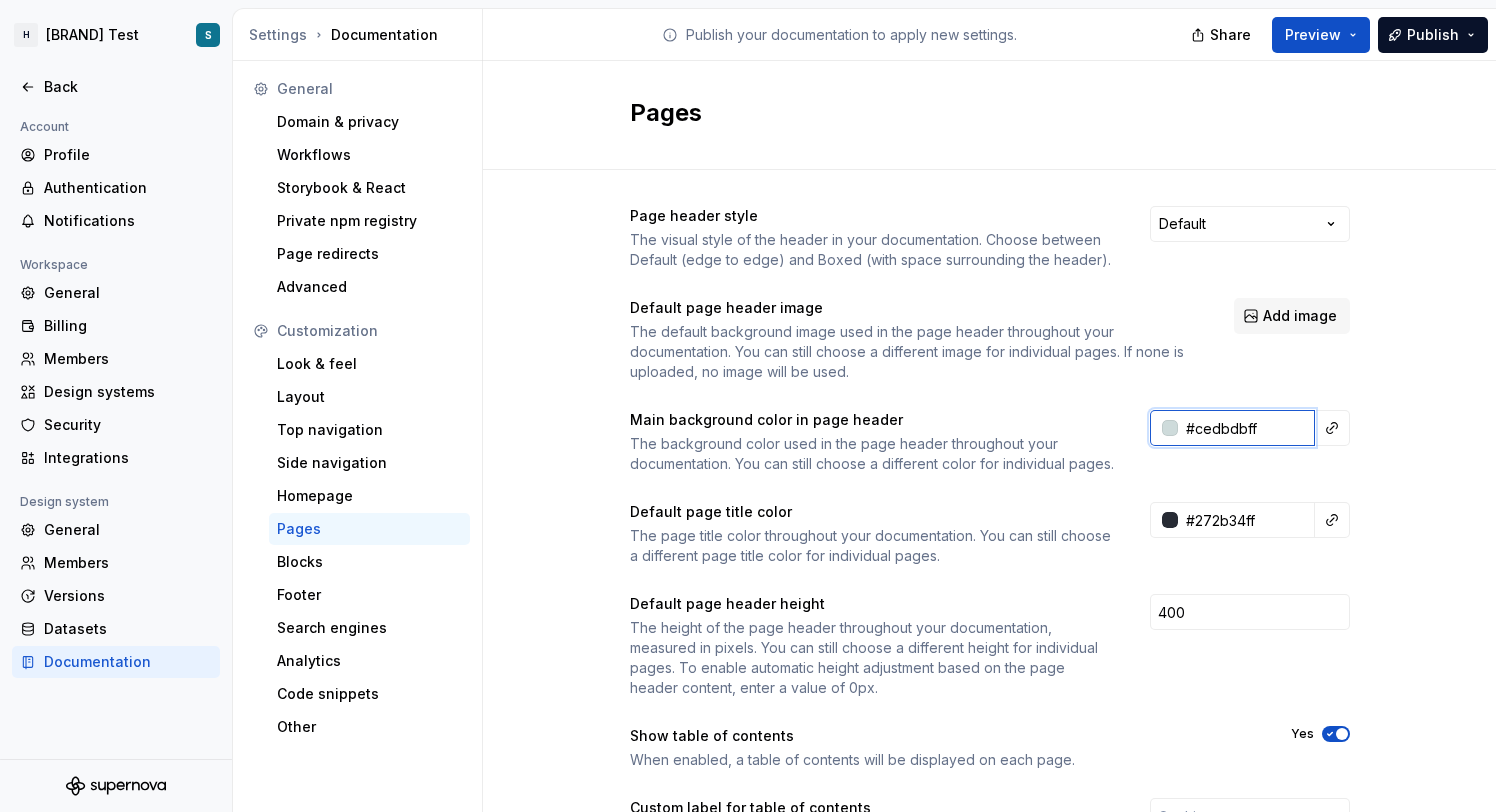 click on "#cedbdbff" at bounding box center [1246, 428] 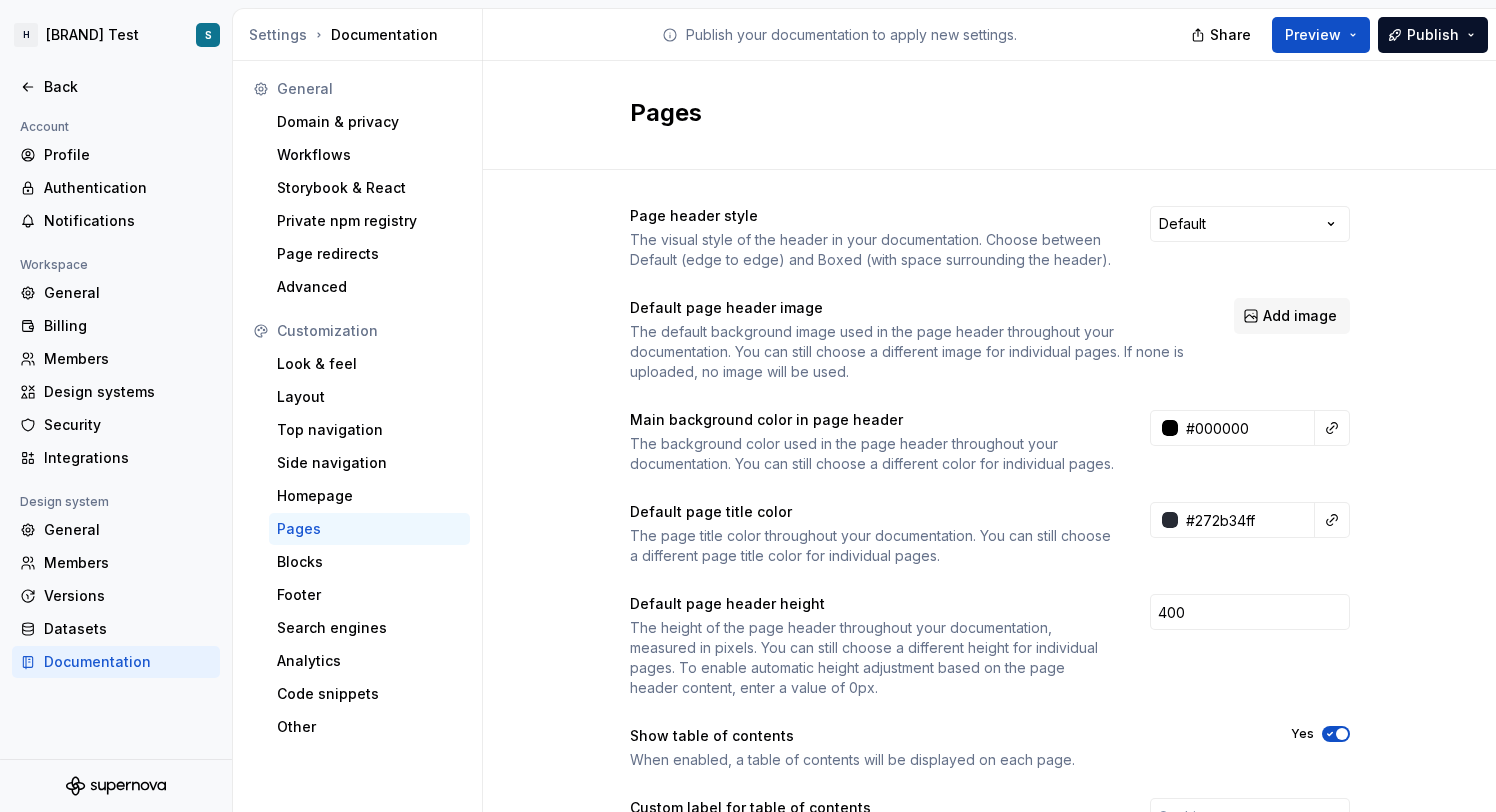 click on "Main background color in page header" at bounding box center [872, 420] 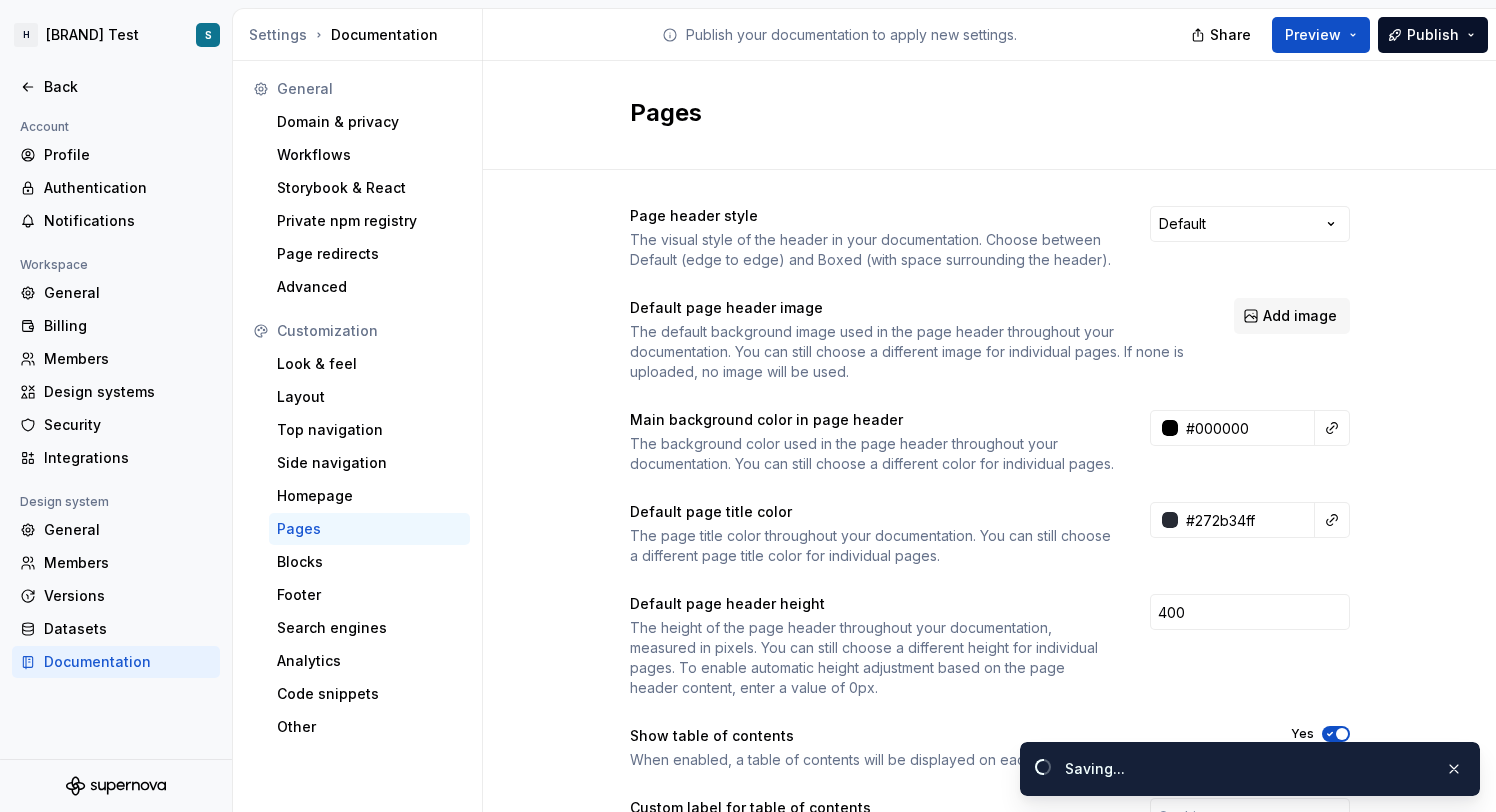 type on "#000000ff" 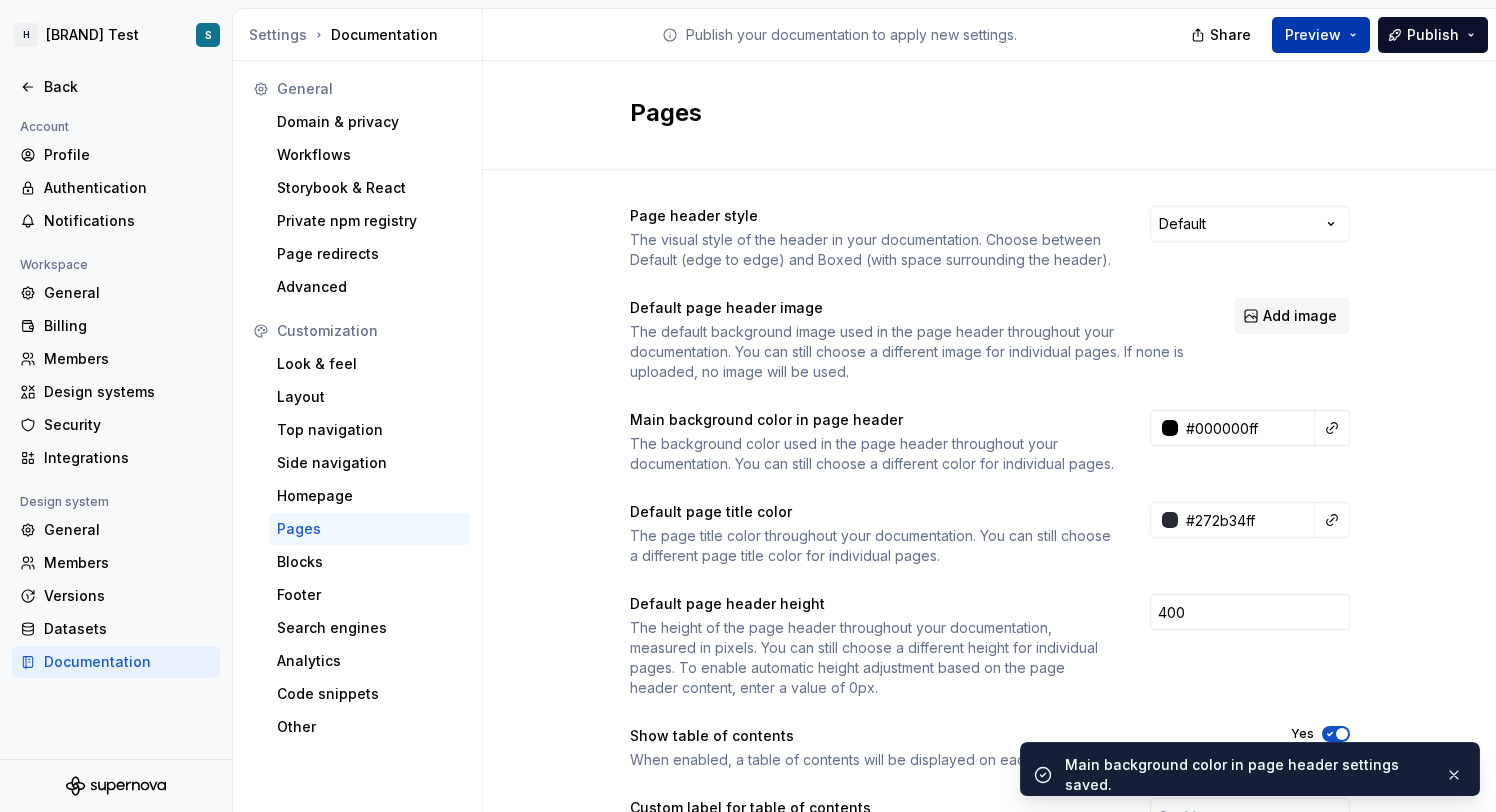 click on "Preview" at bounding box center [1321, 35] 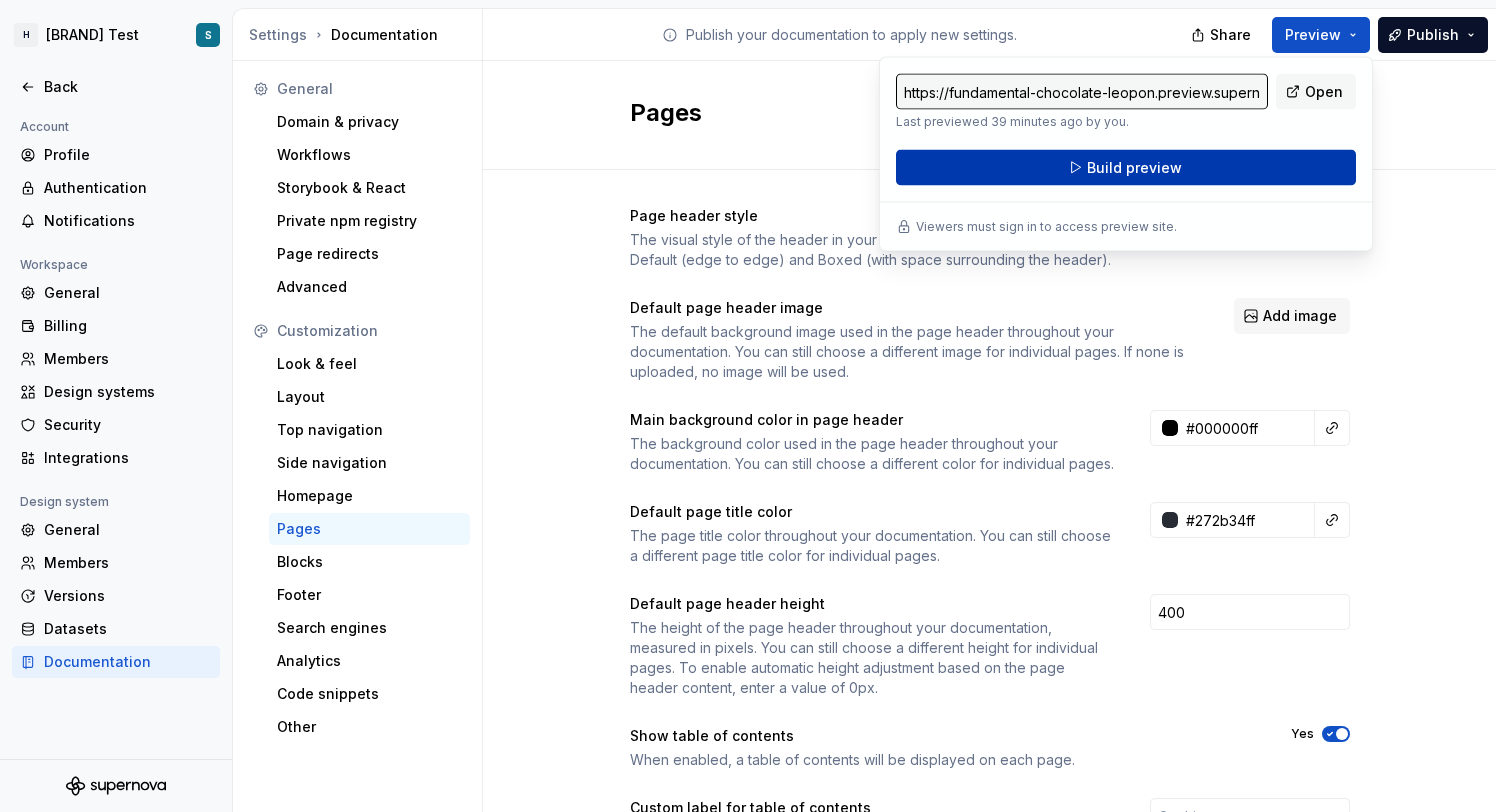 click on "Build preview" at bounding box center [1126, 168] 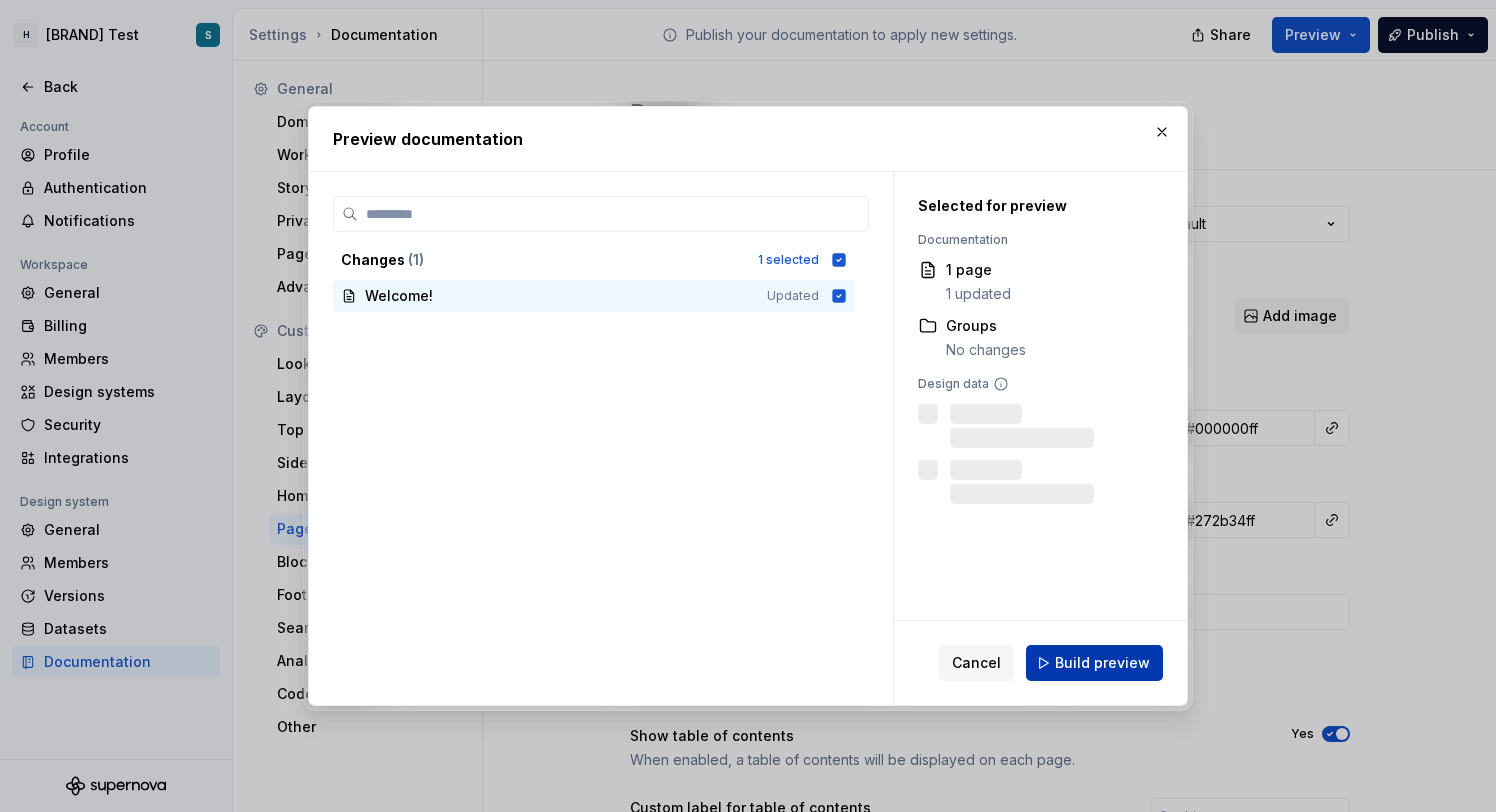 click on "Build preview" at bounding box center [1094, 663] 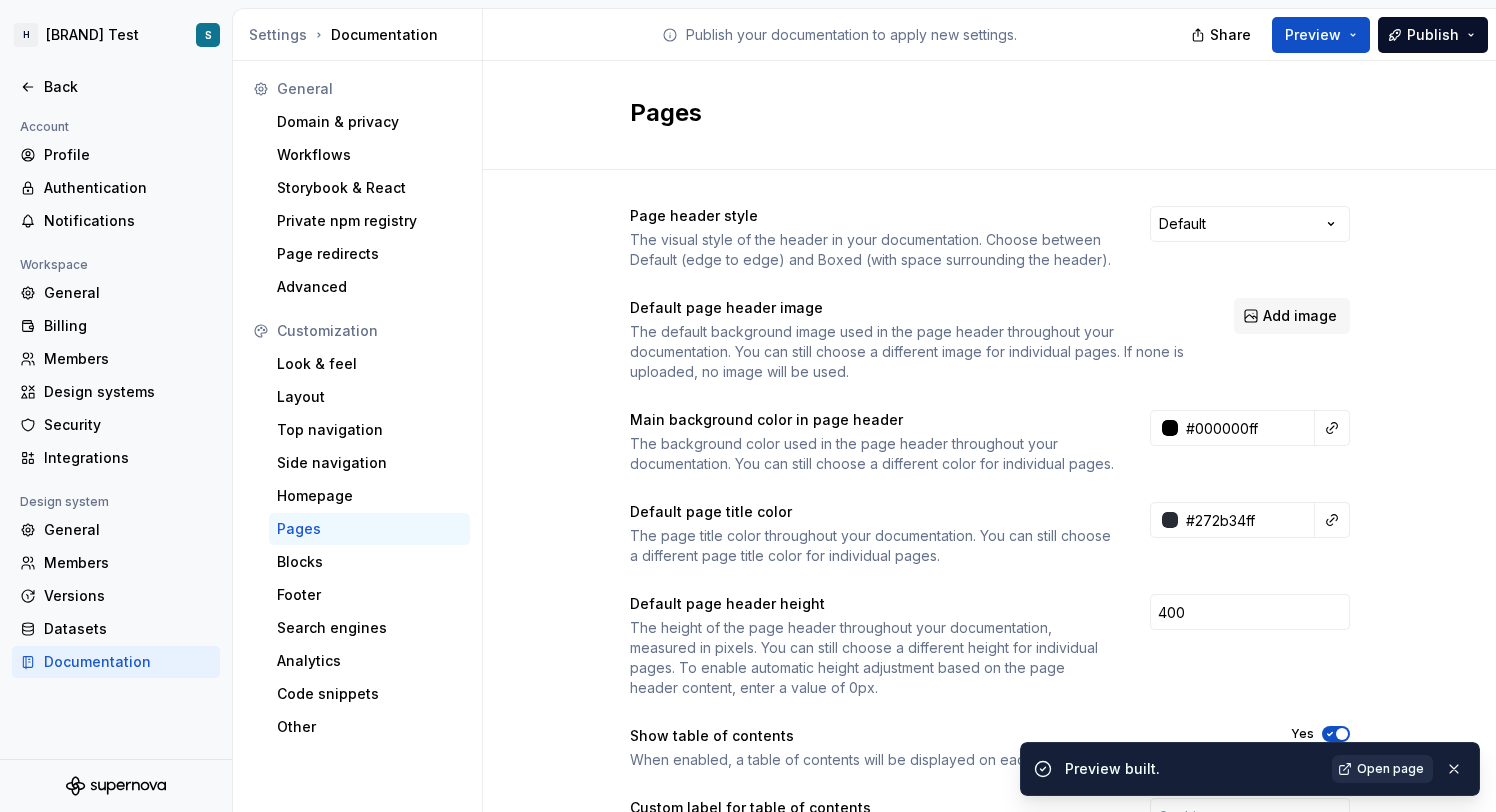 click on "Open page" at bounding box center [1390, 769] 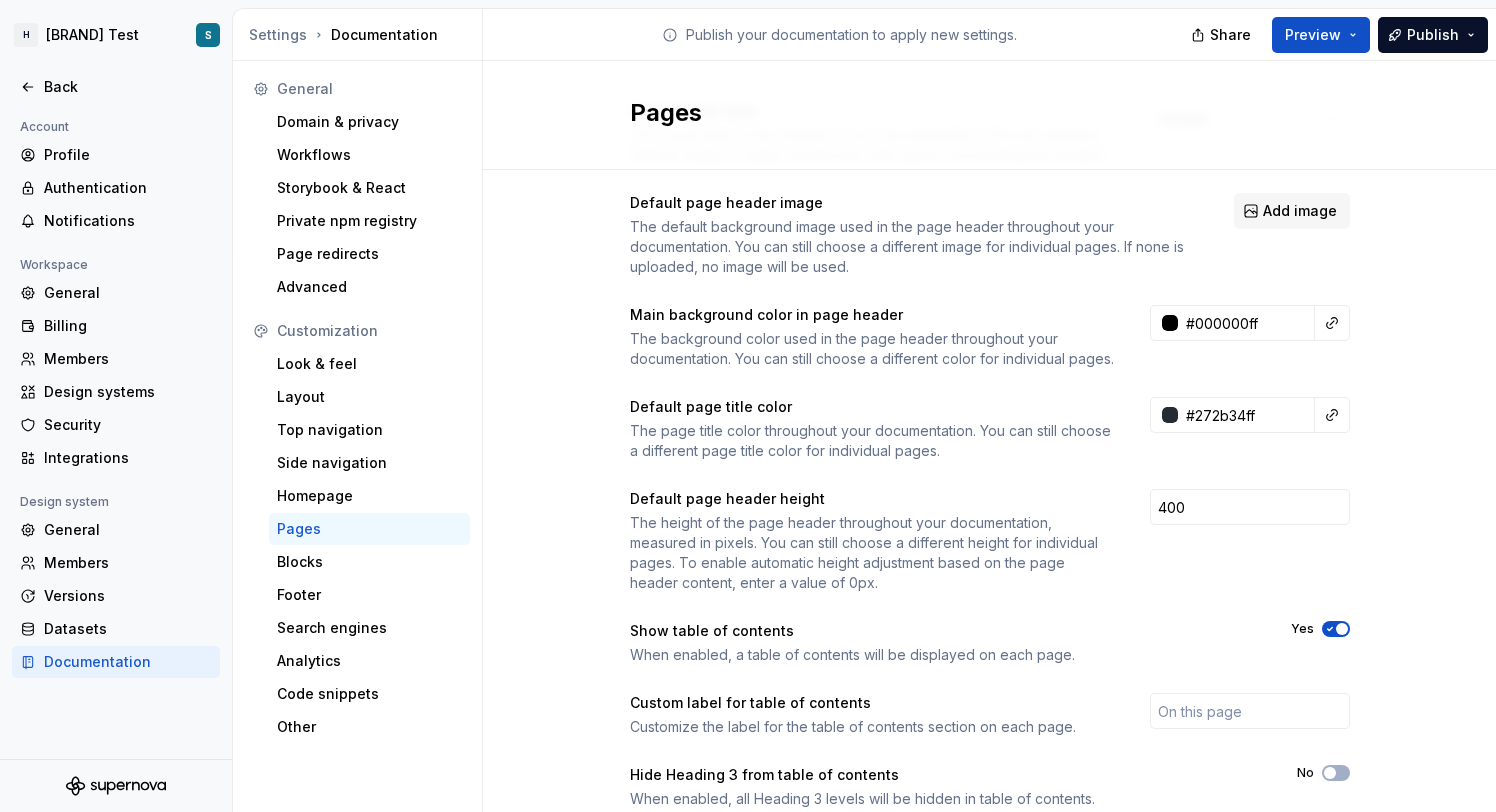 scroll, scrollTop: 121, scrollLeft: 0, axis: vertical 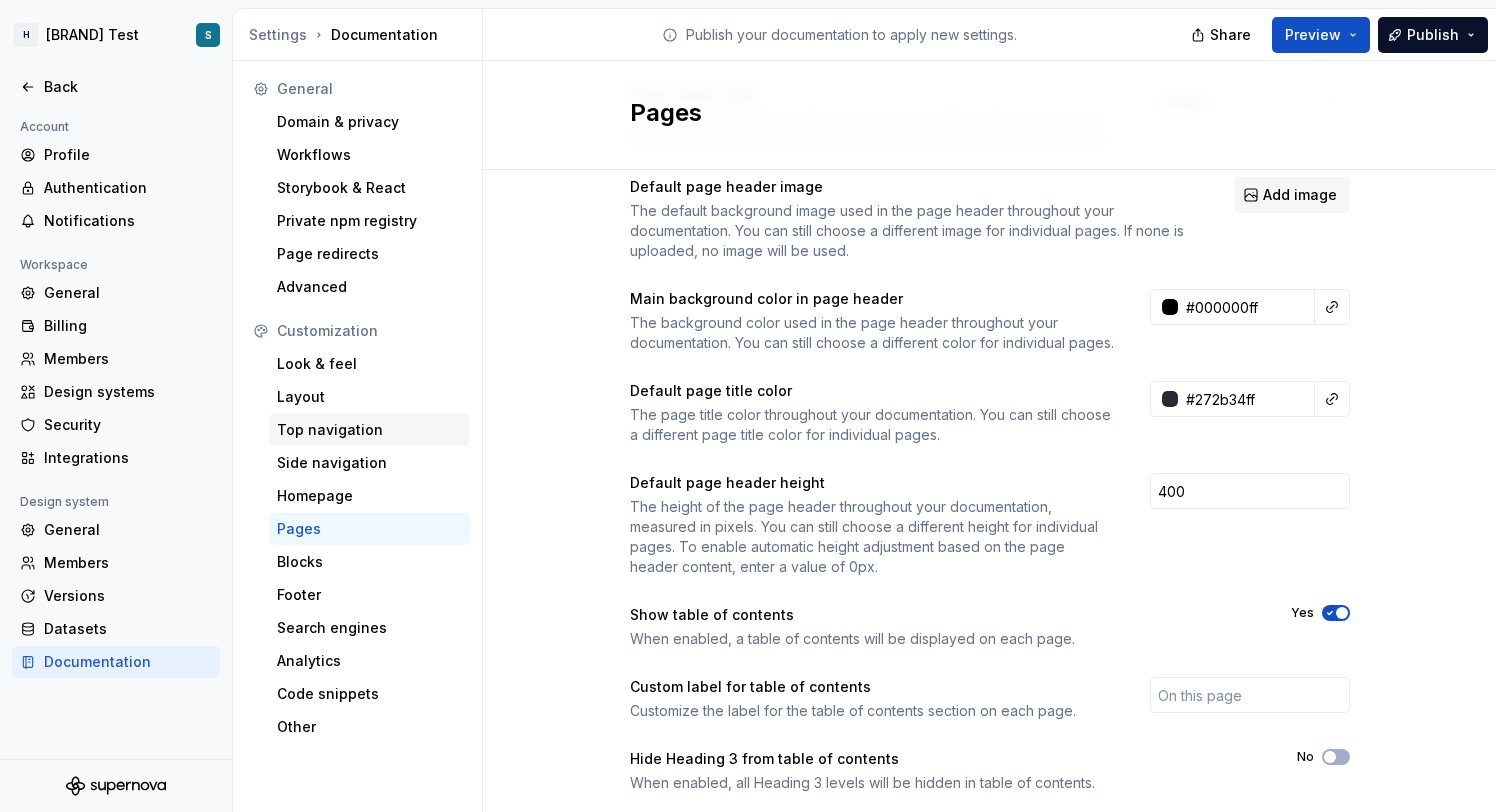 click on "Top navigation" at bounding box center (369, 430) 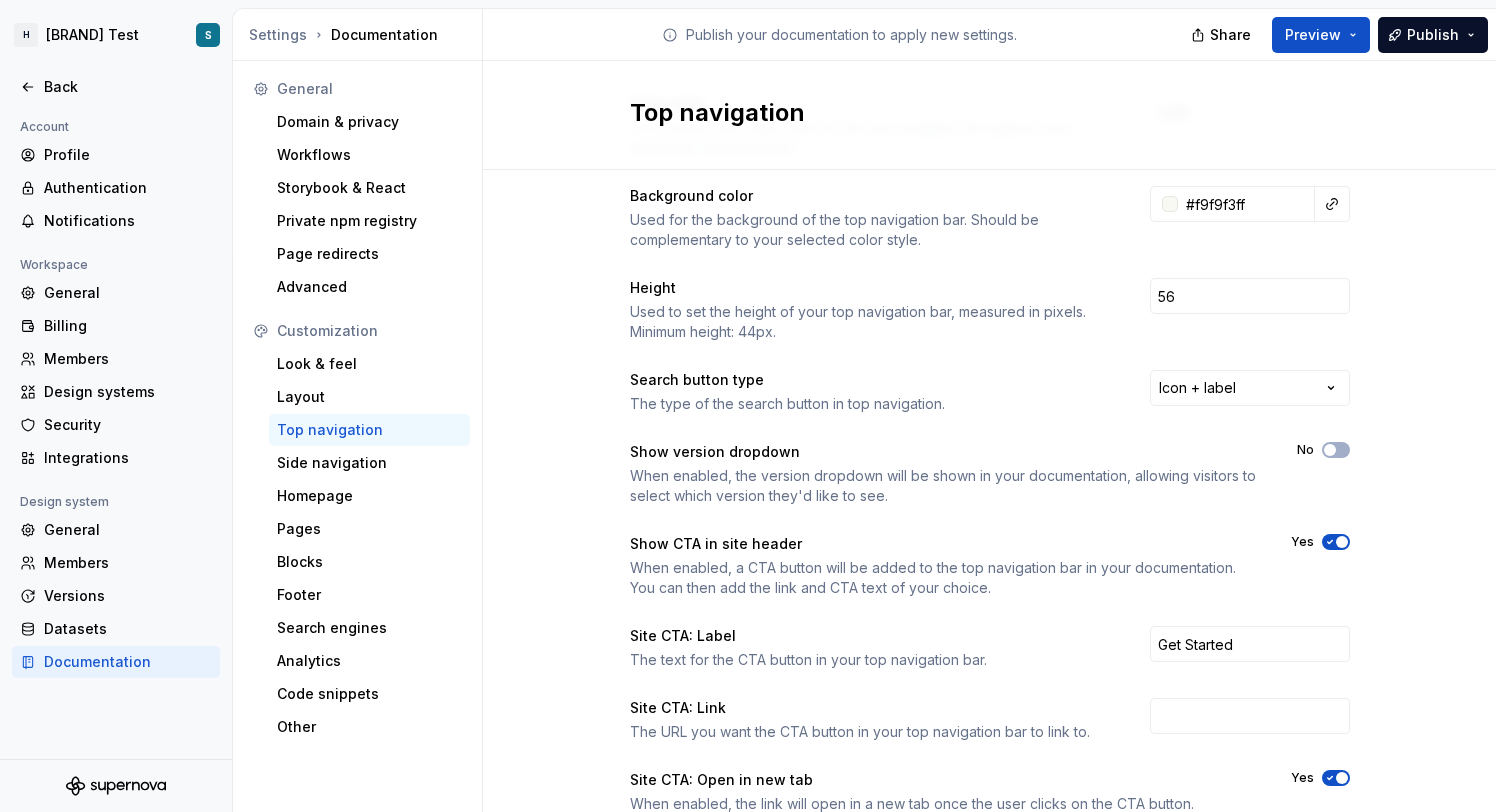 scroll, scrollTop: 273, scrollLeft: 0, axis: vertical 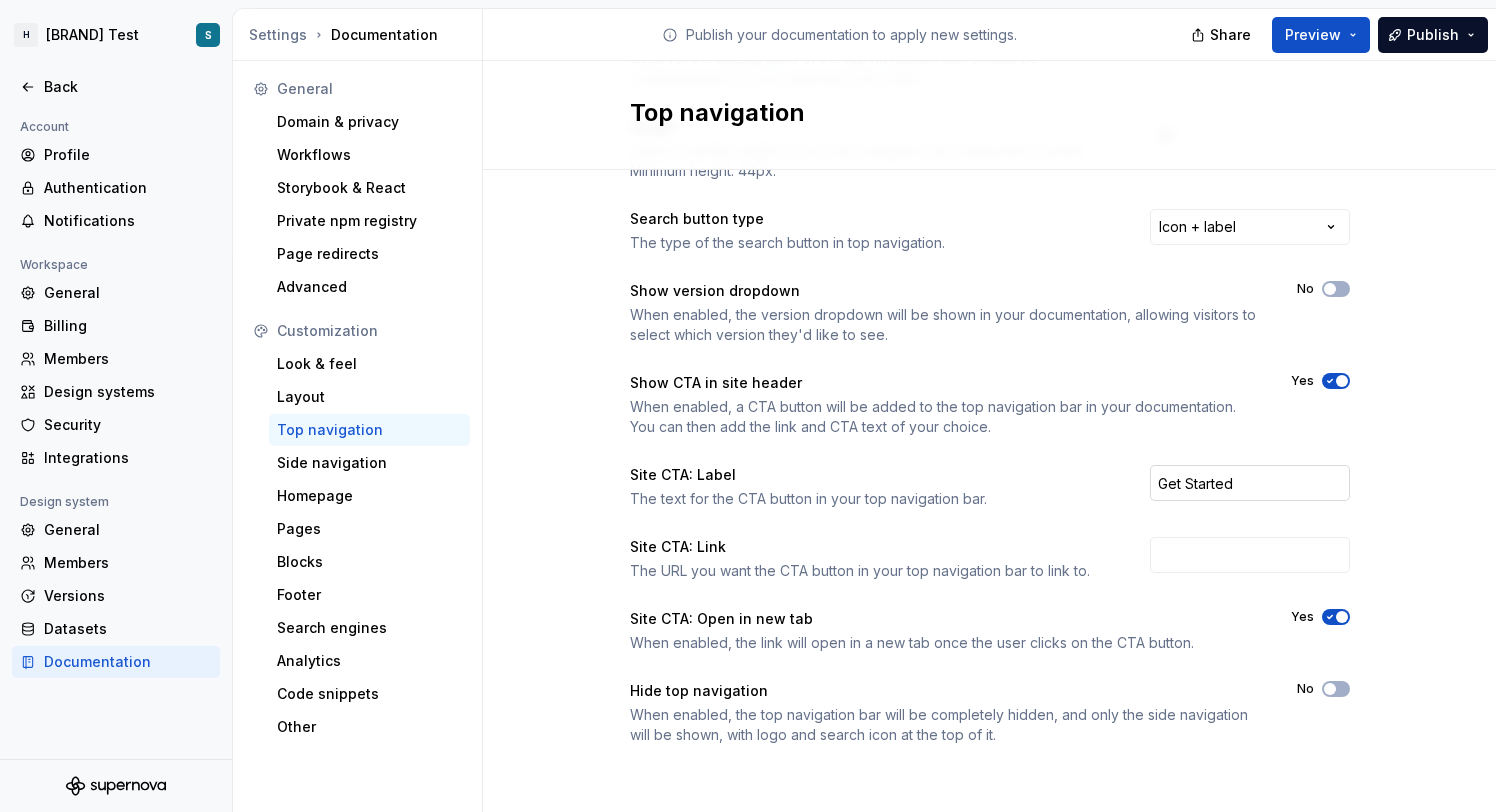 click on "Get Started" at bounding box center (1250, 483) 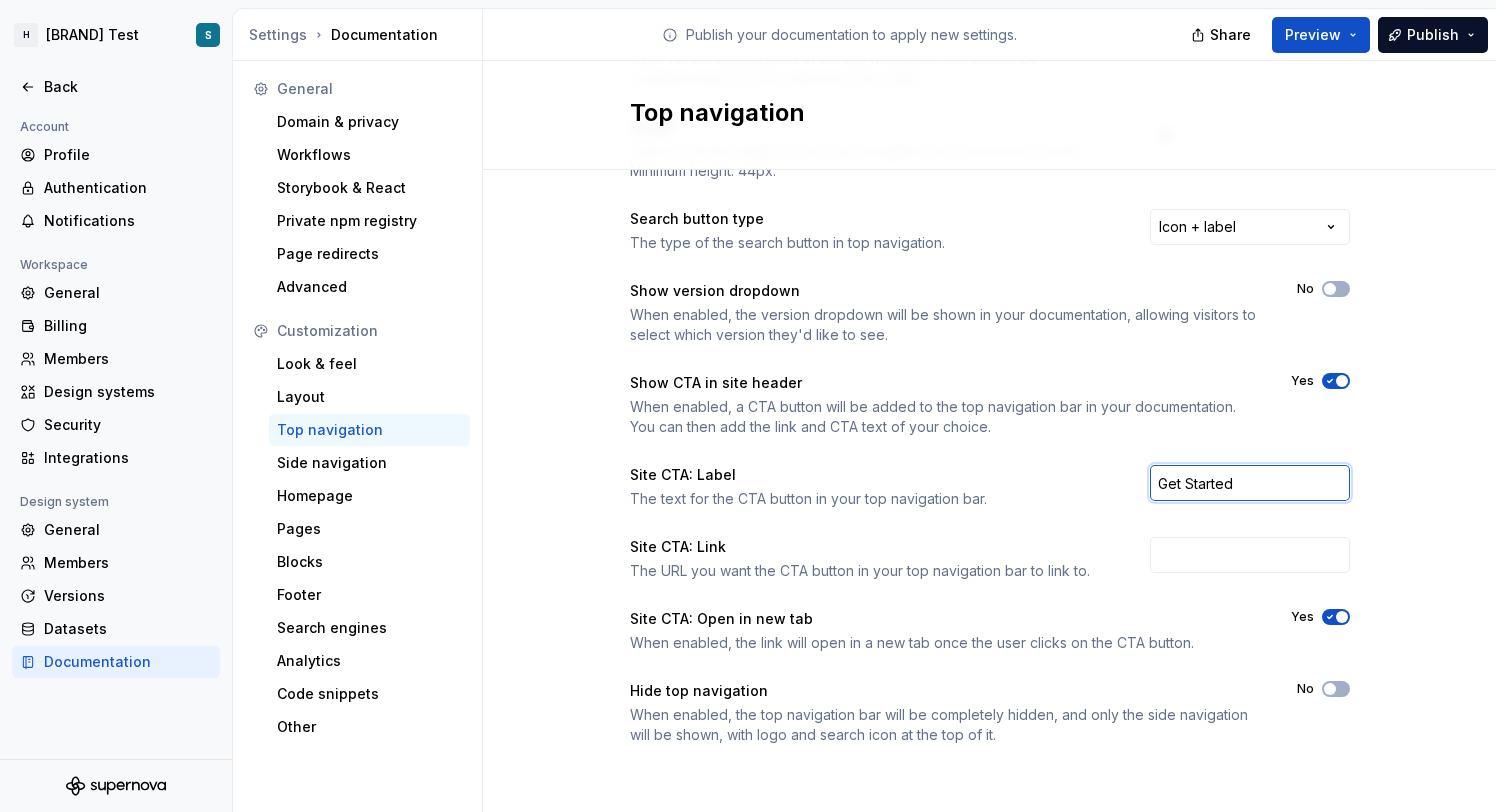 click on "Get Started" at bounding box center [1250, 483] 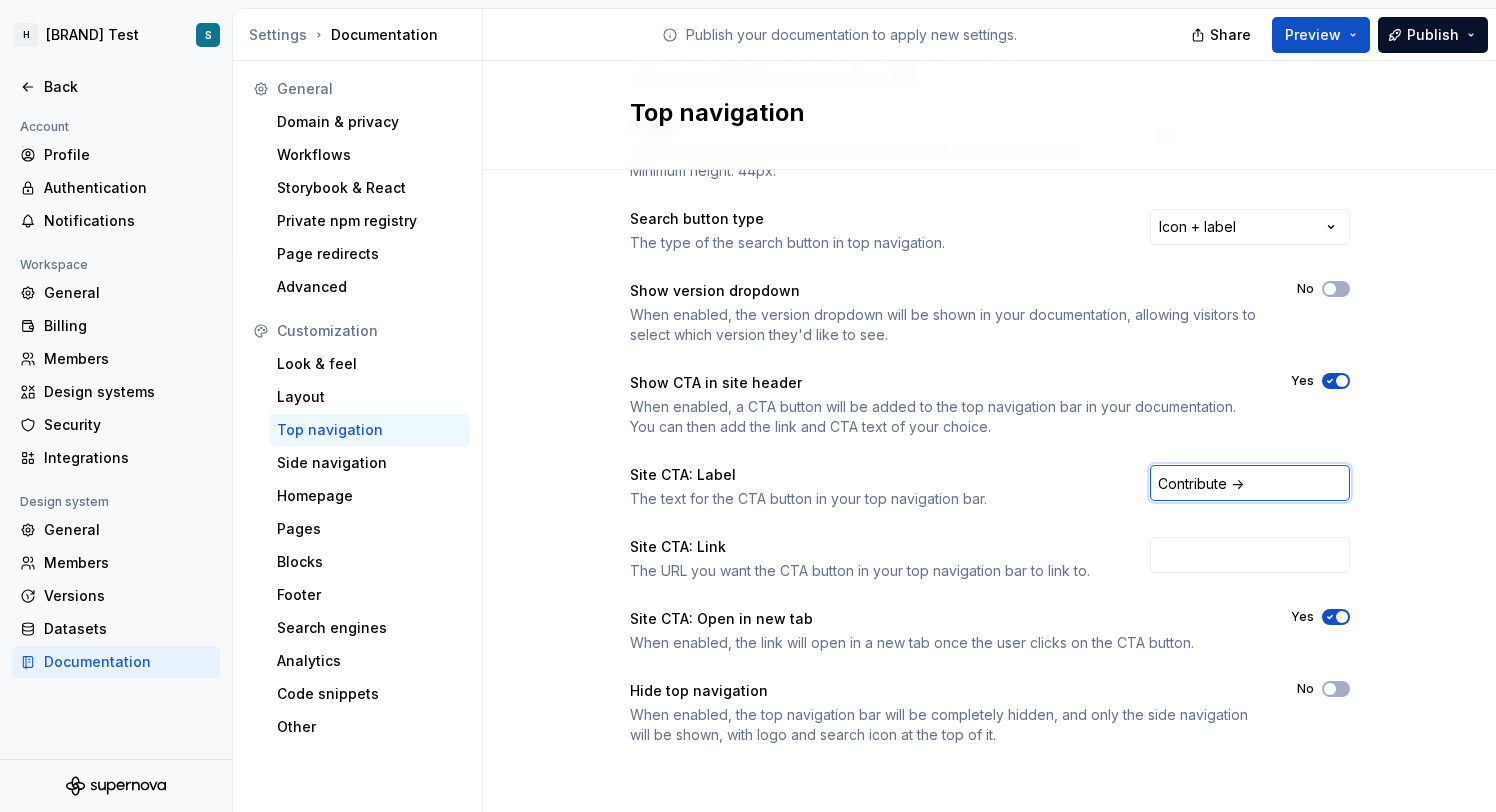 type on "Contribute ->" 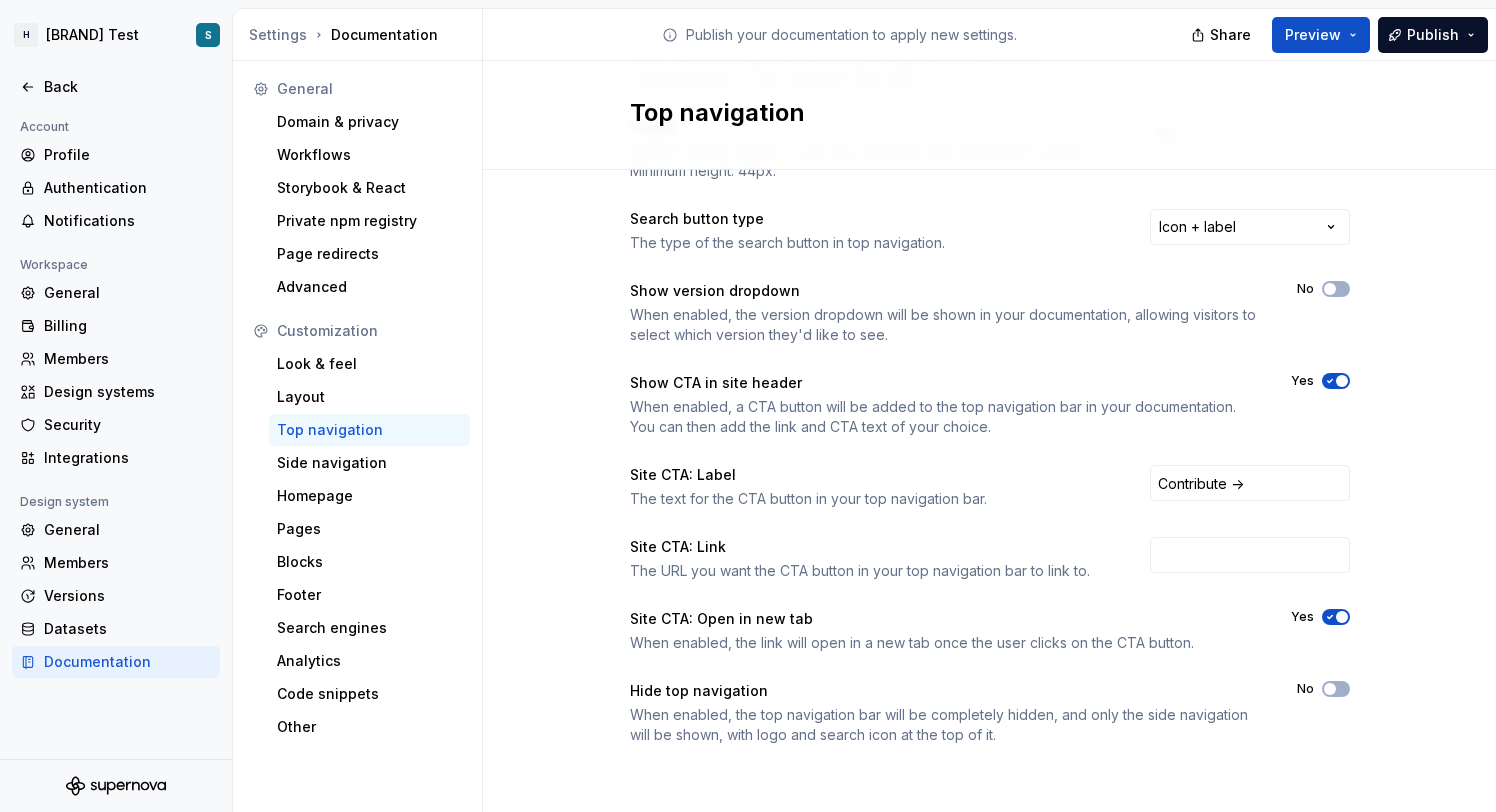 click on "Color style The overall color style used for the top navigation throughout your published documentation. Light Background color Used for the background of the top navigation bar. Should be complementary to your selected color style. #f9f9f3ff Height Used to set the height of your top navigation bar, measured in pixels. Minimum height: 44px. 56 Search button type The type of the search button in top navigation. Icon + label Show version dropdown When enabled, the version dropdown will be shown in your documentation, allowing visitors to select which version they'd like to see. No Show CTA in site header When enabled, a CTA button will be added to the top navigation bar in your documentation. You can then add the link and CTA text of your choice. Yes Site CTA: Label The text for the CTA button in your top navigation bar. Contribute -> Site CTA: Link The URL you want the CTA button in your top navigation bar to link to. Site CTA: Open in new tab Yes Hide top navigation No" at bounding box center (989, 359) 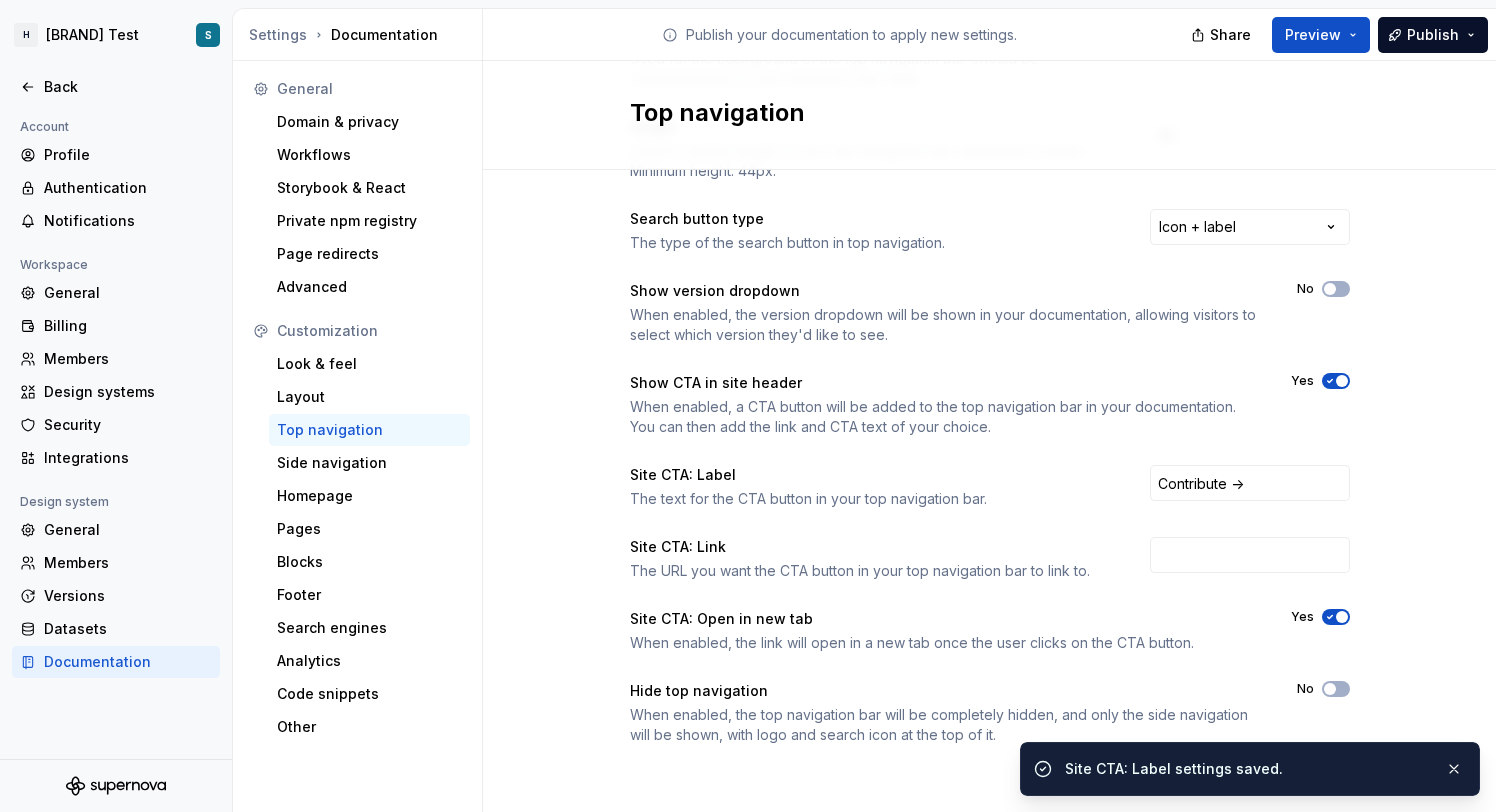 click on "Share Preview Publish" at bounding box center [1346, 34] 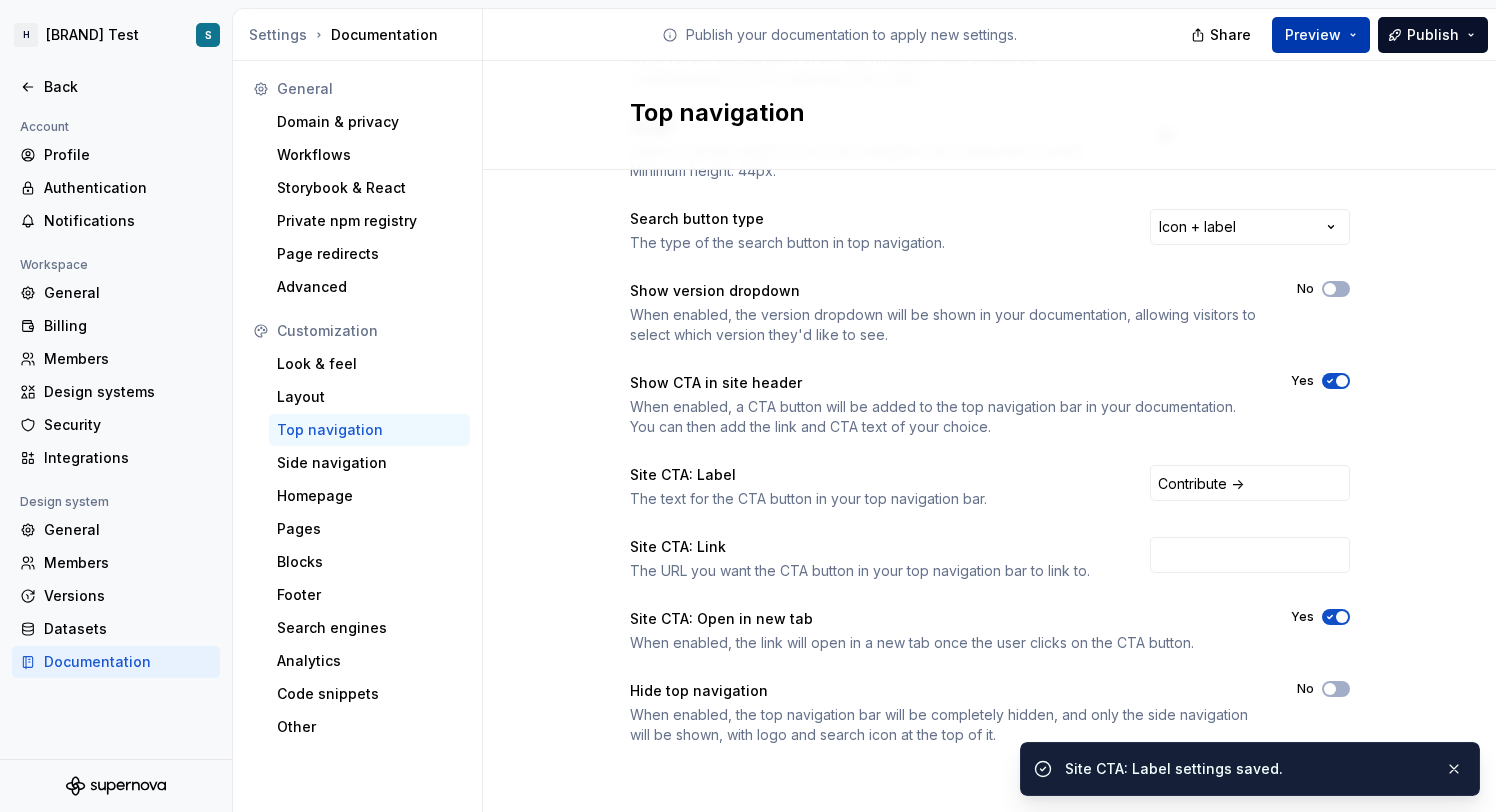 click on "Preview" at bounding box center (1321, 35) 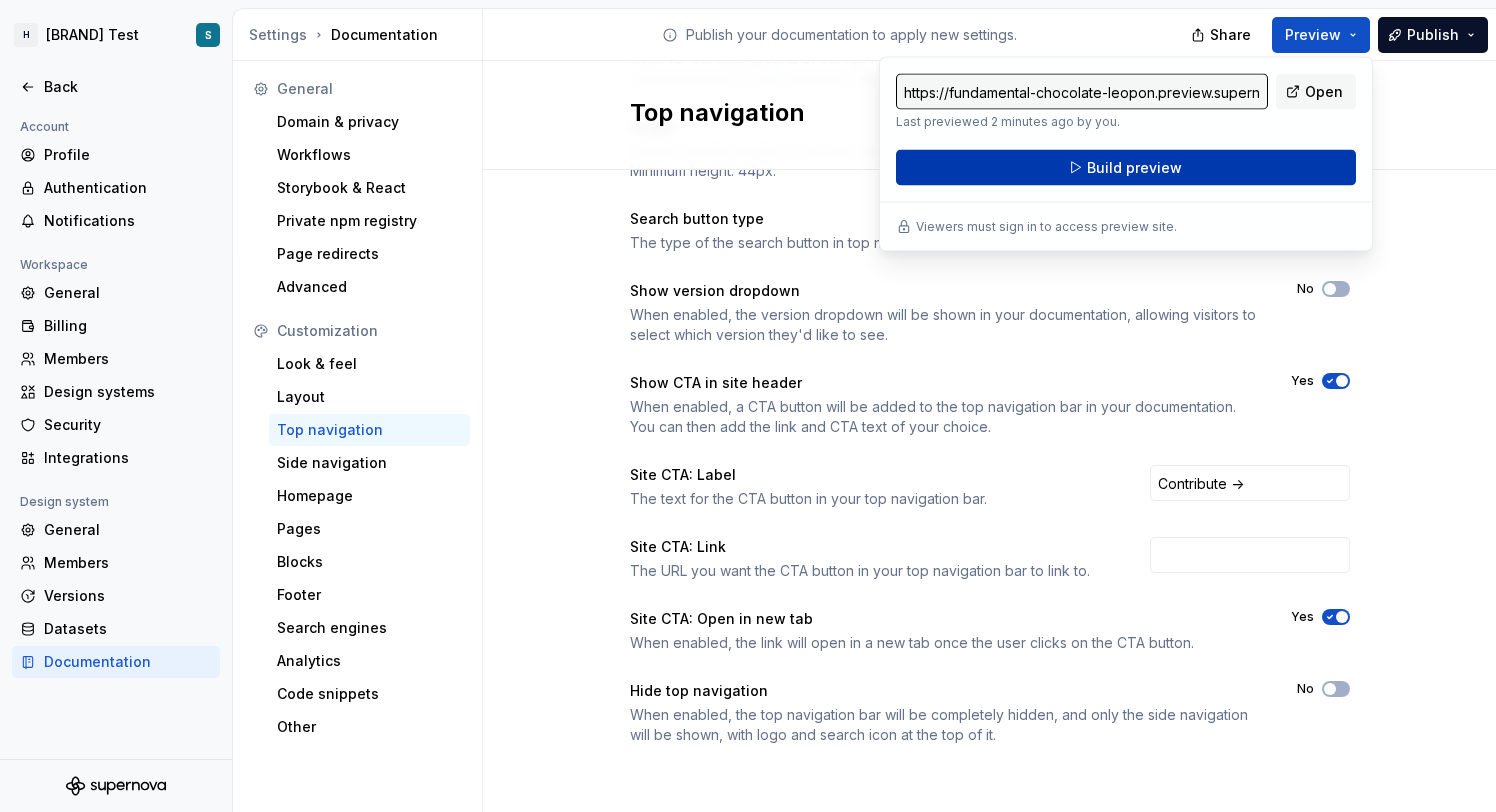 click on "Build preview" at bounding box center (1126, 168) 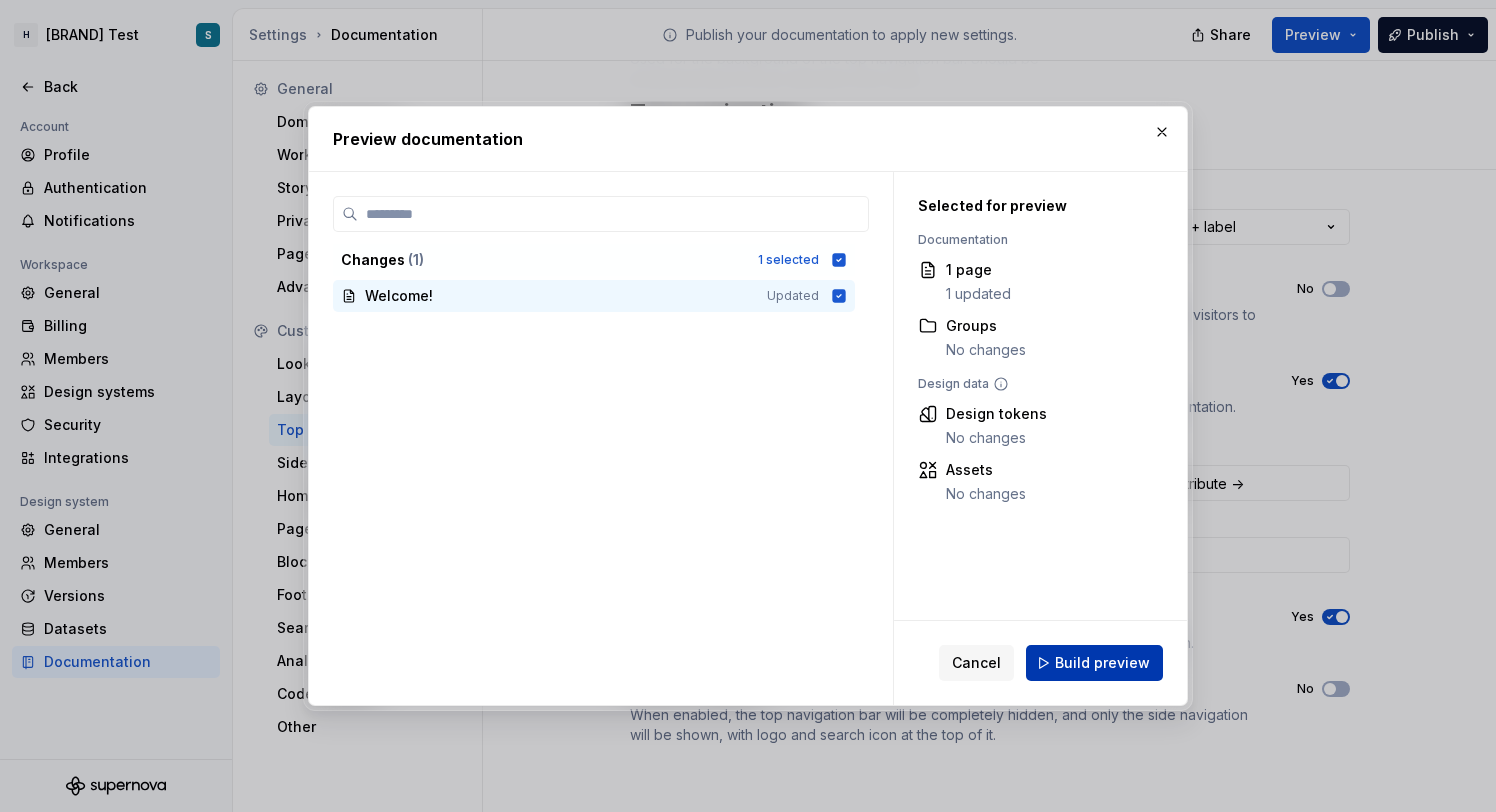click on "Build preview" at bounding box center [1102, 663] 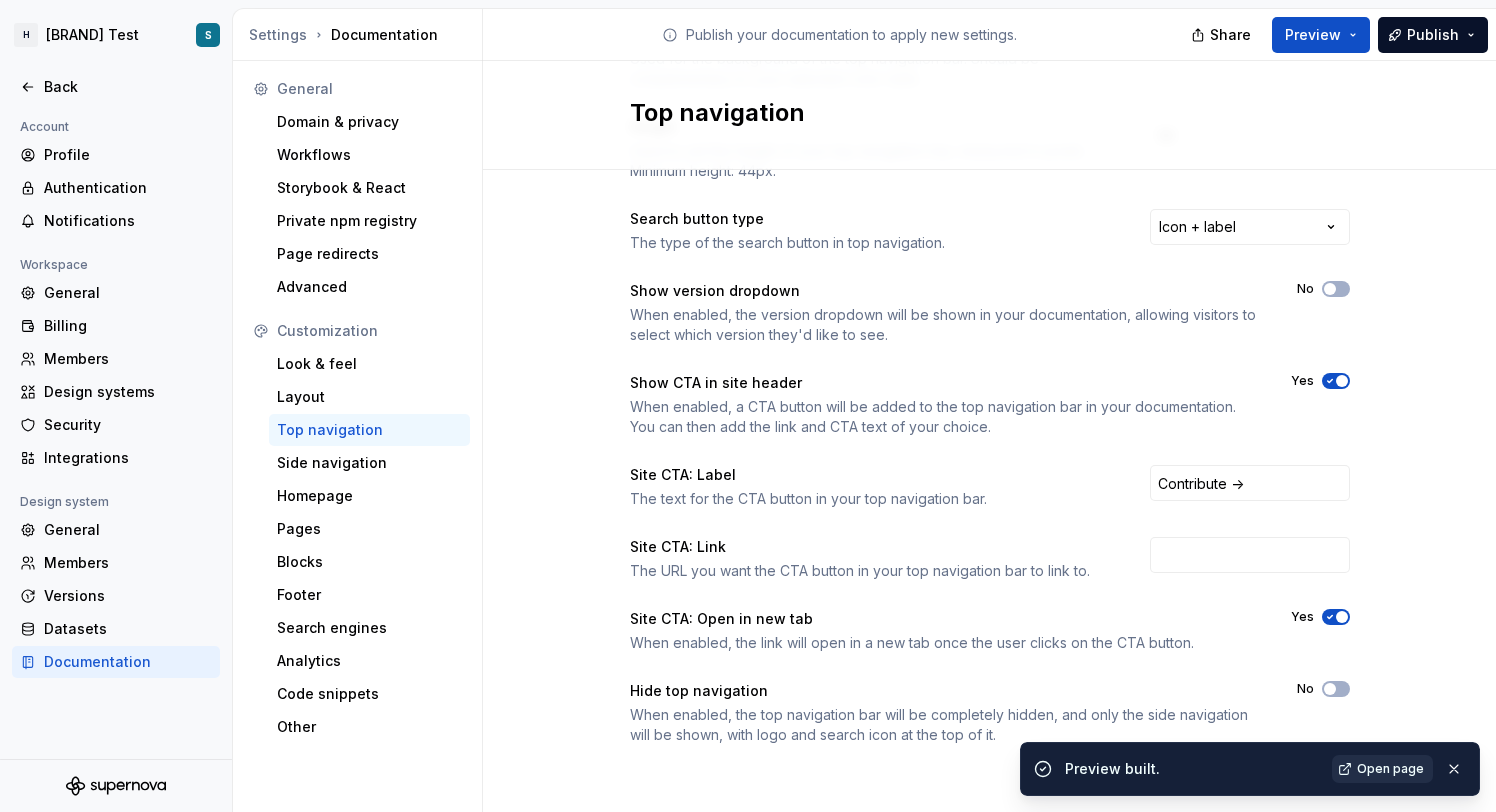 click on "Open page" at bounding box center (1390, 769) 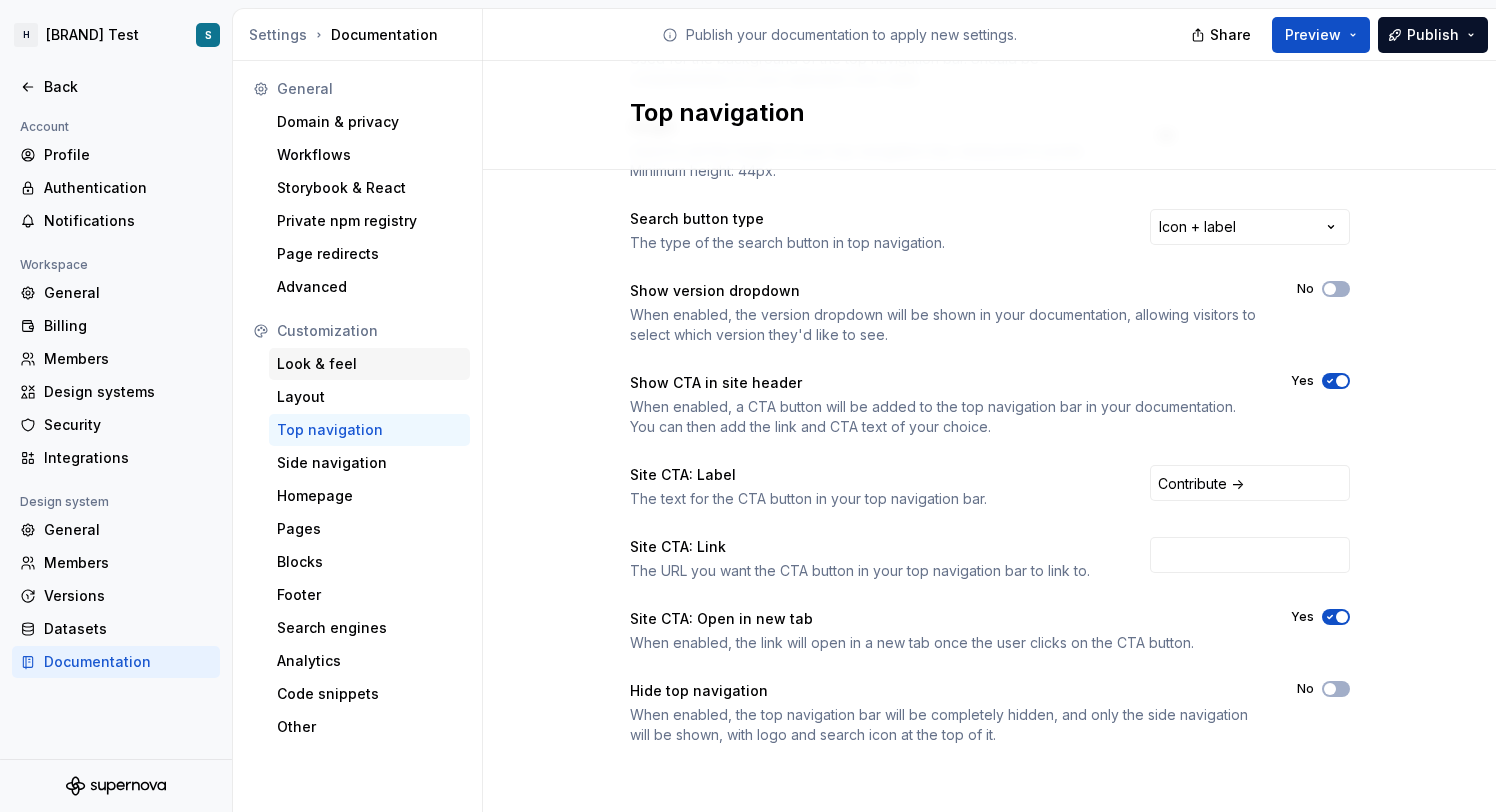 click on "Look & feel" at bounding box center [369, 364] 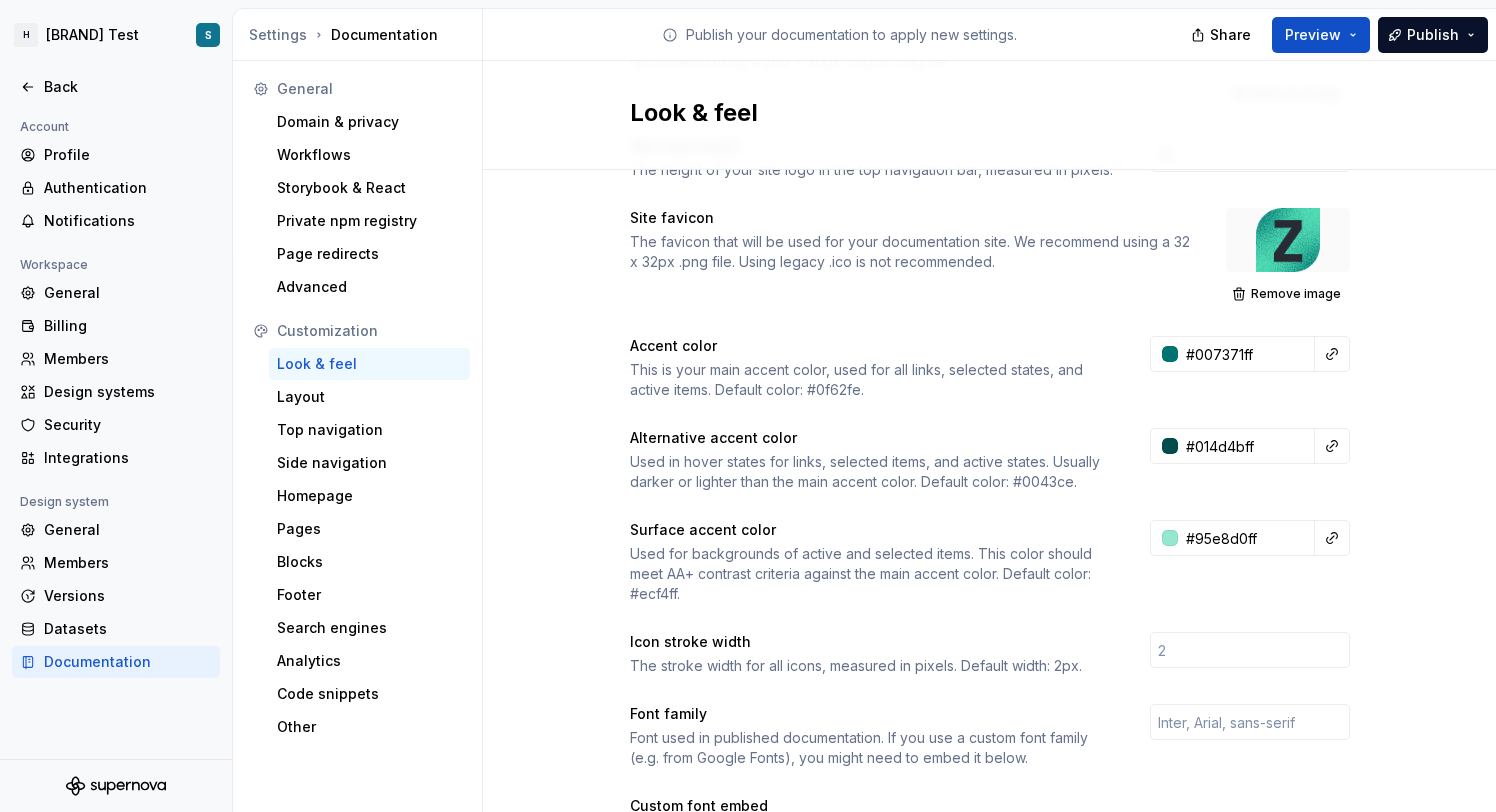 scroll, scrollTop: 249, scrollLeft: 0, axis: vertical 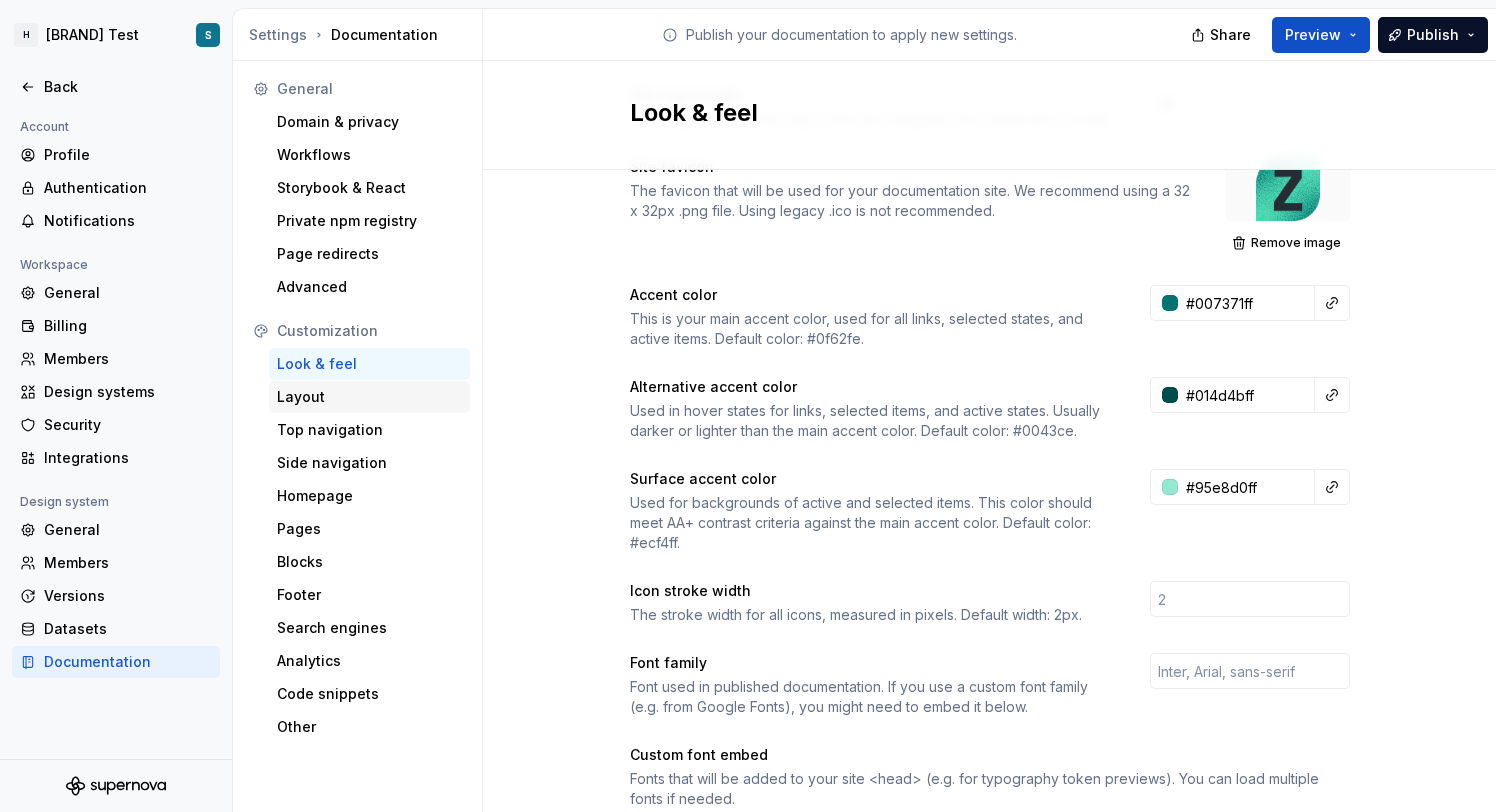 click on "Layout" at bounding box center [369, 397] 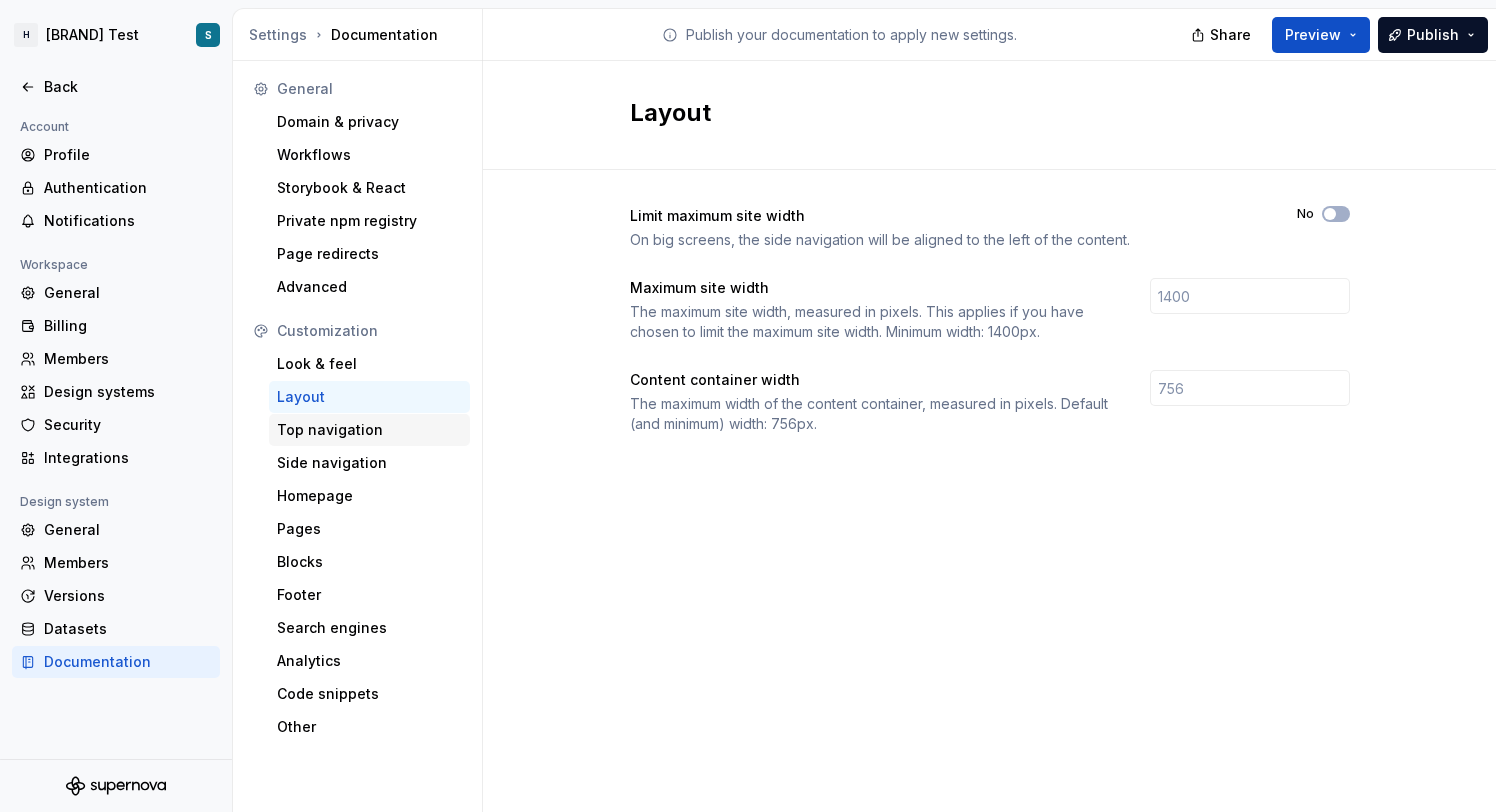 click on "Top navigation" at bounding box center [369, 430] 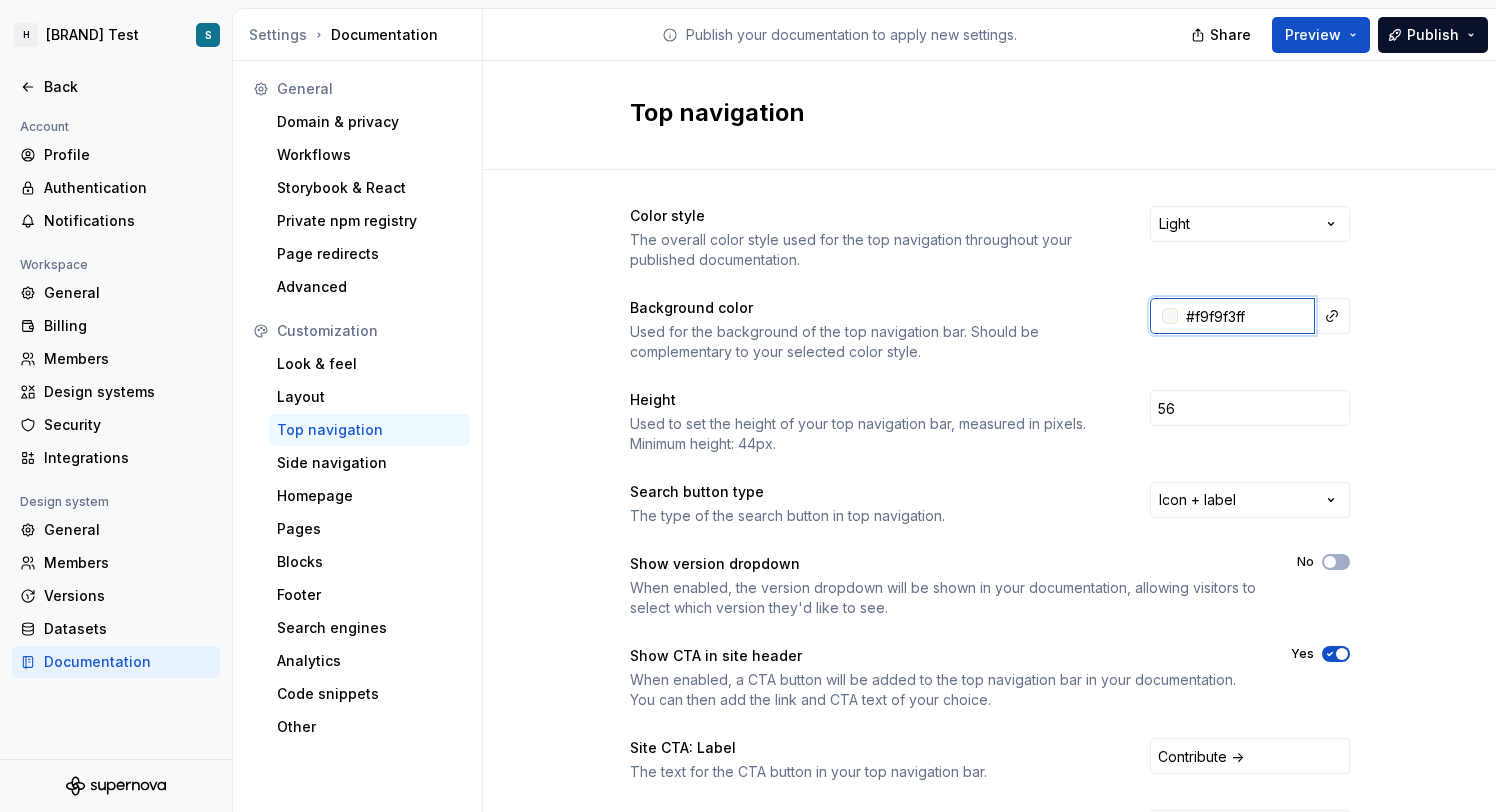 click on "#f9f9f3ff" at bounding box center (1246, 316) 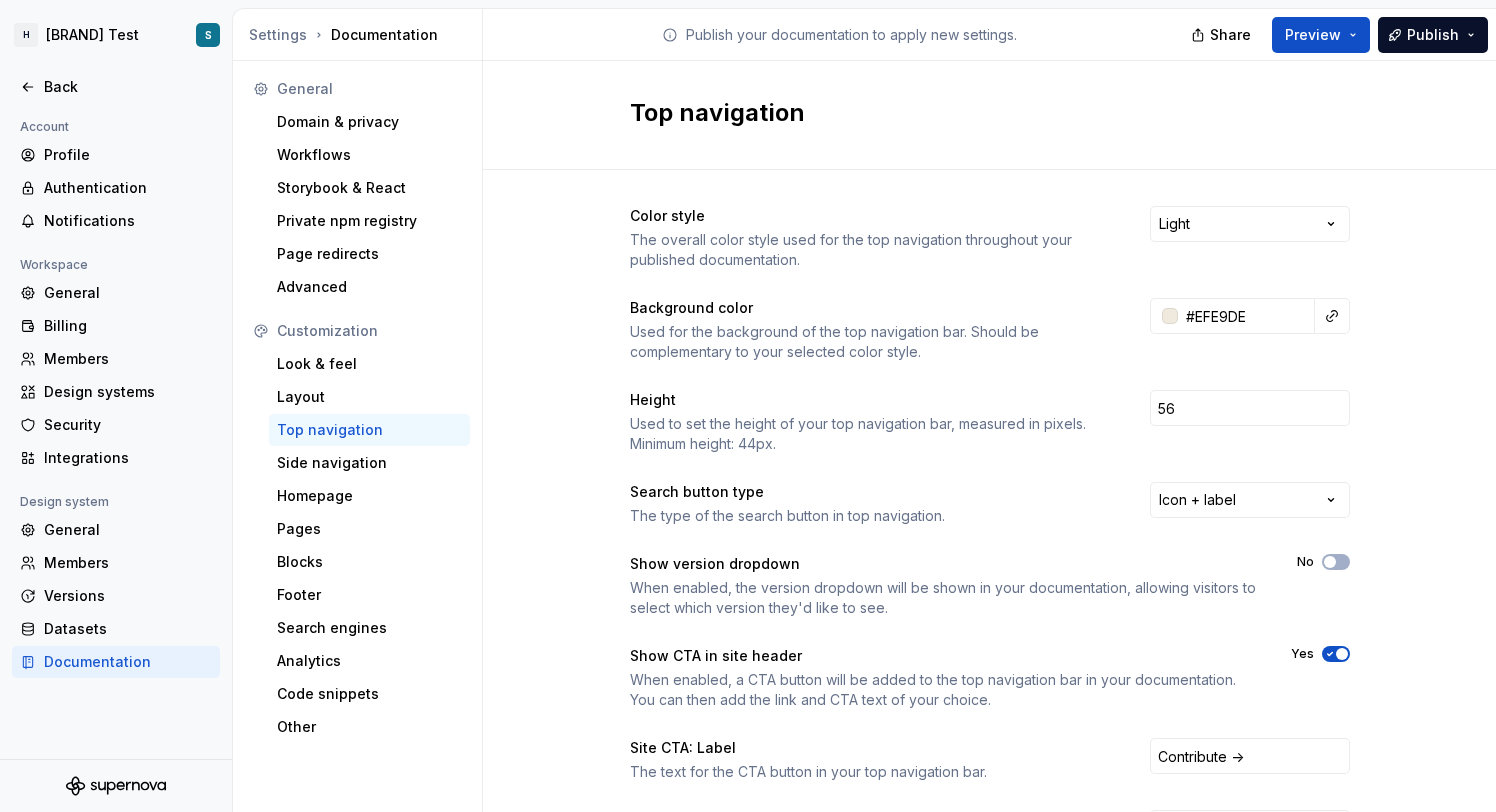 click on "Color style The overall color style used for the top navigation throughout your published documentation. Light Background color Used for the background of the top navigation bar. Should be complementary to your selected color style. #EFE9DE Height Used to set the height of your top navigation bar, measured in pixels. Minimum height: 44px. 56 Search button type The type of the search button in top navigation. Icon + label Show version dropdown When enabled, the version dropdown will be shown in your documentation, allowing visitors to select which version they'd like to see. No Show CTA in site header When enabled, a CTA button will be added to the top navigation bar in your documentation. You can then add the link and CTA text of your choice. Yes Site CTA: Label The text for the CTA button in your top navigation bar. Contribute -> Site CTA: Link The URL you want the CTA button in your top navigation bar to link to. Site CTA: Open in new tab Yes Hide top navigation No" at bounding box center [989, 632] 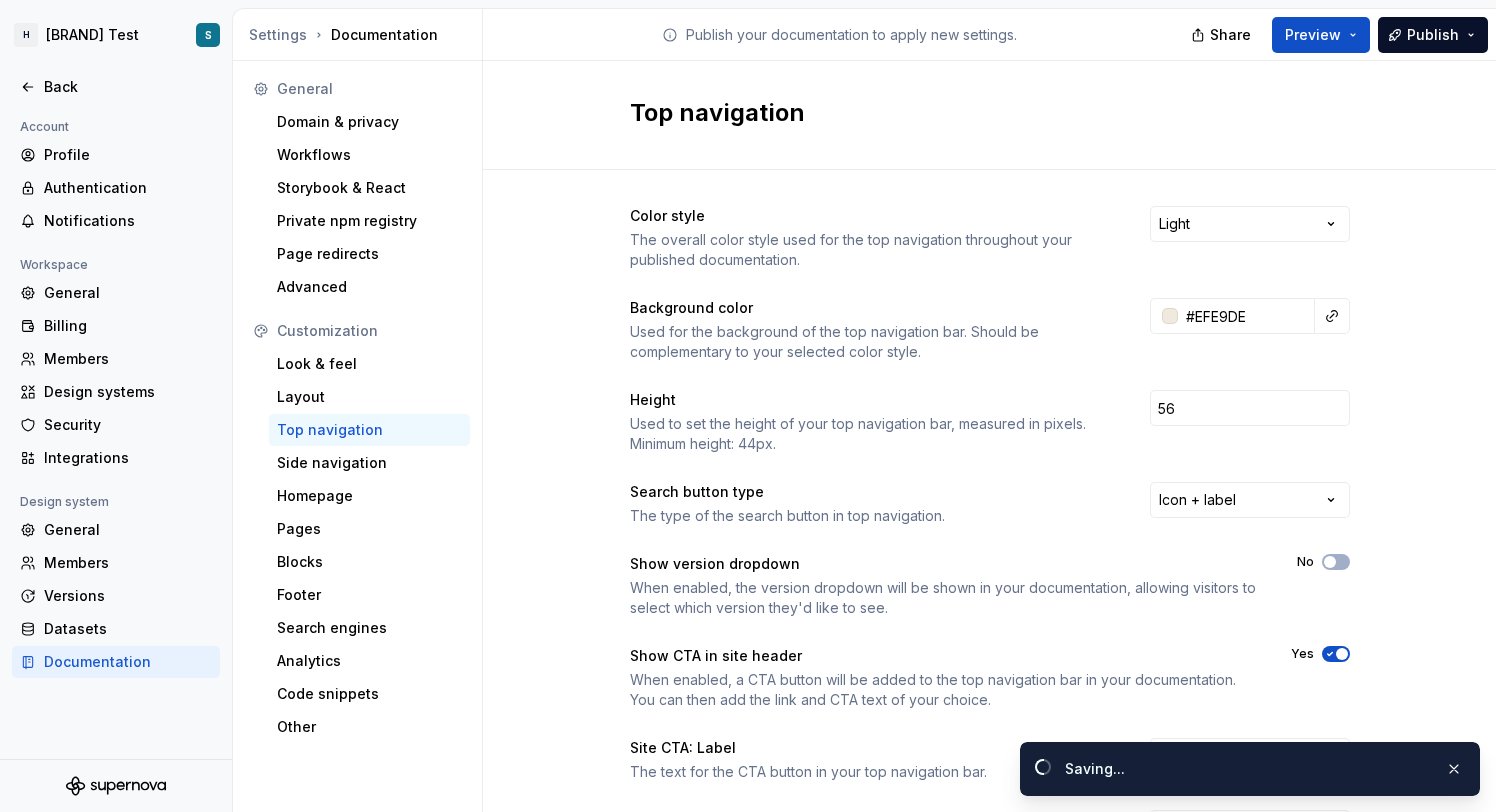 type on "#efe9deff" 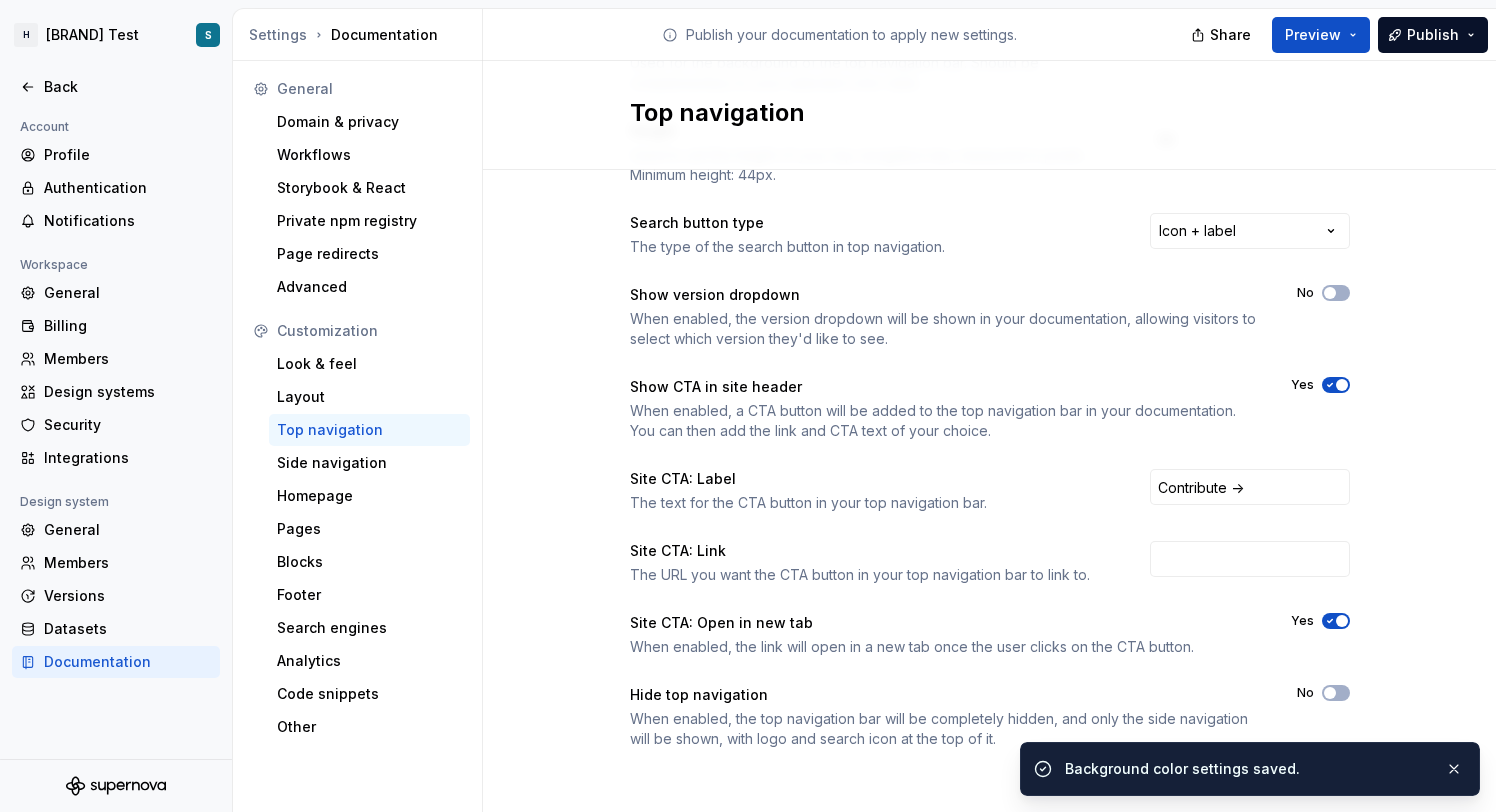 scroll, scrollTop: 273, scrollLeft: 0, axis: vertical 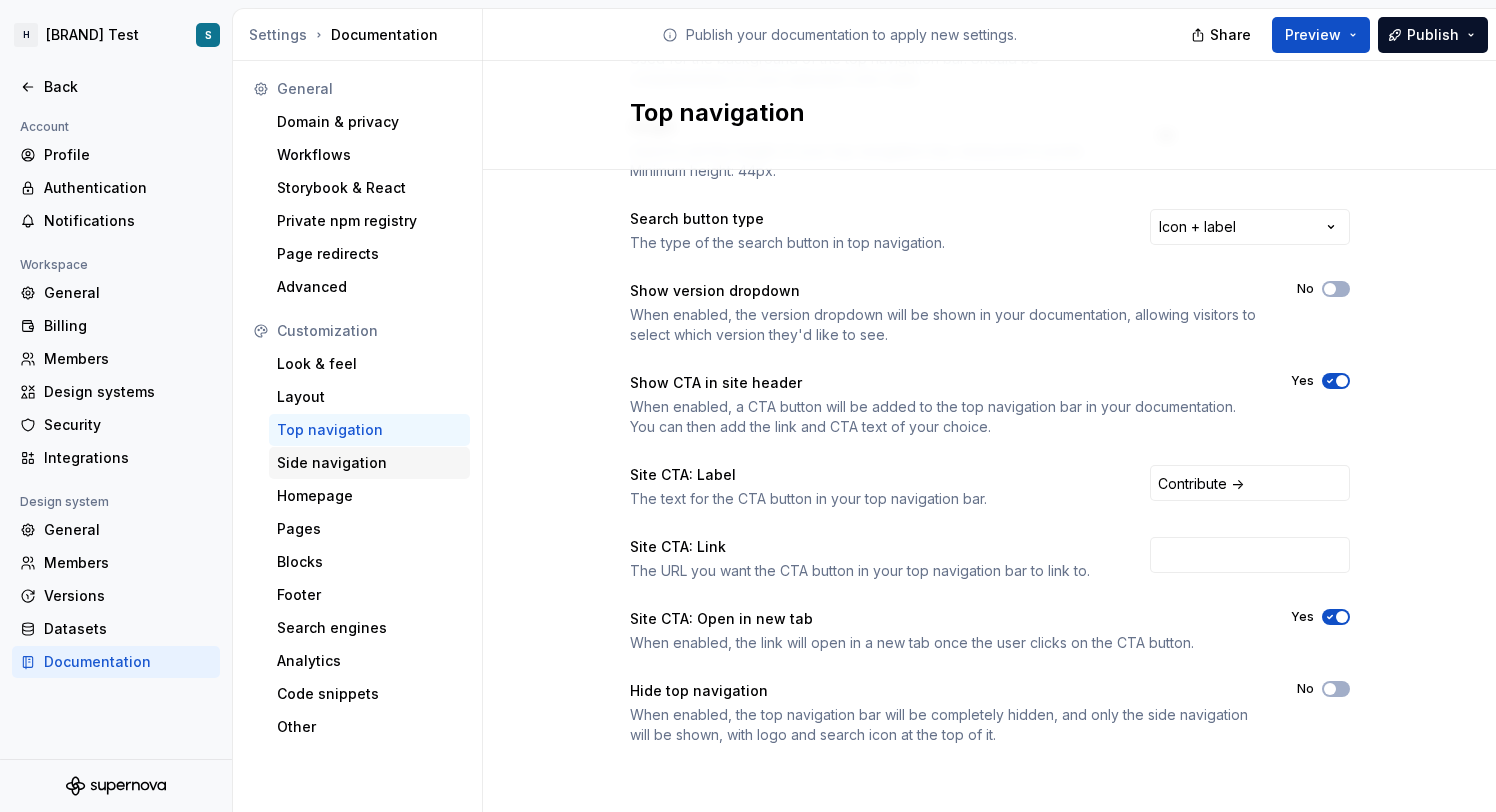 click on "Side navigation" at bounding box center [369, 463] 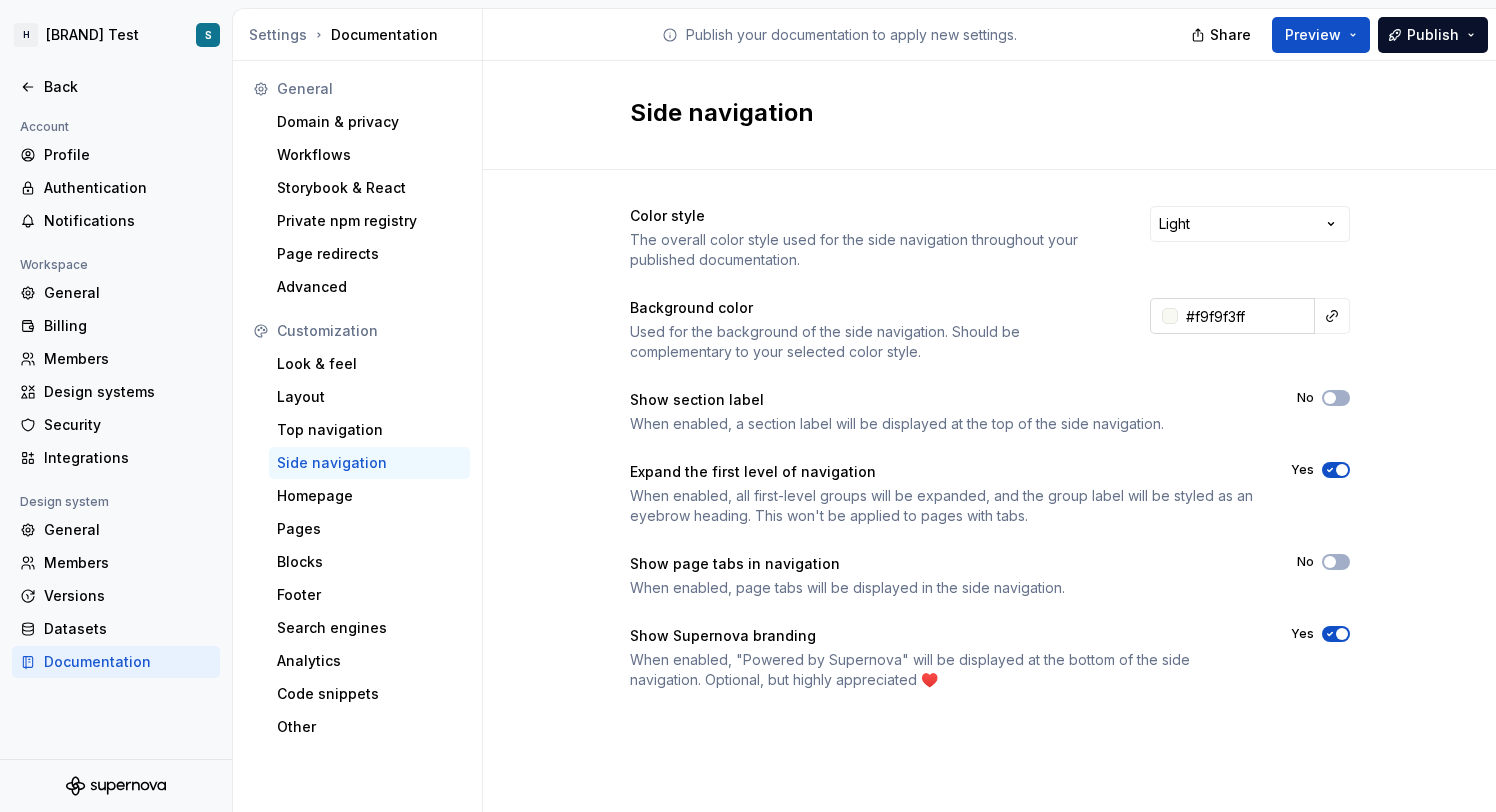click on "#f9f9f3ff" at bounding box center [1246, 316] 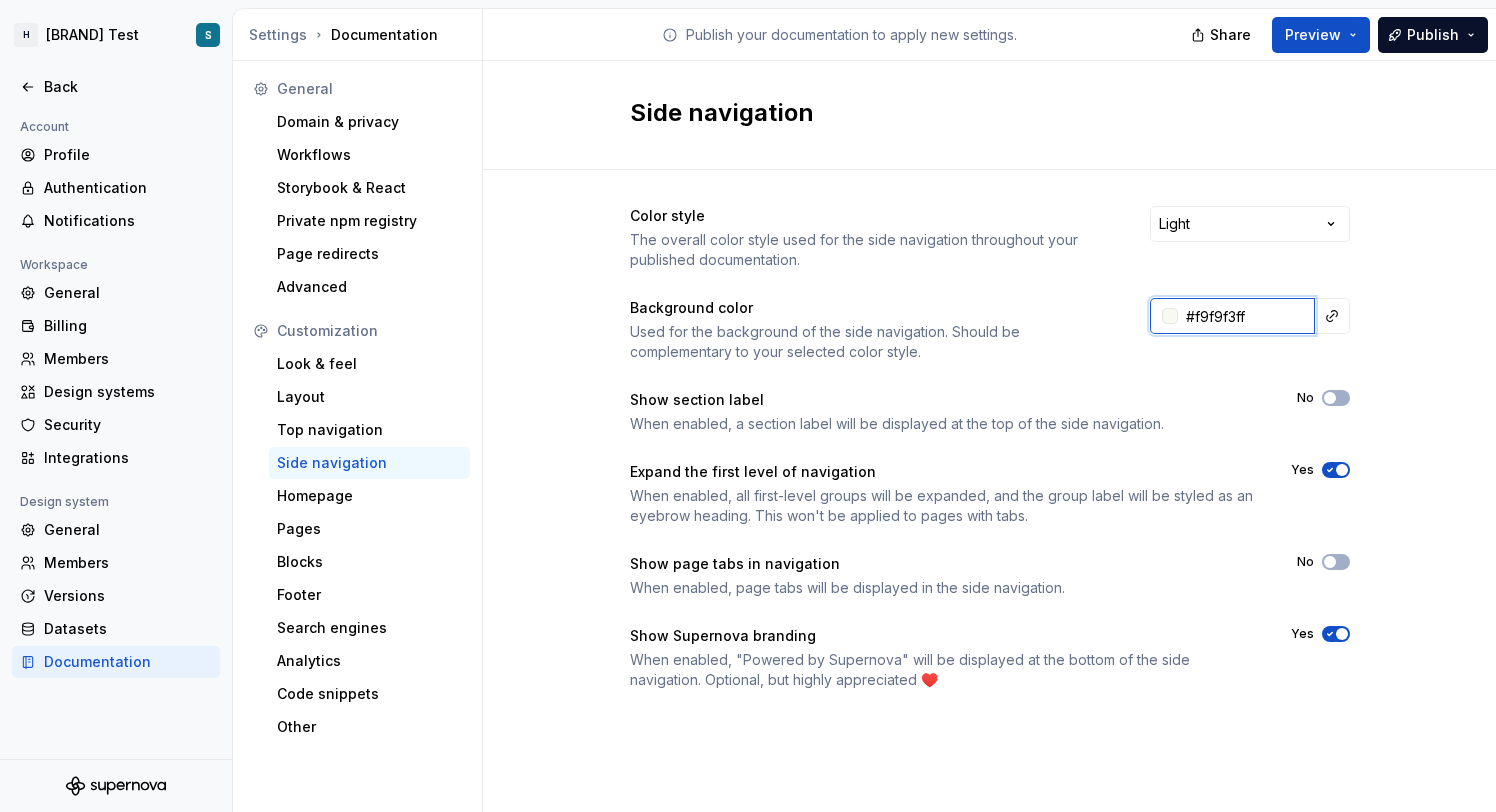 paste on "[COLOR]" 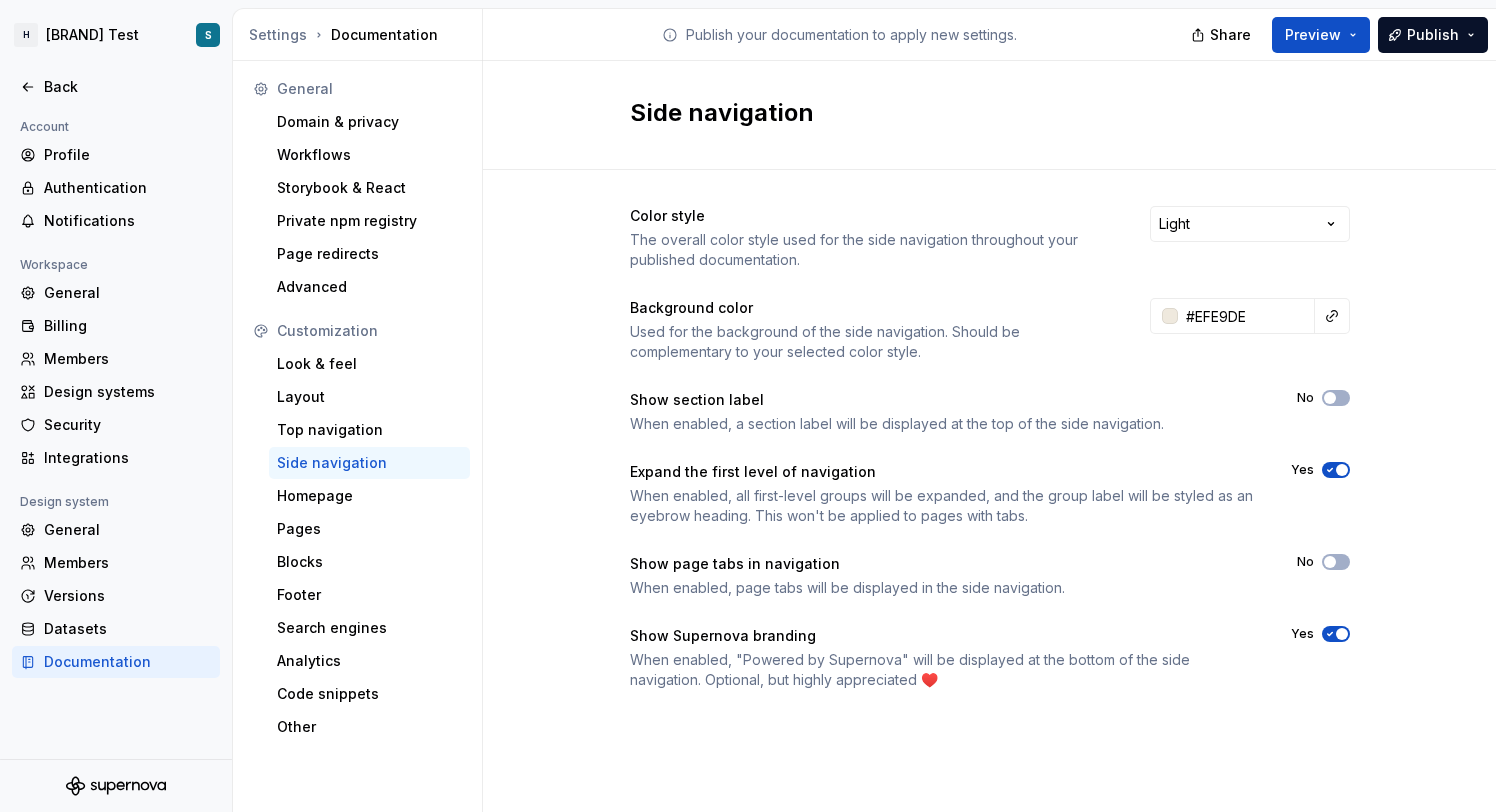 click on "Color style The overall color style used for the side navigation throughout your published documentation. Light Background color Used for the background of the side navigation. Should be complementary to your selected color style. #EFE9DE Show section label When enabled, a section label will be displayed at the top of the side navigation. No Expand the first level of navigation When enabled, all first-level groups will be expanded, and the group label will be styled as an eyebrow heading. This won't be applied to pages with tabs. Yes Show page tabs in navigation When enabled, page tabs will be displayed in the side navigation. No Show Supernova branding When enabled, "Powered by Supernova" will be displayed at the bottom of the side navigation. Optional, but highly appreciated ♥️ Yes" at bounding box center [989, 468] 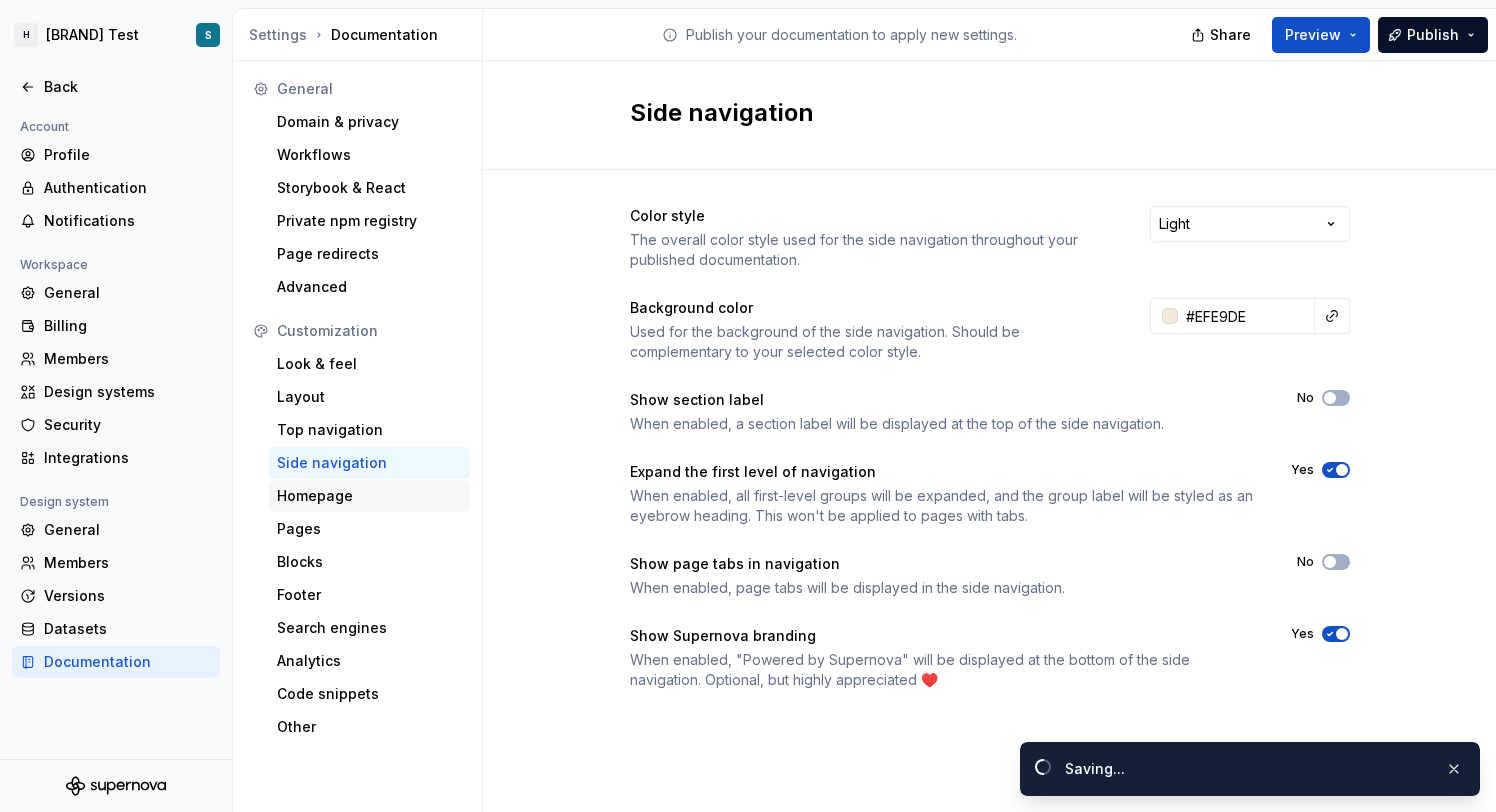 type on "#efe9deff" 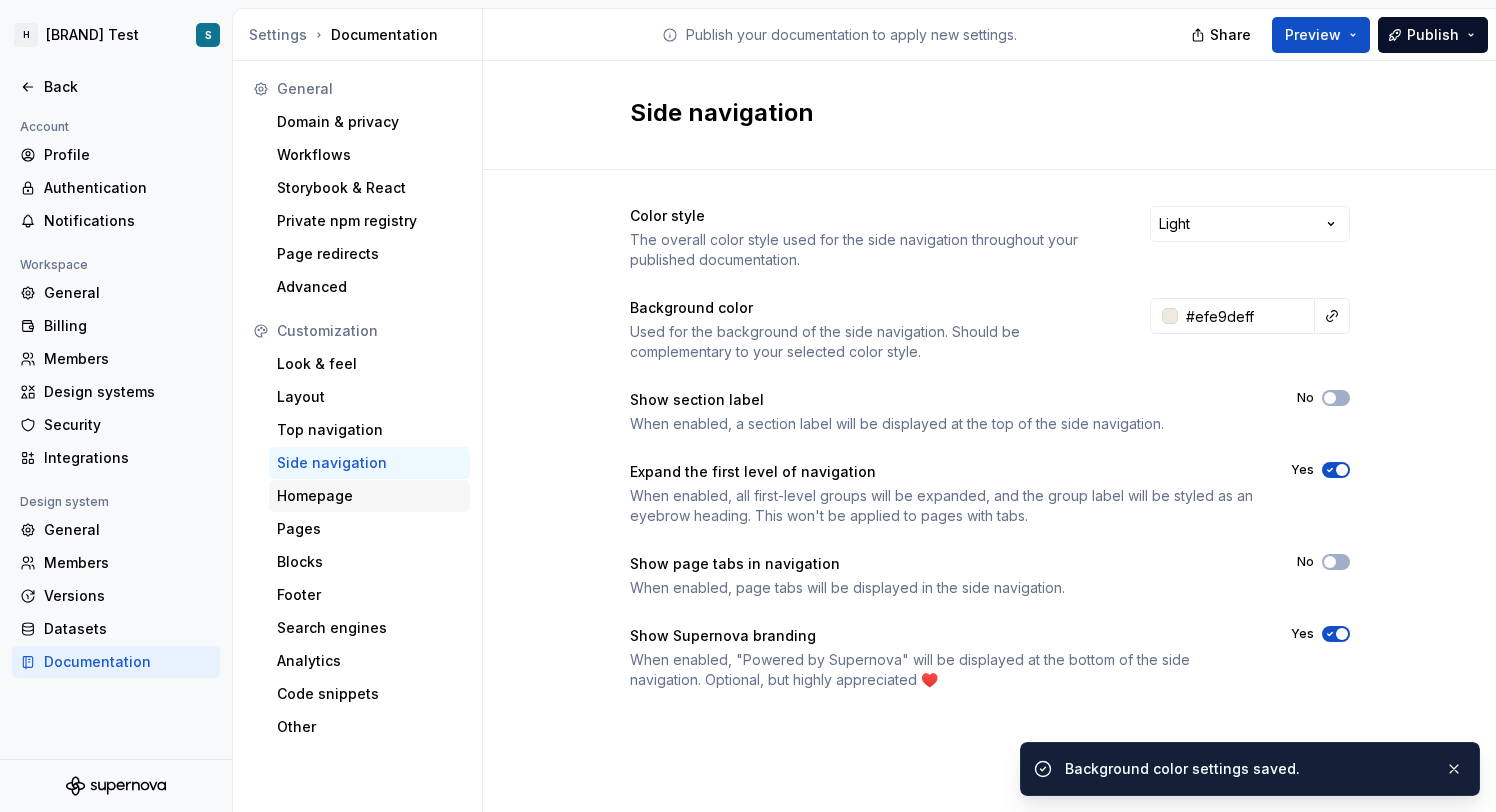 click on "Homepage" at bounding box center (369, 496) 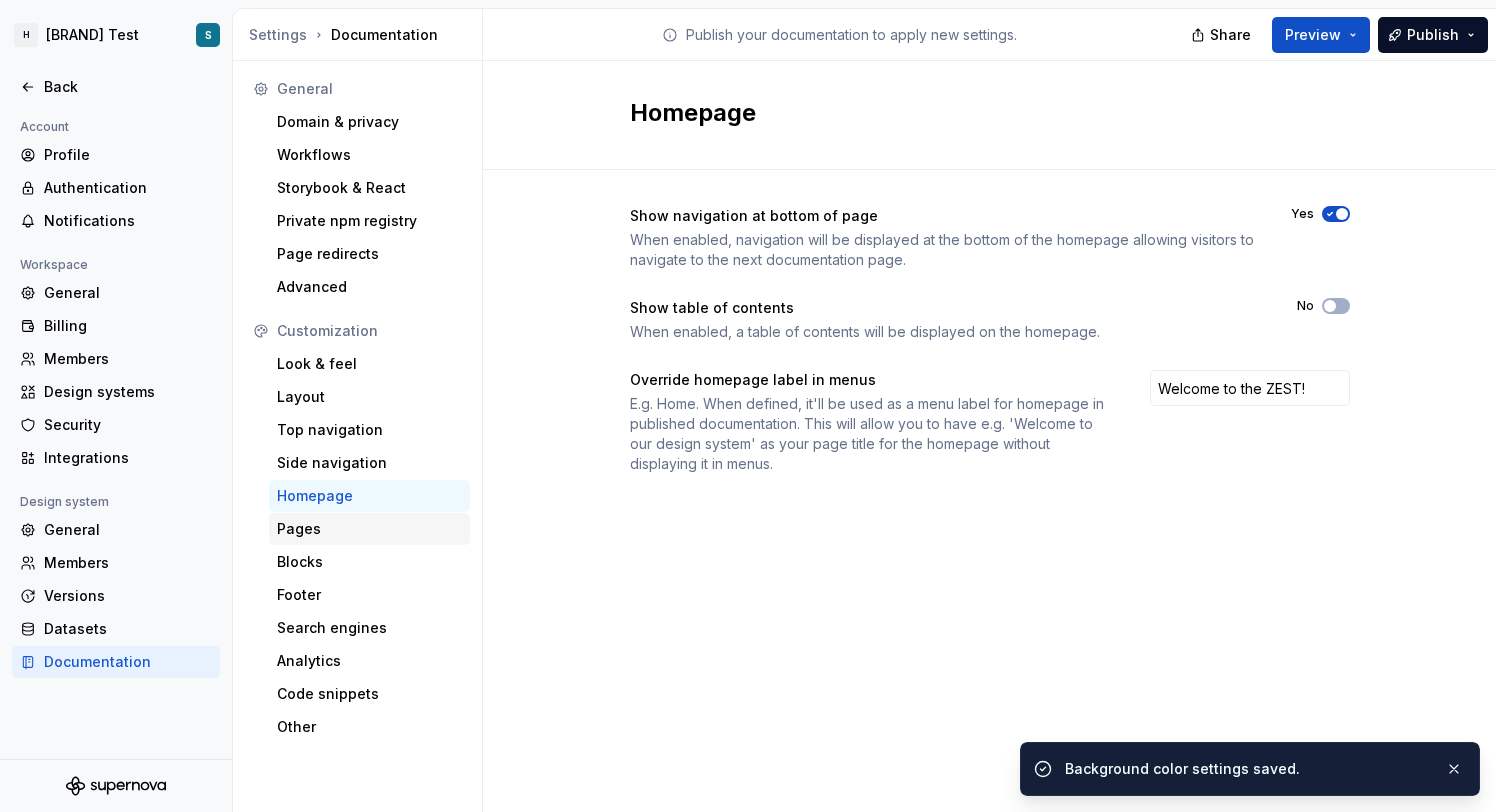 click on "Pages" at bounding box center [369, 529] 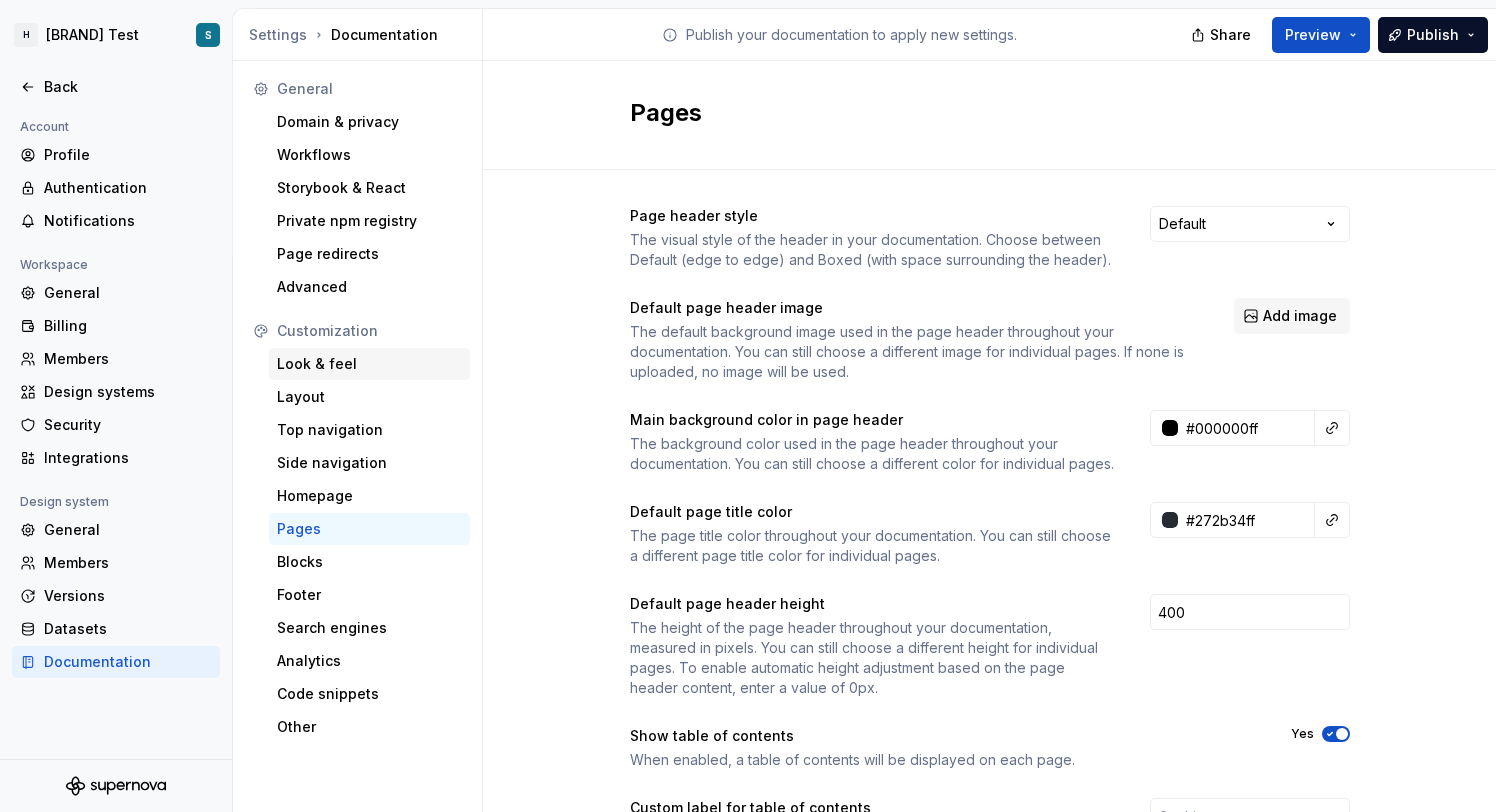 click on "Look & feel" at bounding box center [369, 364] 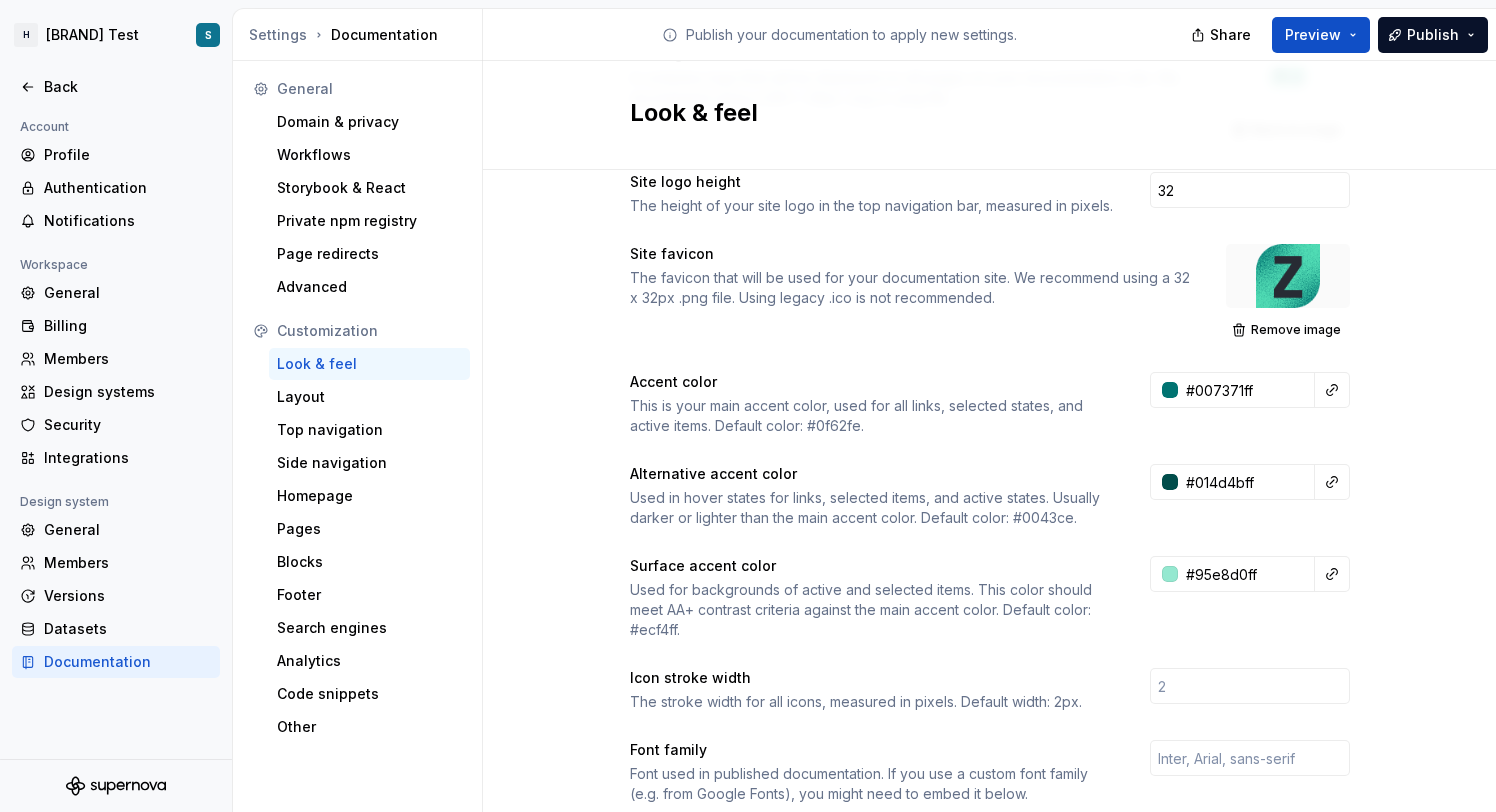 scroll, scrollTop: 242, scrollLeft: 0, axis: vertical 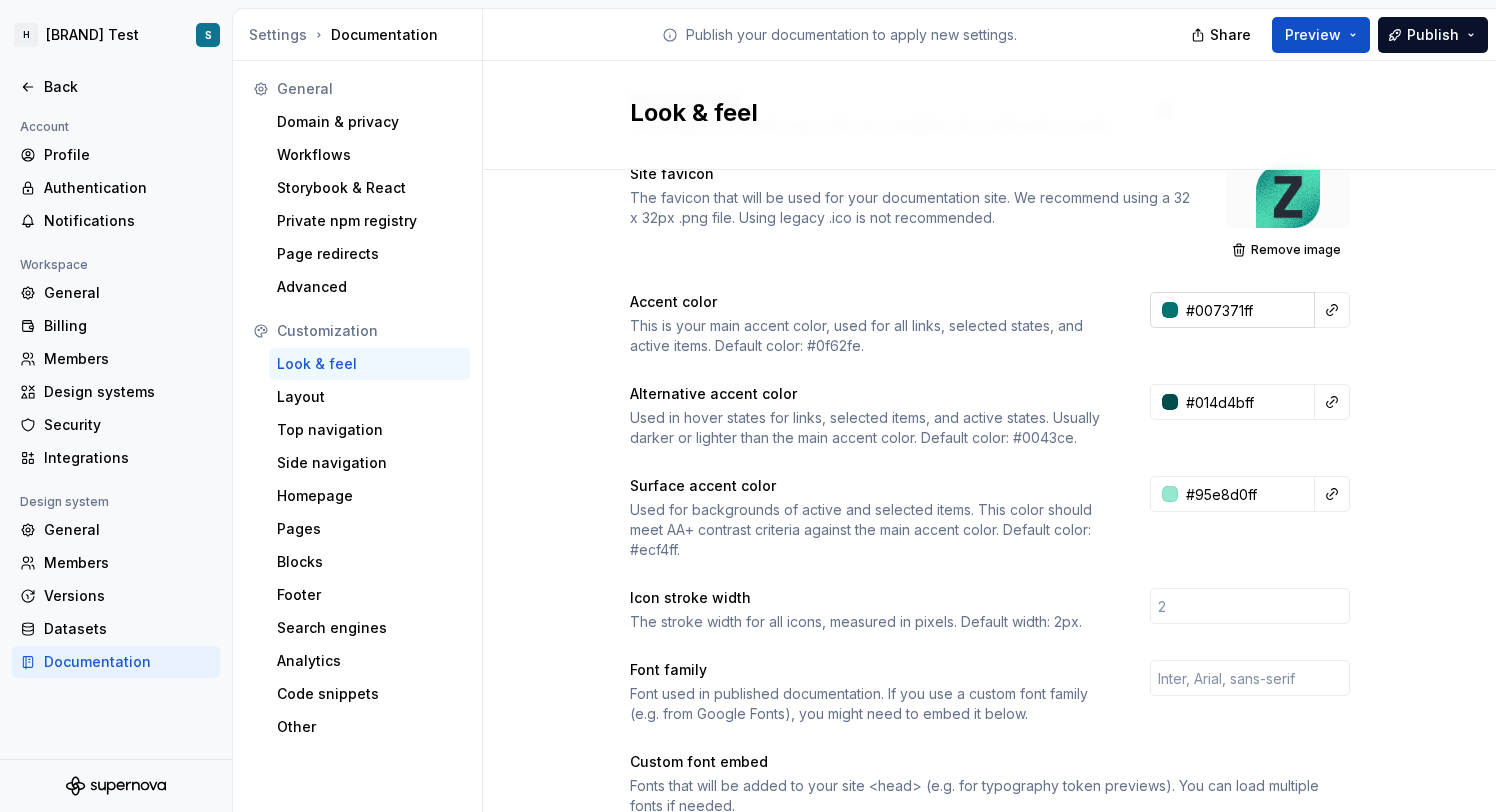 click on "#007371ff" at bounding box center [1246, 310] 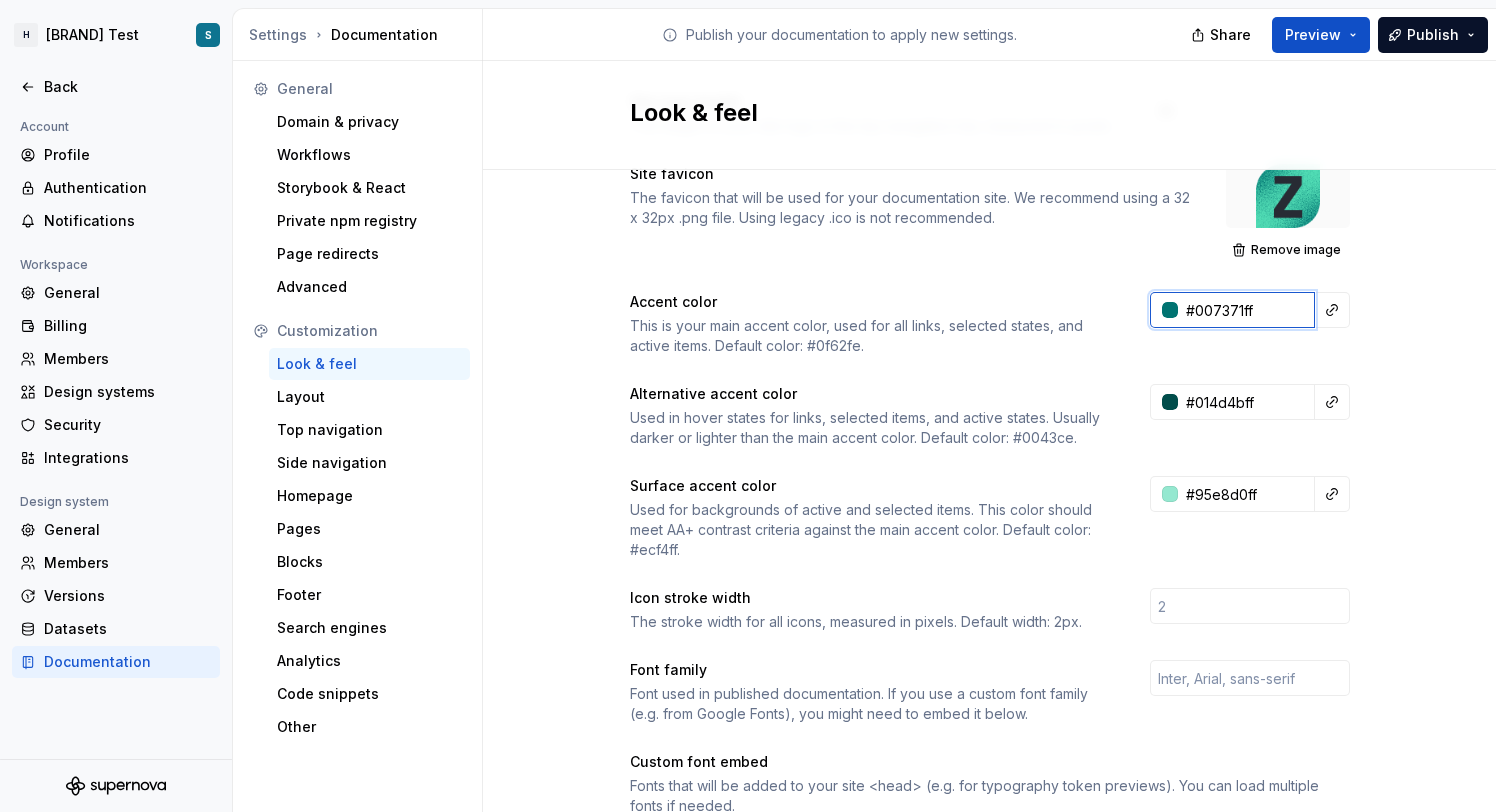 paste on "[COLOR]" 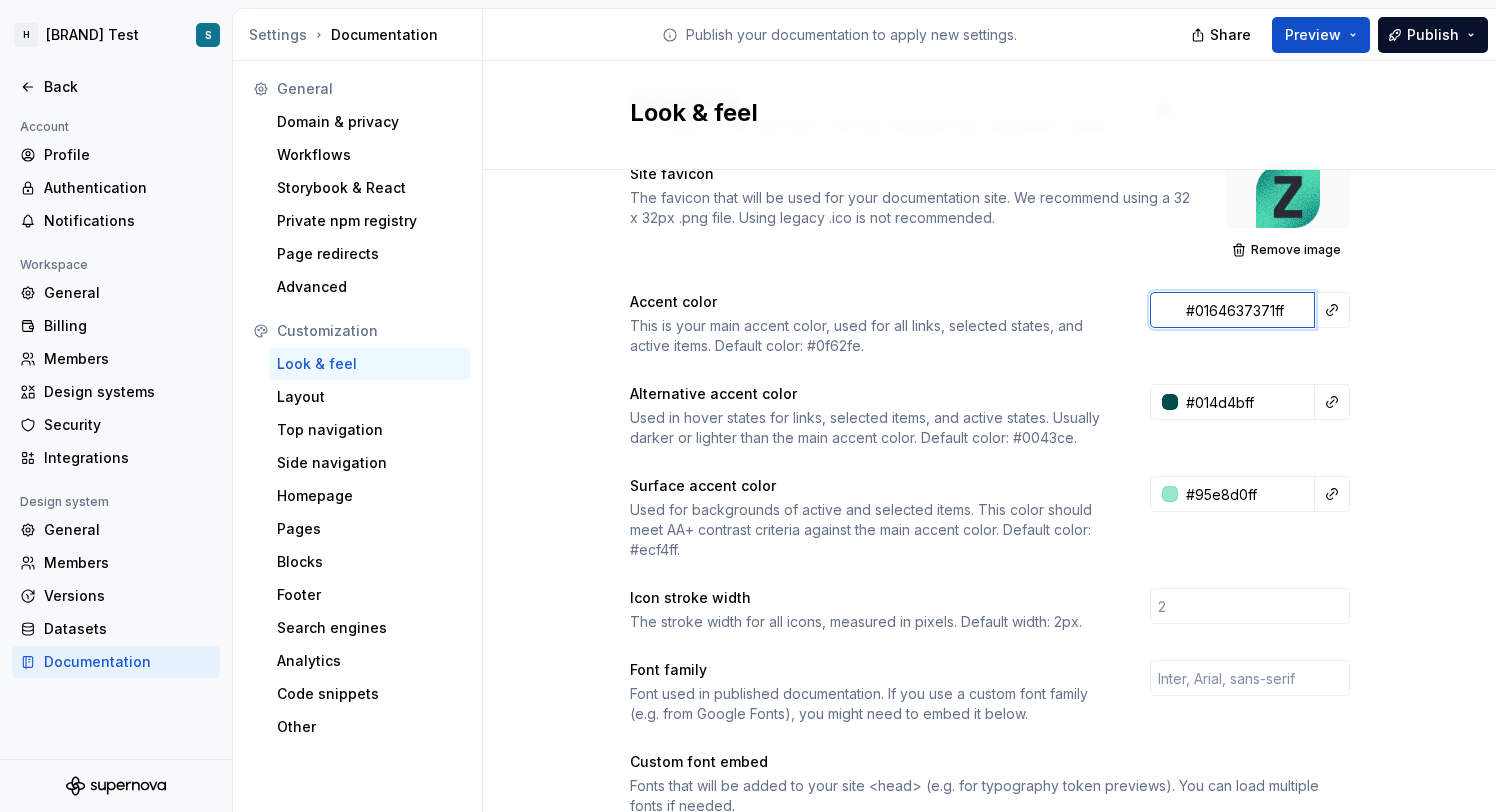 click on "#0164637371ff" at bounding box center [1246, 310] 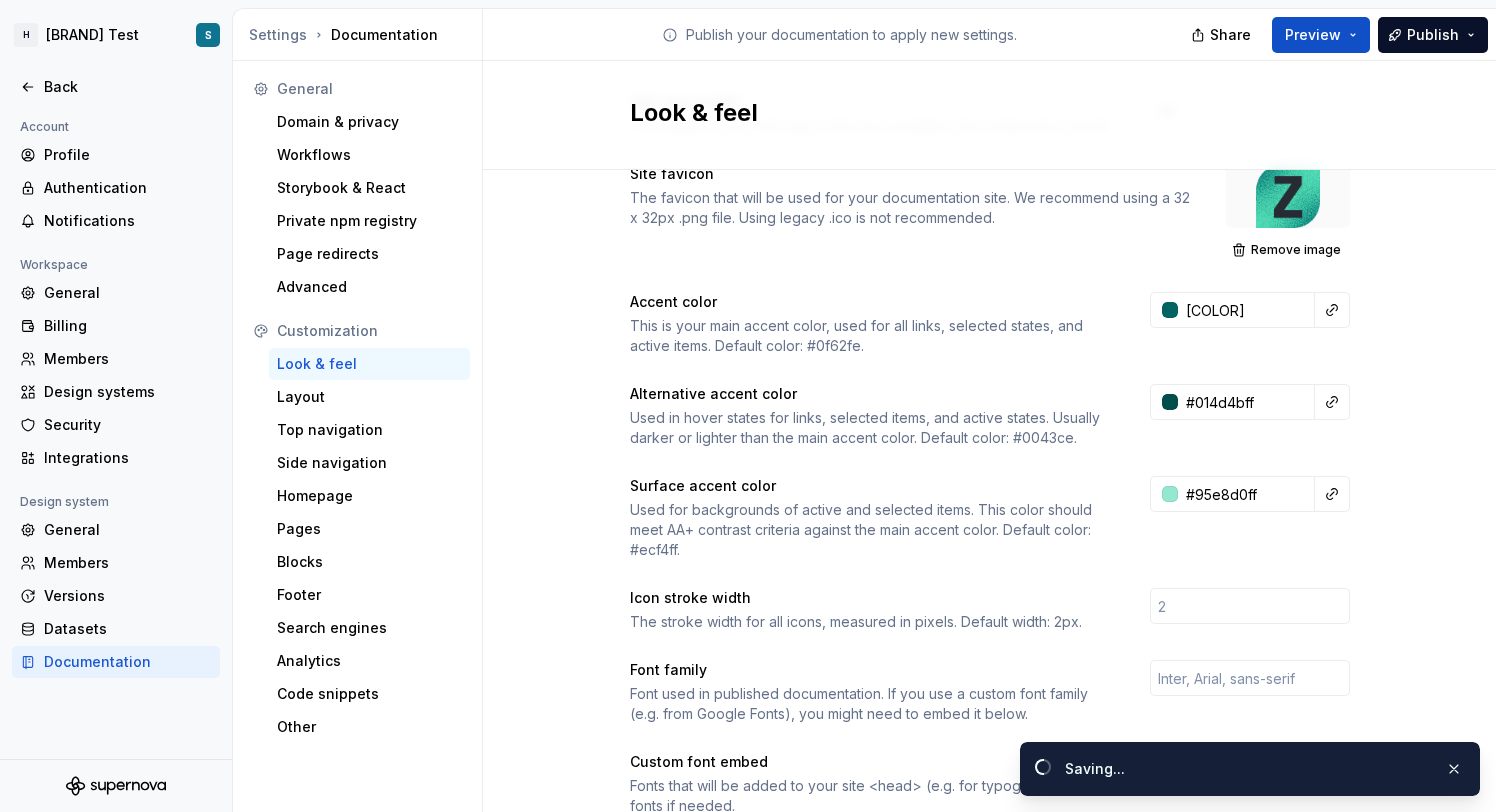 click on "Site logo A company logo that will be displayed on all pages on your documentation site. We recommend using a 200 x 30px .svg or .png file. Remove image Site logo height The height of your site logo in the top navigation bar, measured in pixels. 32 Site favicon The favicon that will be used for your documentation site. We recommend using a 32 x 32px .png file. Using legacy .ico is not recommended. Remove image Accent color This is your main accent color, used for all links, selected states, and active items. Default color: #0f62fe. #016463 Alternative accent color Used in hover states for links, selected items, and active states. Usually darker or lighter than the main accent color. Default color: #0043ce. #014d4bff Surface accent color Used for backgrounds of active and selected items. This color should meet AA+ contrast criteria against the main accent color. Default color: #ecf4ff. #95e8d0ff Icon stroke width The stroke width for all icons, measured in pixels. Default width: 2px. Font family 1 <" at bounding box center [989, 691] 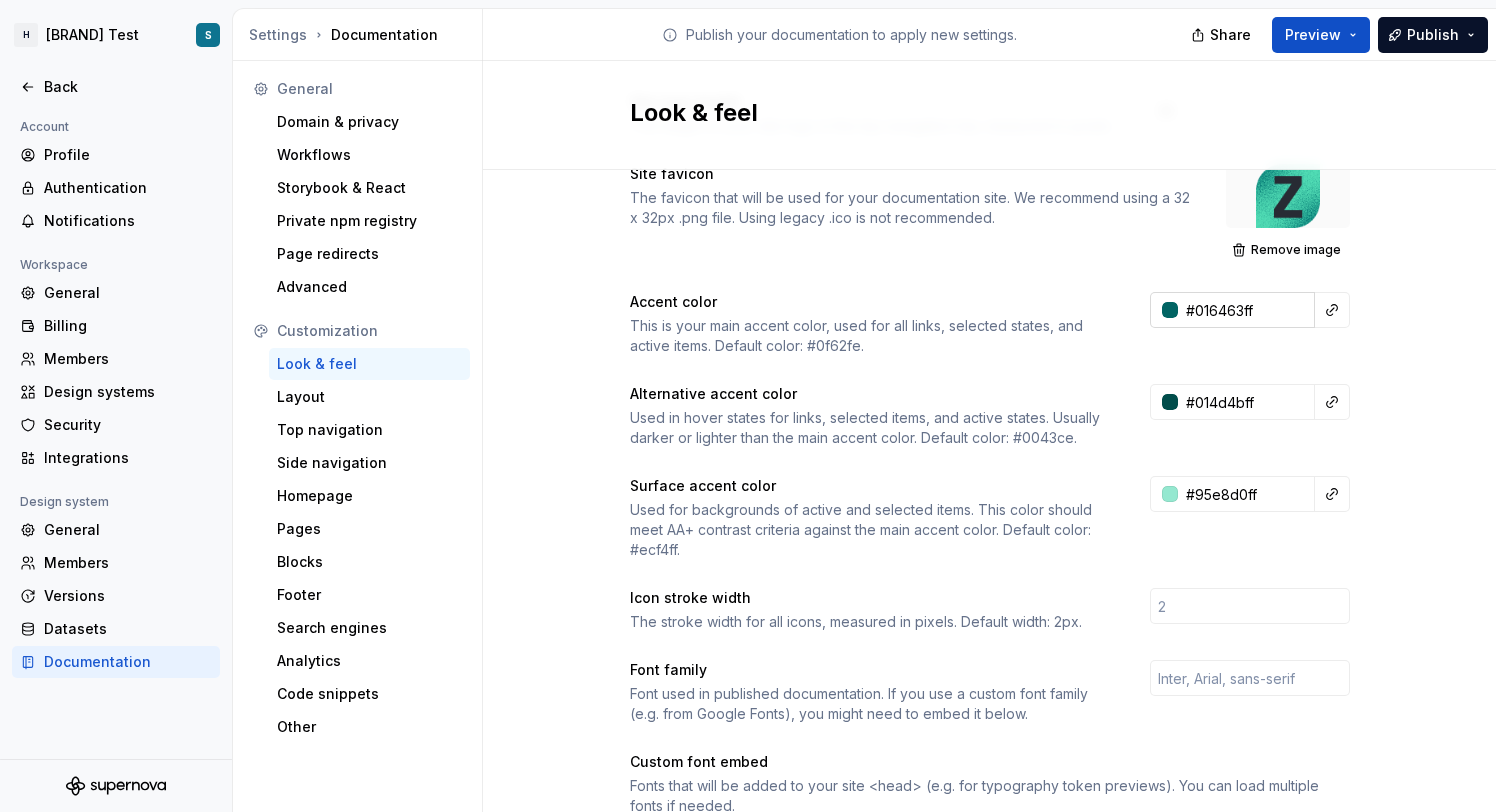 click on "#016463ff" at bounding box center [1246, 310] 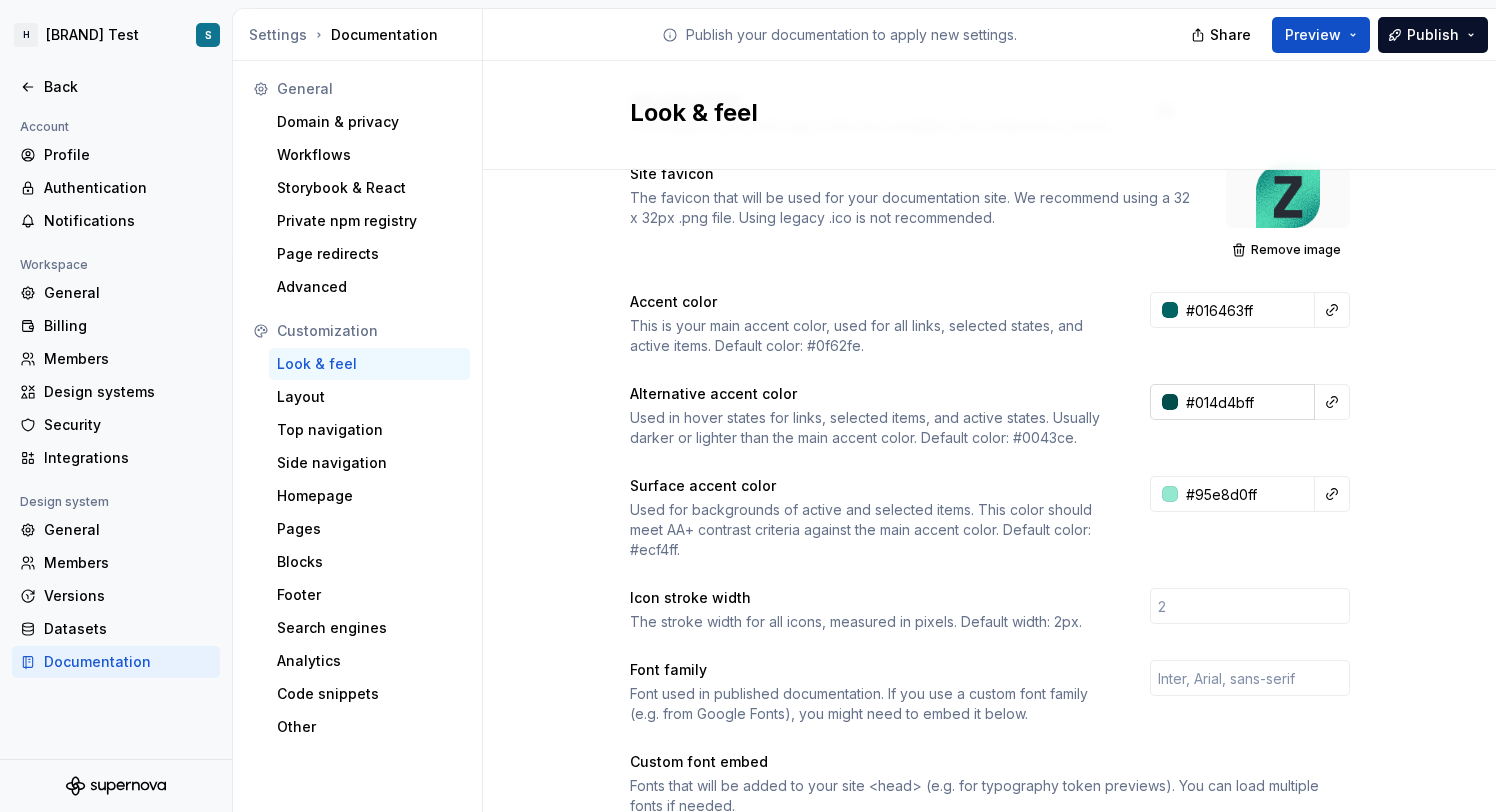 type on "#016463FF" 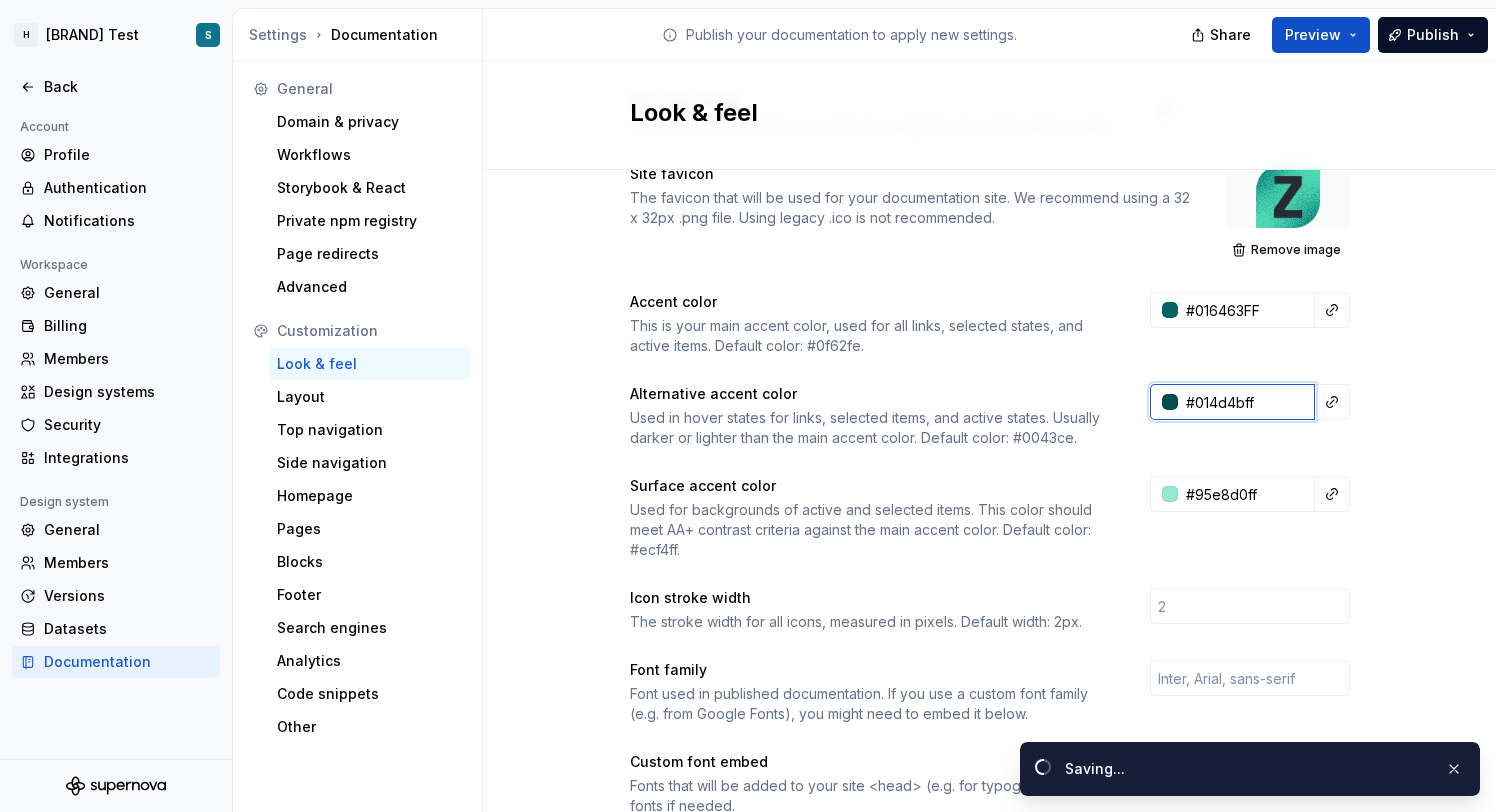 click on "#014d4bff" at bounding box center (1246, 402) 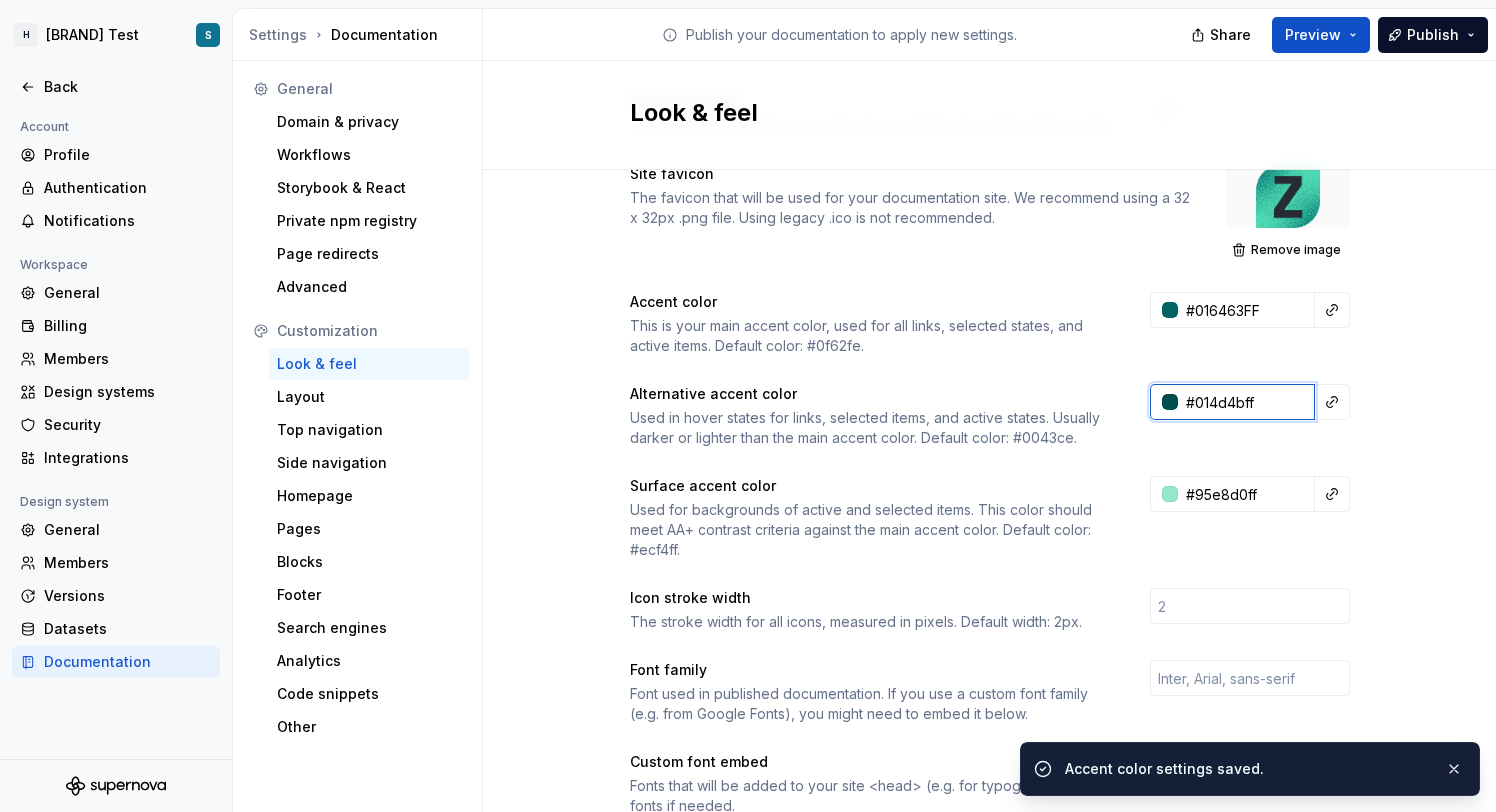 paste on "6463" 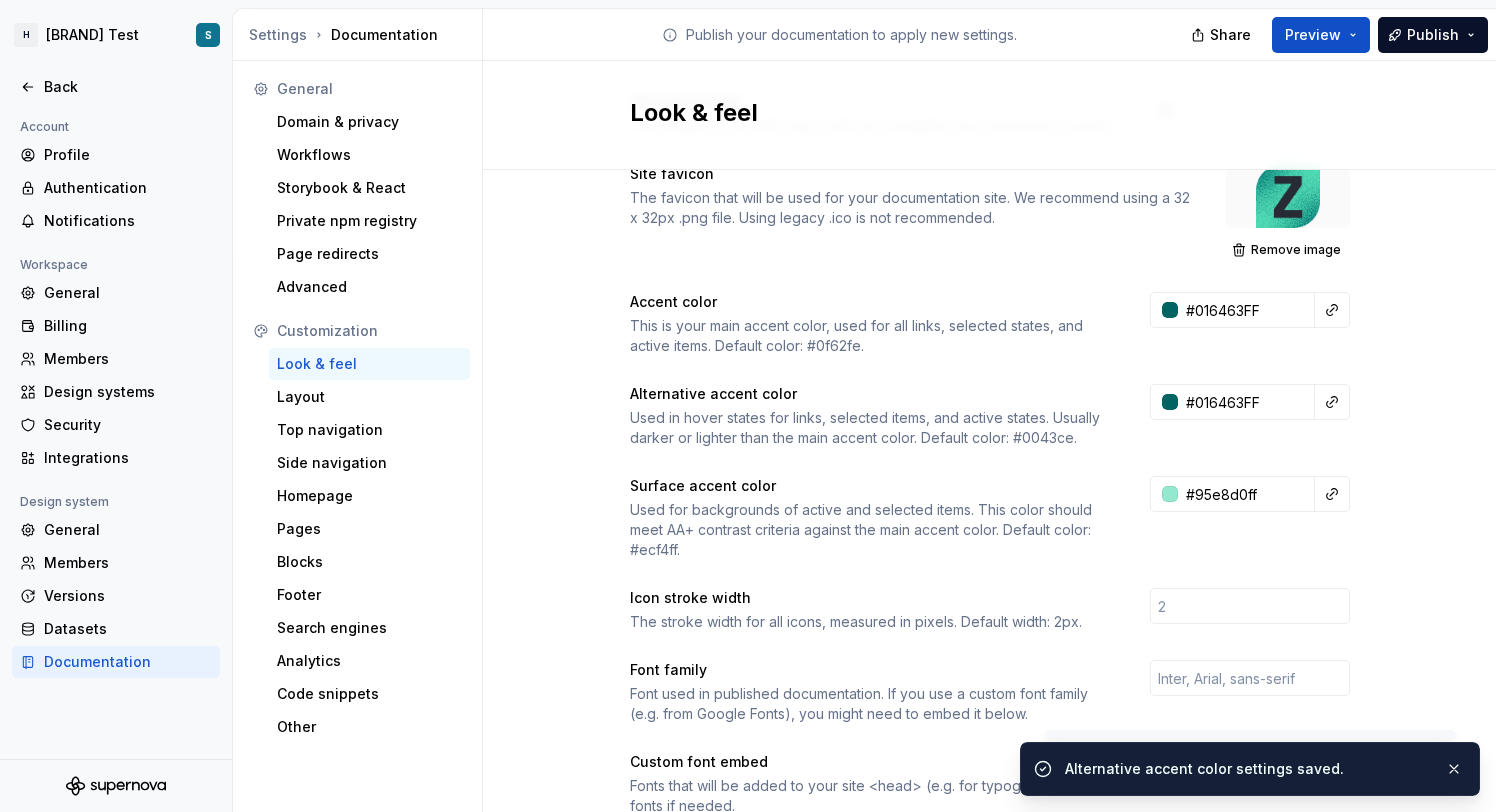 type on "#016463ff" 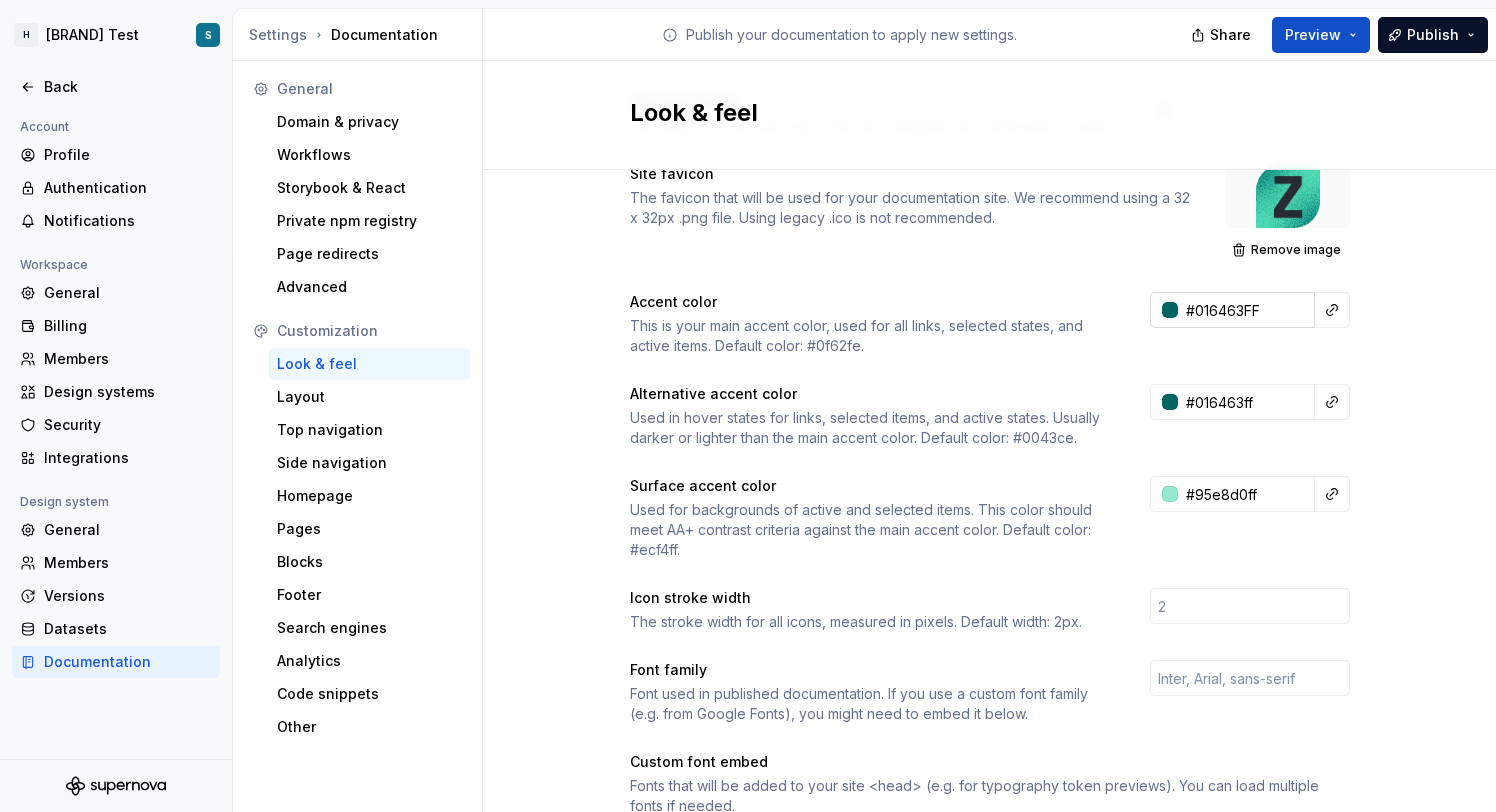 click on "#016463FF" at bounding box center [1246, 310] 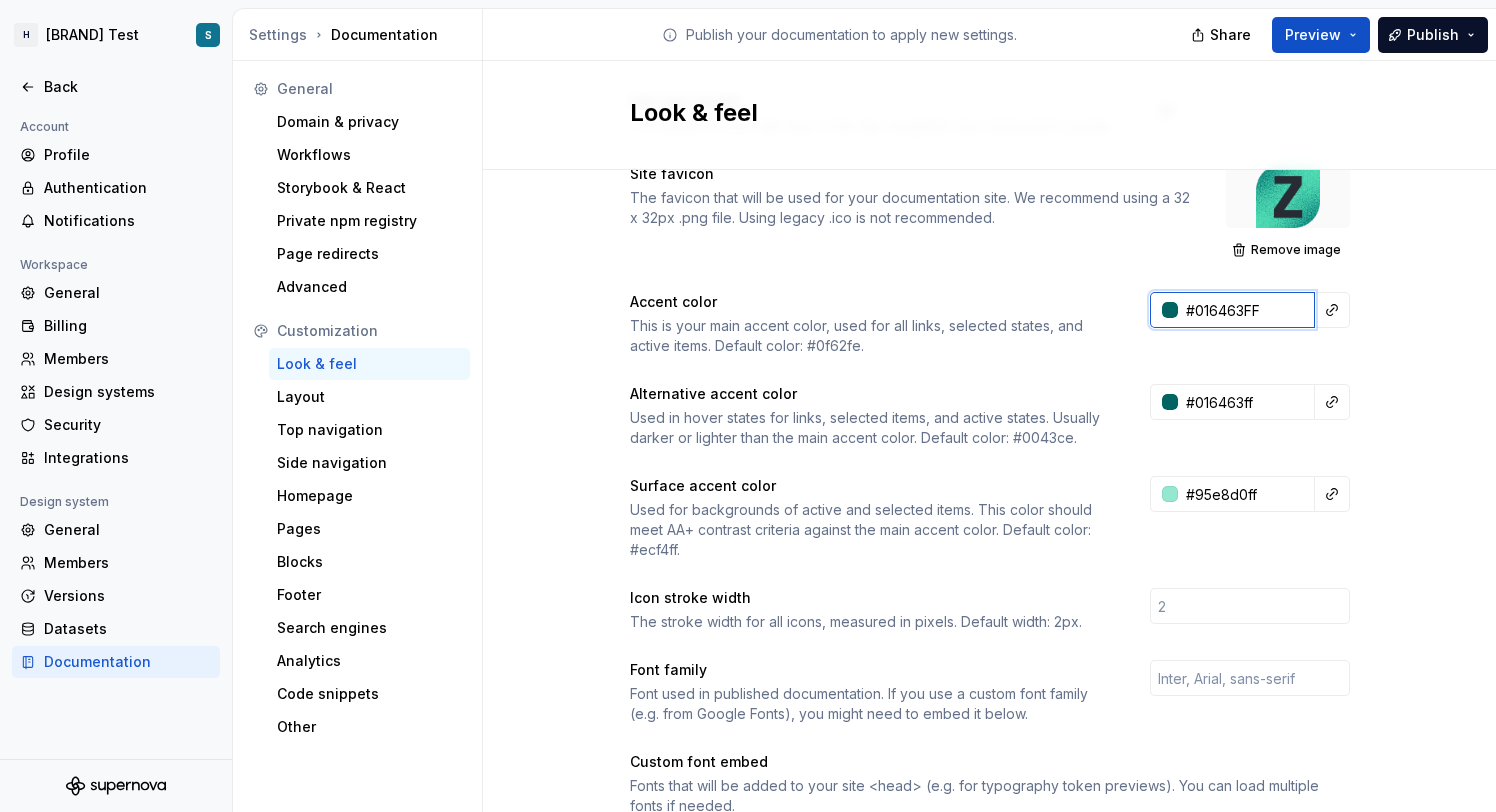 click on "#016463FF" at bounding box center [1246, 310] 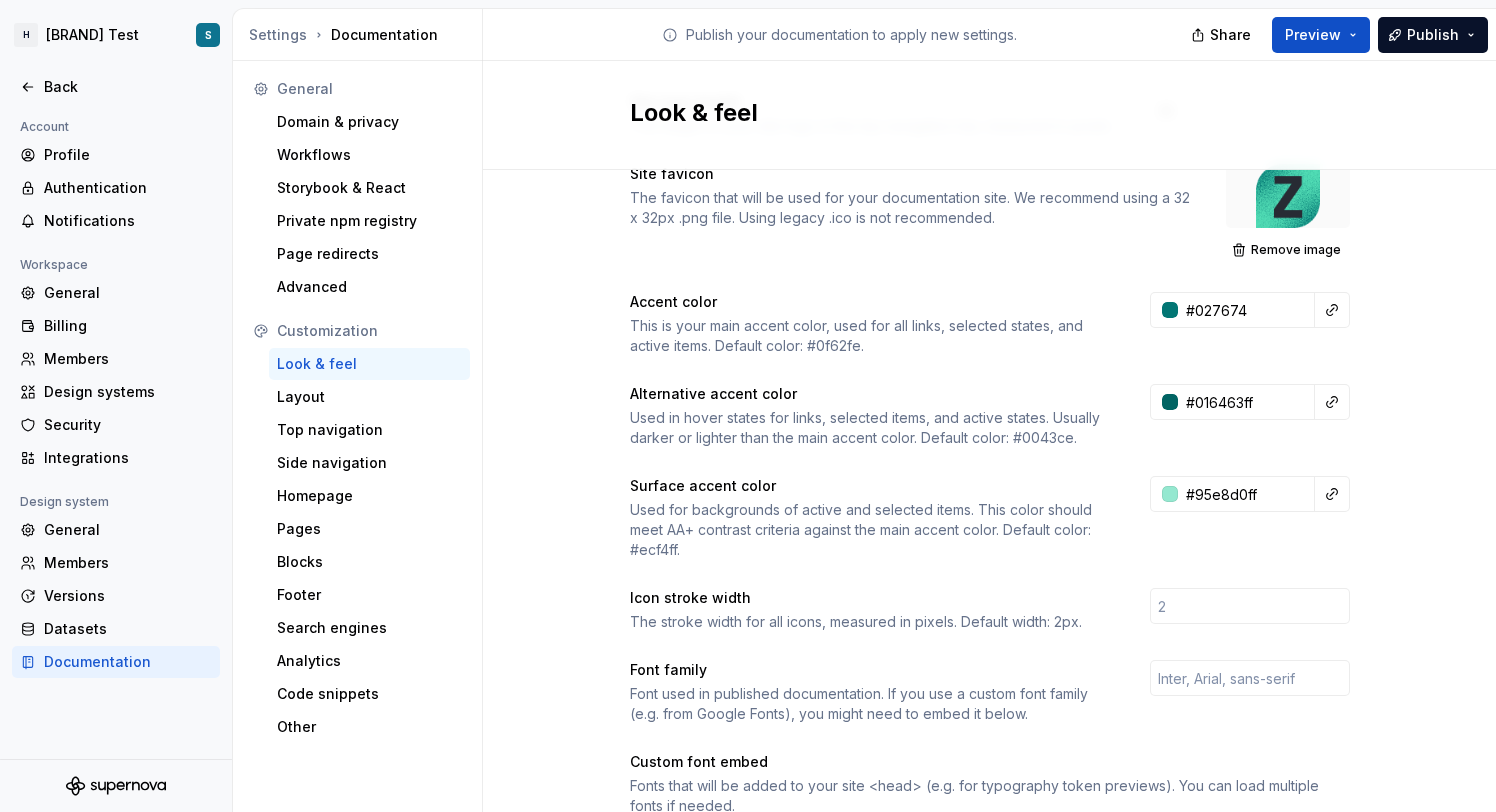 click on "Site logo A company logo that will be displayed on all pages on your documentation site. We recommend using a 200 x 30px .svg or .png file.         Remove image Site logo height The height of your site logo in the top navigation bar, measured in pixels. 32 Site favicon The favicon that will be used for your documentation site. We recommend using a 32 x 32px .png file. Using legacy .ico is not recommended. Remove image Accent color This is your main accent color, used for all links, selected states, and active items. Default color: #0f62fe. [COLOR] Alternative accent color Used in hover states for links, selected items, and active states. Usually darker or lighter than the main accent color. Default color: #0043ce. [COLOR] Surface accent color Used for backgrounds of active and selected items. This color should meet AA+ contrast criteria against the main accent color. Default color: #ecf4ff. [COLOR] Icon stroke width The stroke width for all icons, measured in pixels. Default width: 2px. Font family 1 <" at bounding box center [989, 691] 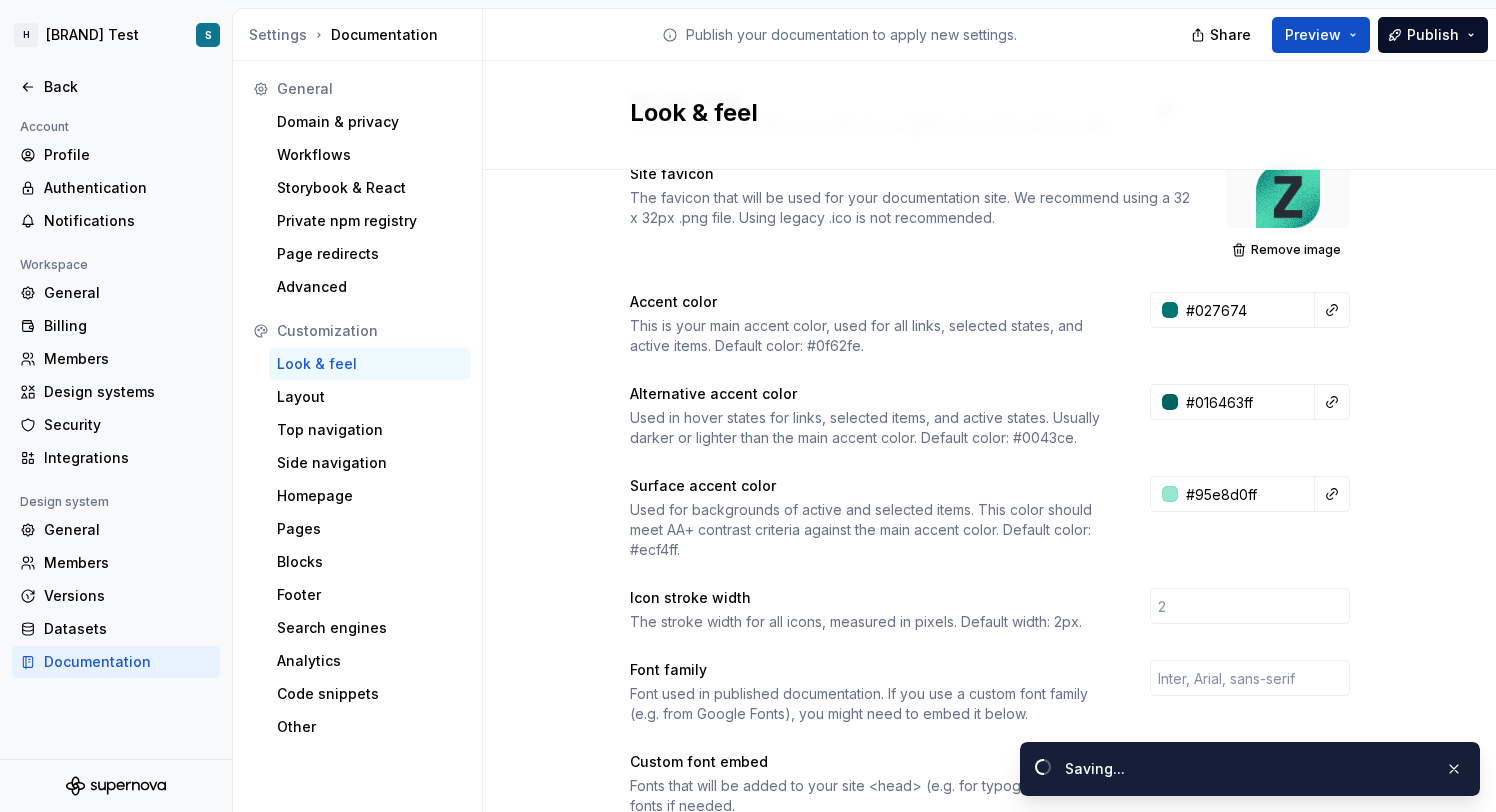 type on "[COLOR]" 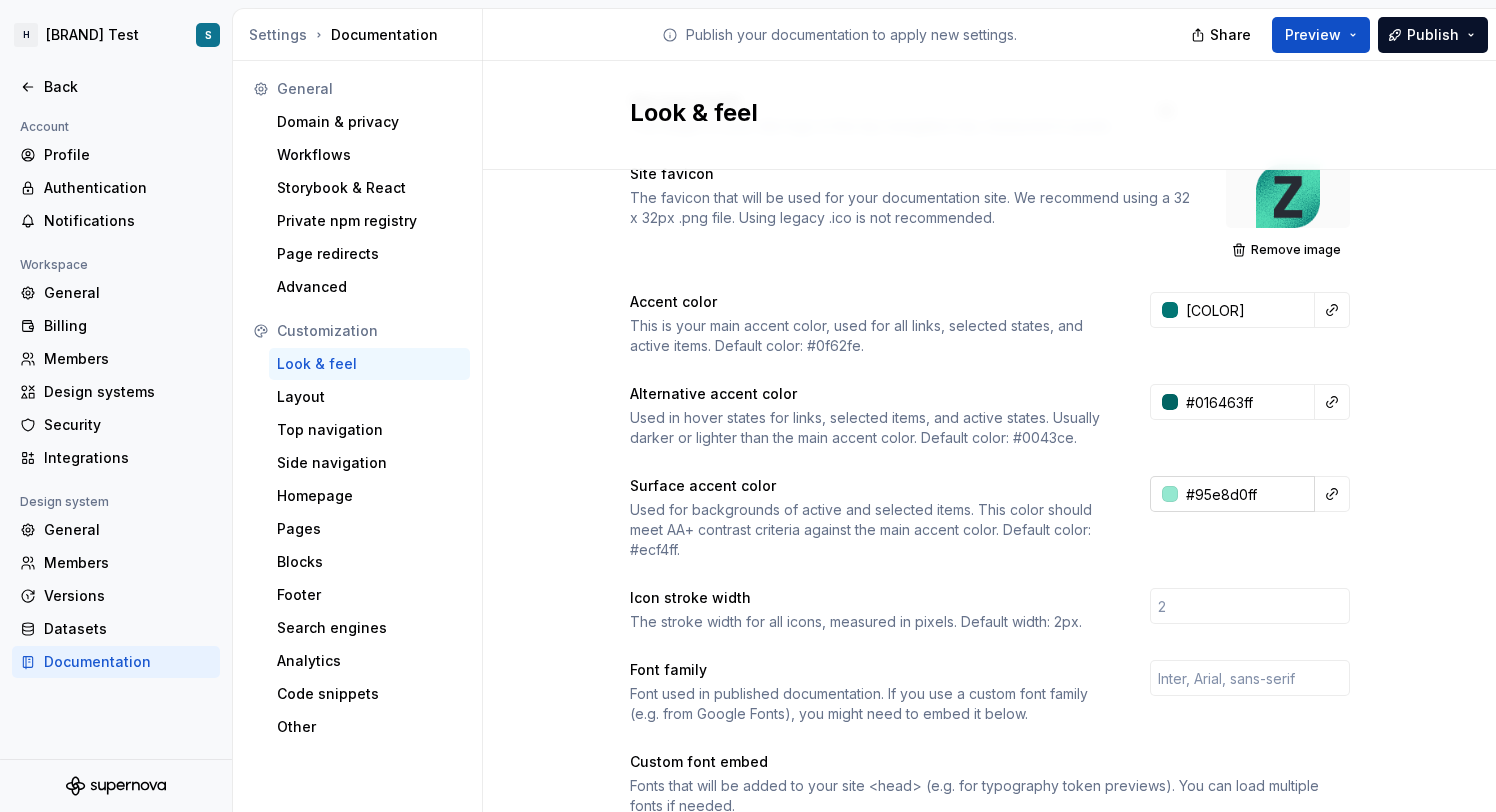 click on "#95e8d0ff" at bounding box center [1246, 494] 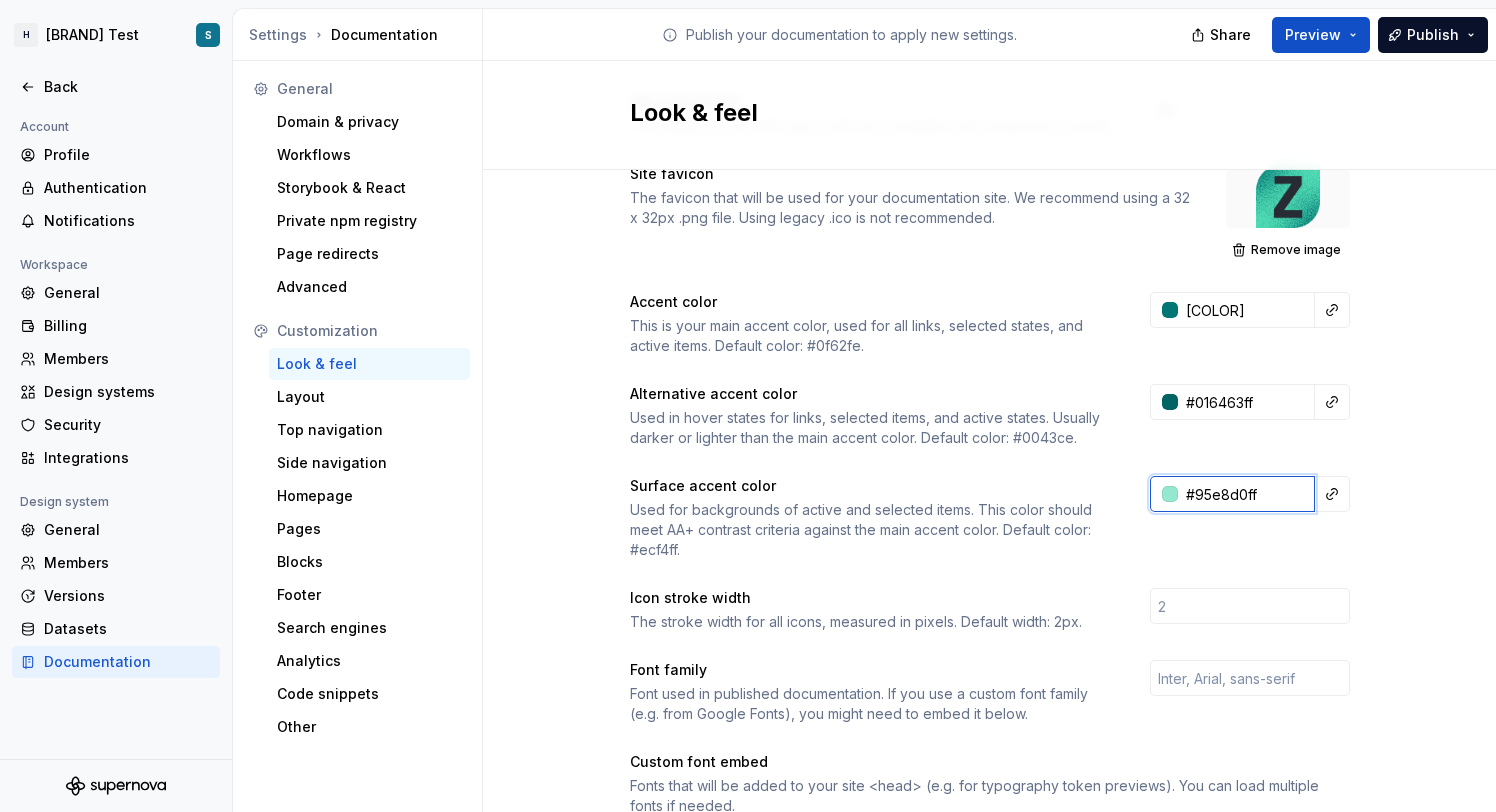 paste on "6CE8A8" 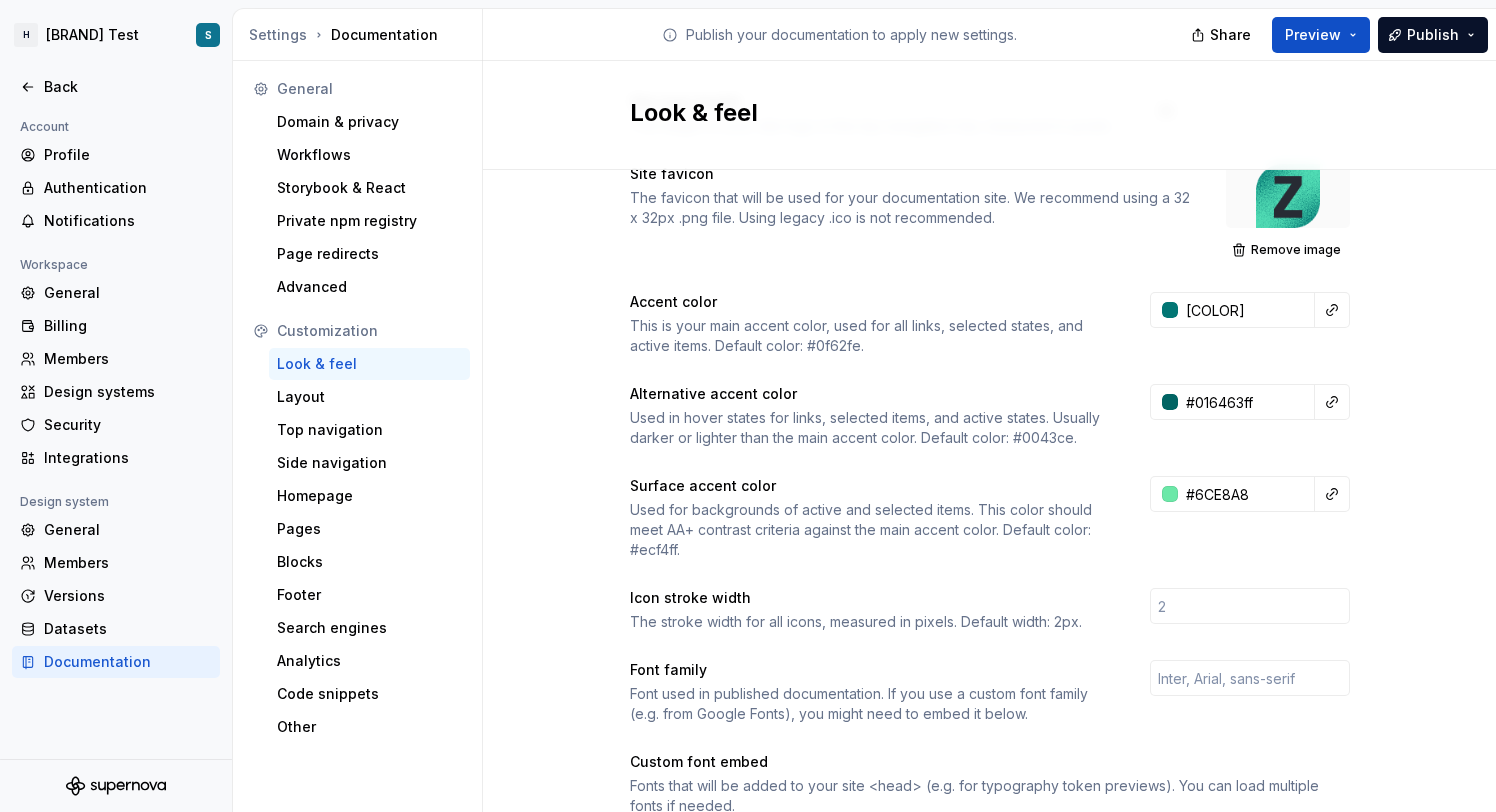 click on "Site logo A company logo that will be displayed on all pages on your documentation site. We recommend using a 200 x 30px .svg or .png file.         Remove image Site logo height The height of your site logo in the top navigation bar, measured in pixels. 32 Site favicon The favicon that will be used for your documentation site. We recommend using a 32 x 32px .png file. Using legacy .ico is not recommended. Remove image Accent color This is your main accent color, used for all links, selected states, and active items. Default color: #0f62fe. [COLOR] Alternative accent color Used in hover states for links, selected items, and active states. Usually darker or lighter than the main accent color. Default color: #0043ce. [COLOR] Surface accent color Used for backgrounds of active and selected items. This color should meet AA+ contrast criteria against the main accent color. Default color: #ecf4ff. [COLOR] Icon stroke width The stroke width for all icons, measured in pixels. Default width: 2px. Font family 1 <" at bounding box center (989, 691) 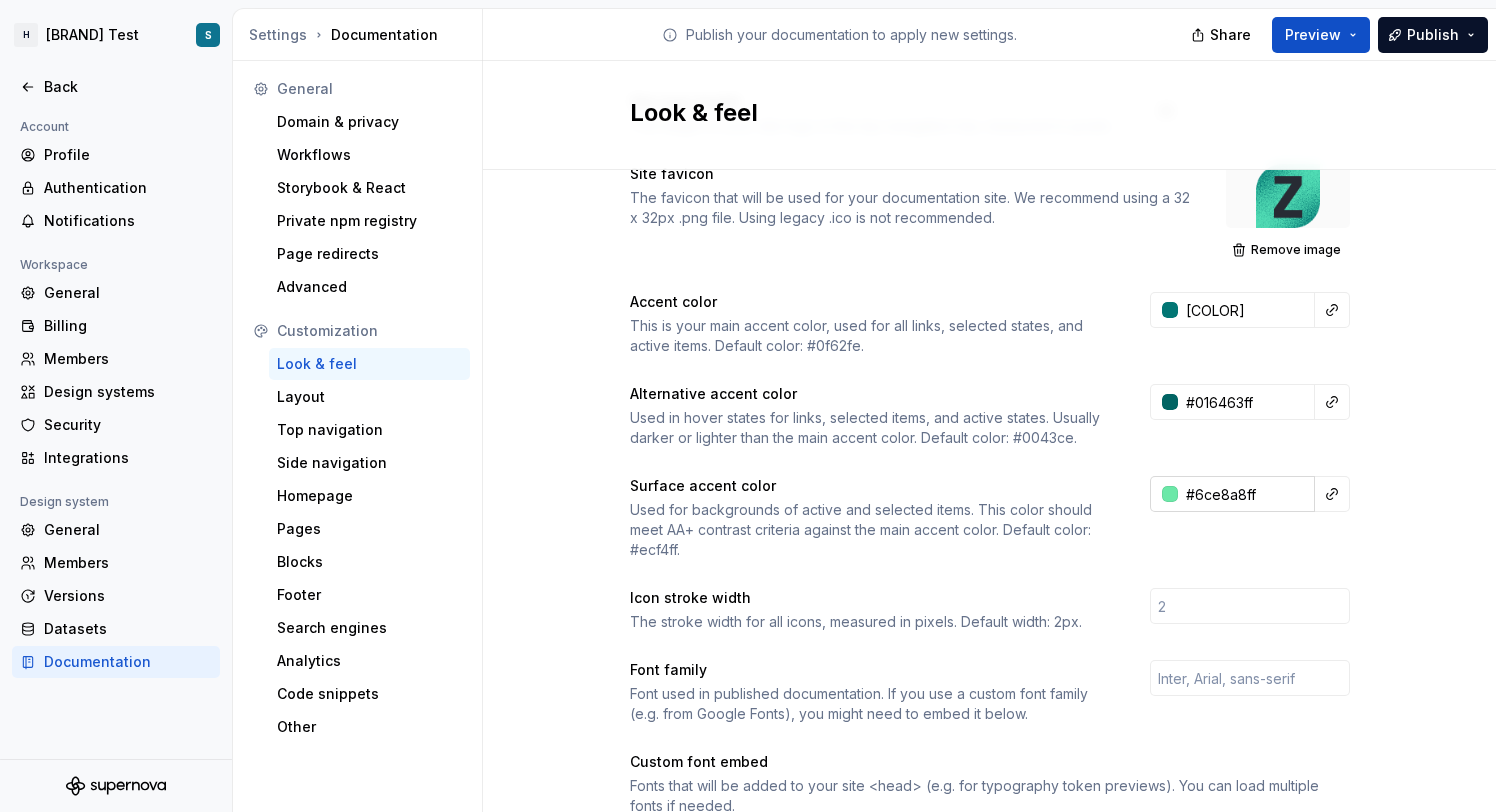 click on "#6ce8a8ff" at bounding box center [1246, 494] 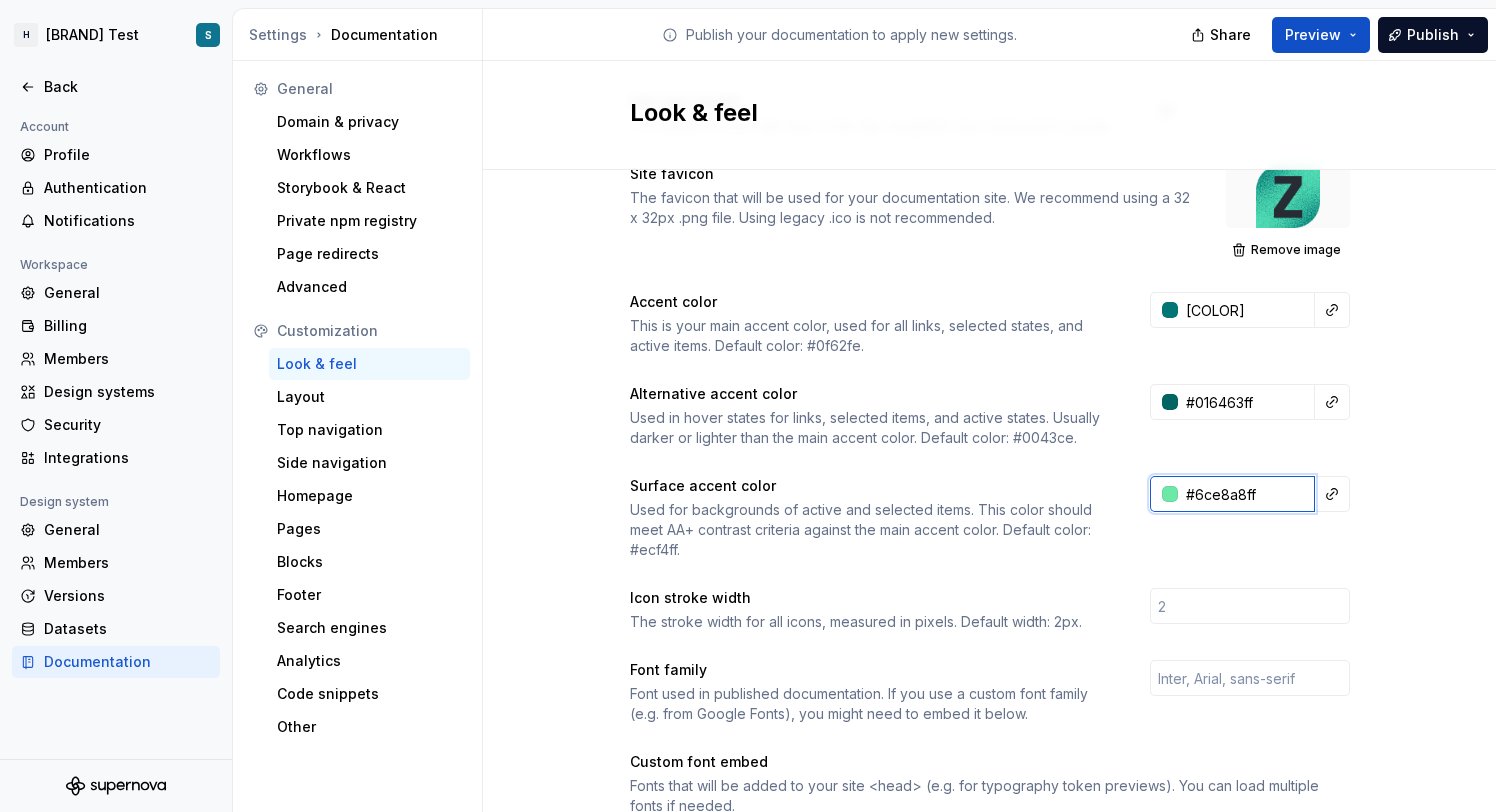 click on "#6ce8a8ff" at bounding box center [1246, 494] 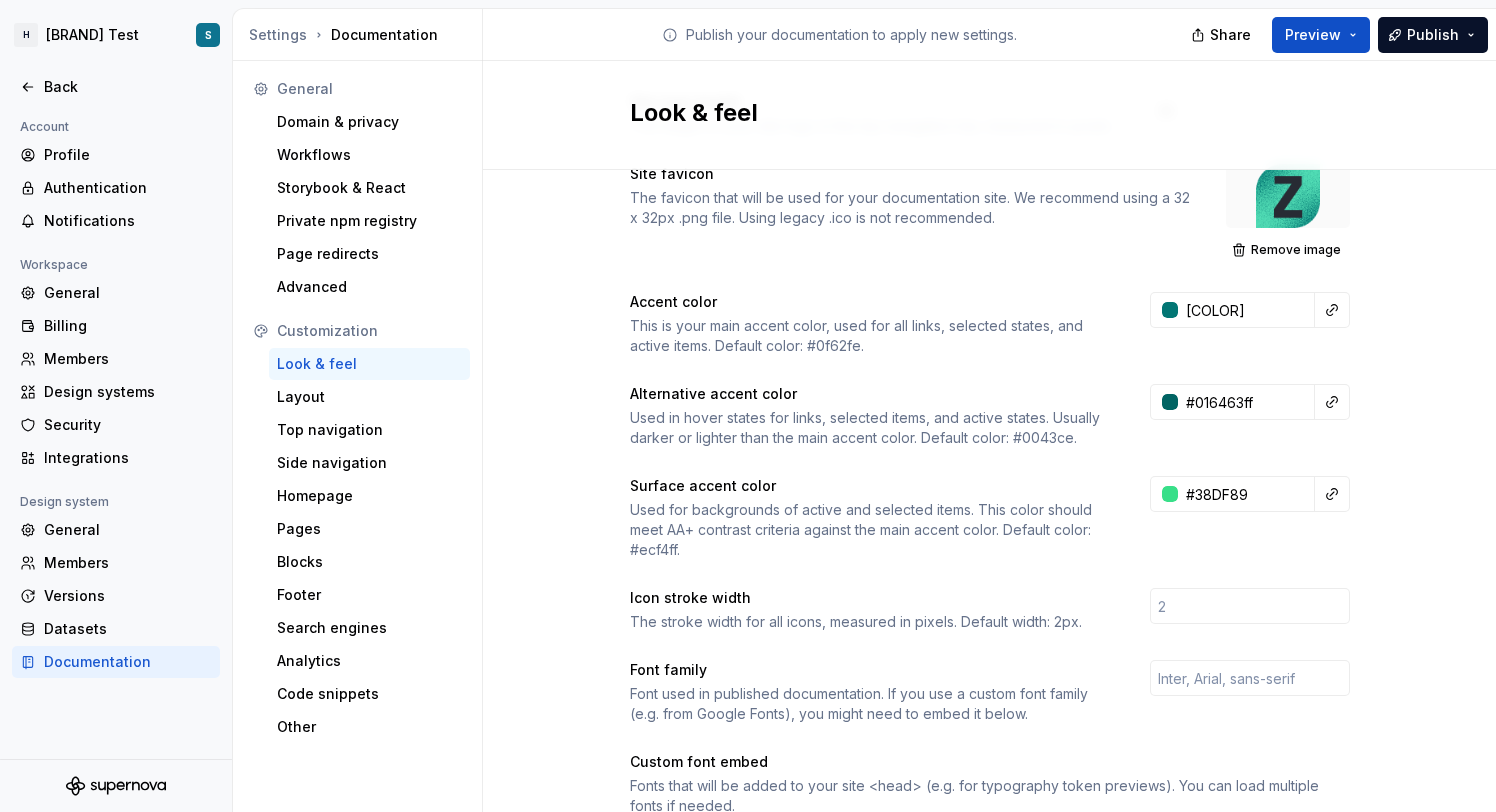 click on "Site logo A company logo that will be displayed on all pages on your documentation site. We recommend using a 200 x 30px .svg or .png file. Remove image Site logo height The height of your site logo in the top navigation bar, measured in pixels. 32 Site favicon The favicon that will be used for your documentation site. We recommend using a 32 x 32px .png file. Using legacy .ico is not recommended. Remove image Accent color This is your main accent color, used for all links, selected states, and active items. Default color: #0f62fe. #027674ff Alternative accent color Used in hover states for links, selected items, and active states. Usually darker or lighter than the main accent color. Default color: #0043ce. #016463ff Surface accent color Used for backgrounds of active and selected items. This color should meet AA+ contrast criteria against the main accent color. Default color: #ecf4ff. #38DF89 Icon stroke width The stroke width for all icons, measured in pixels. Default width: 2px. Font family 1 <" at bounding box center (989, 691) 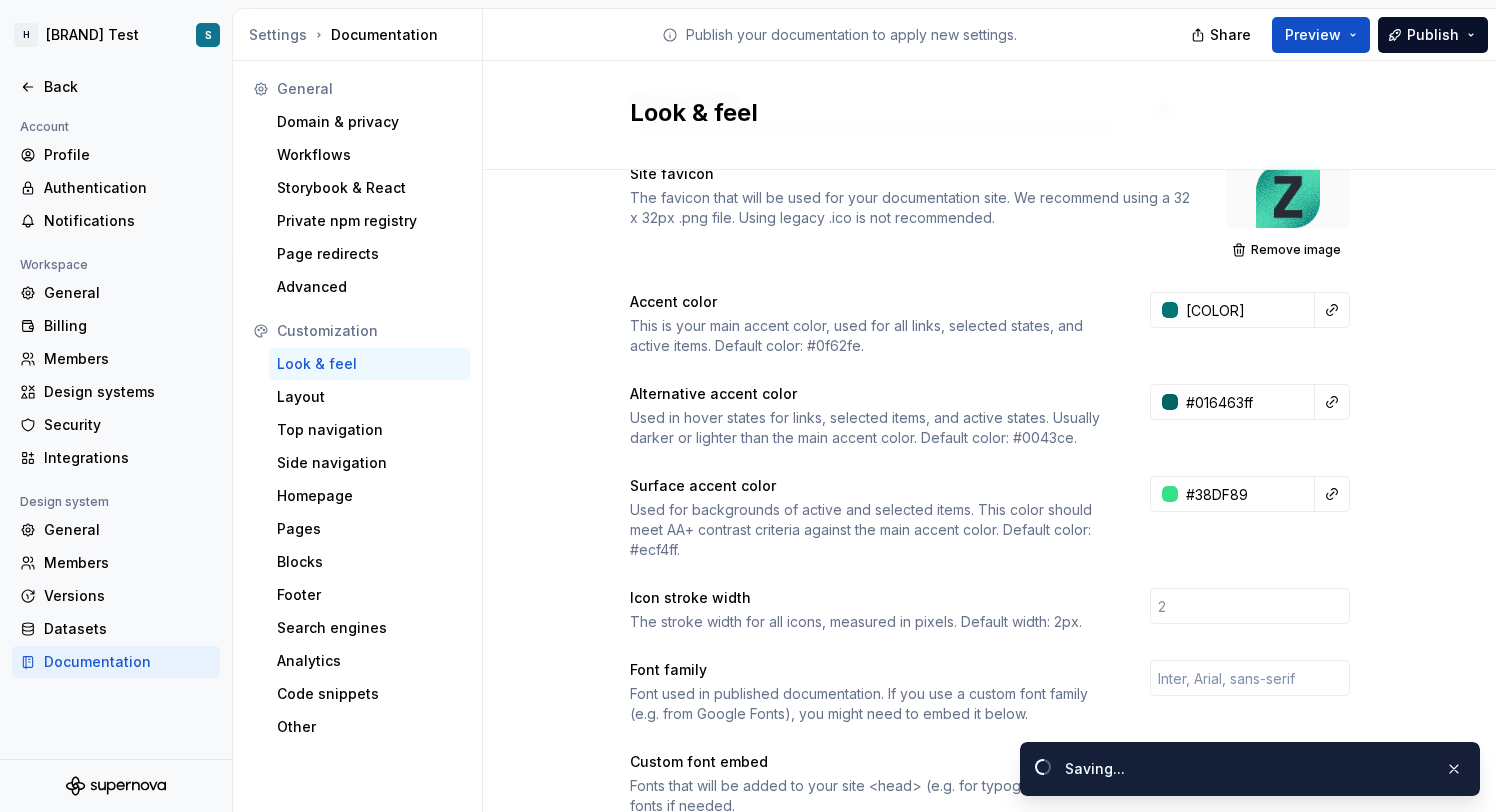 type on "#38df89ff" 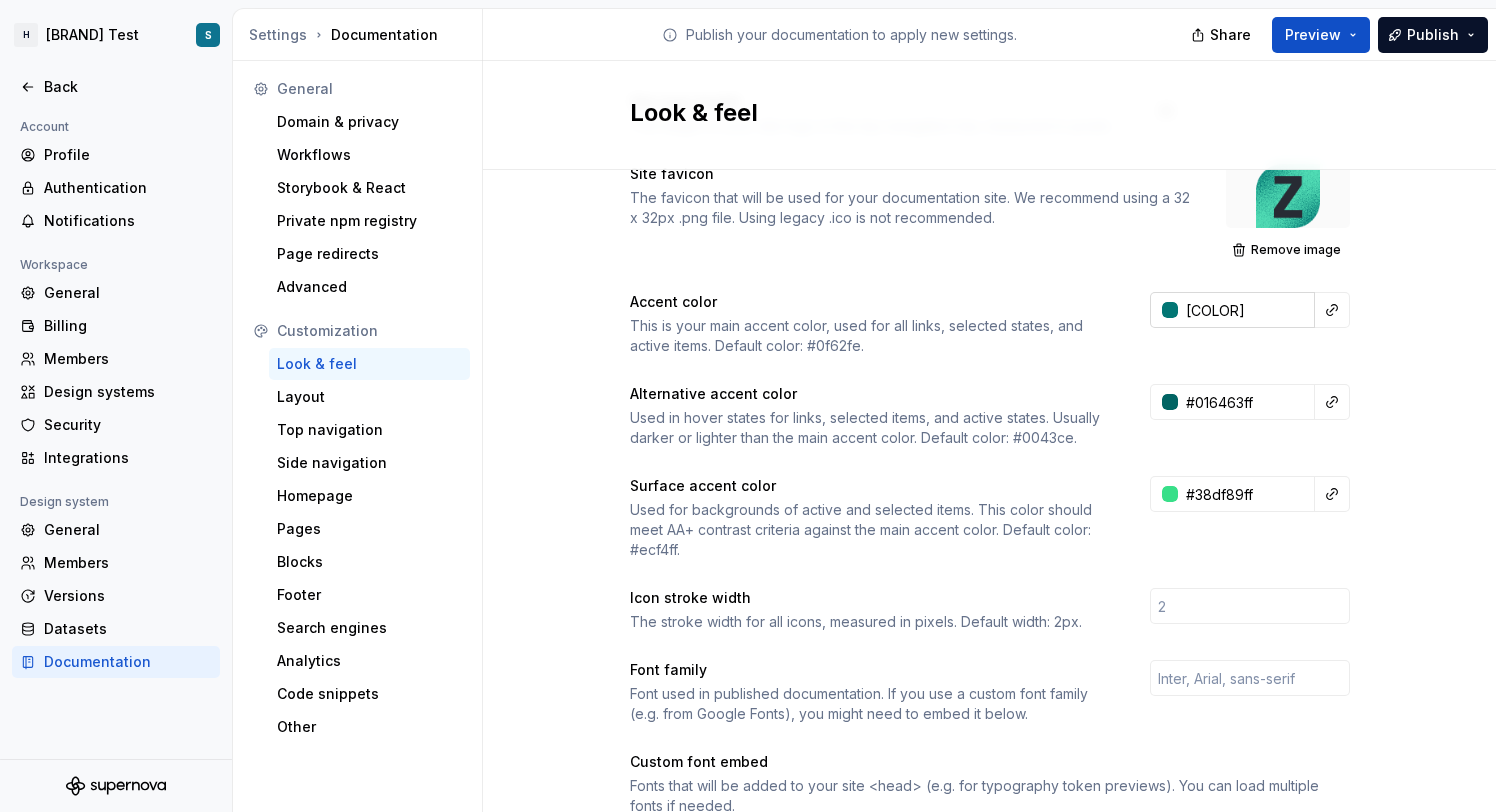 click on "[COLOR]" at bounding box center (1246, 310) 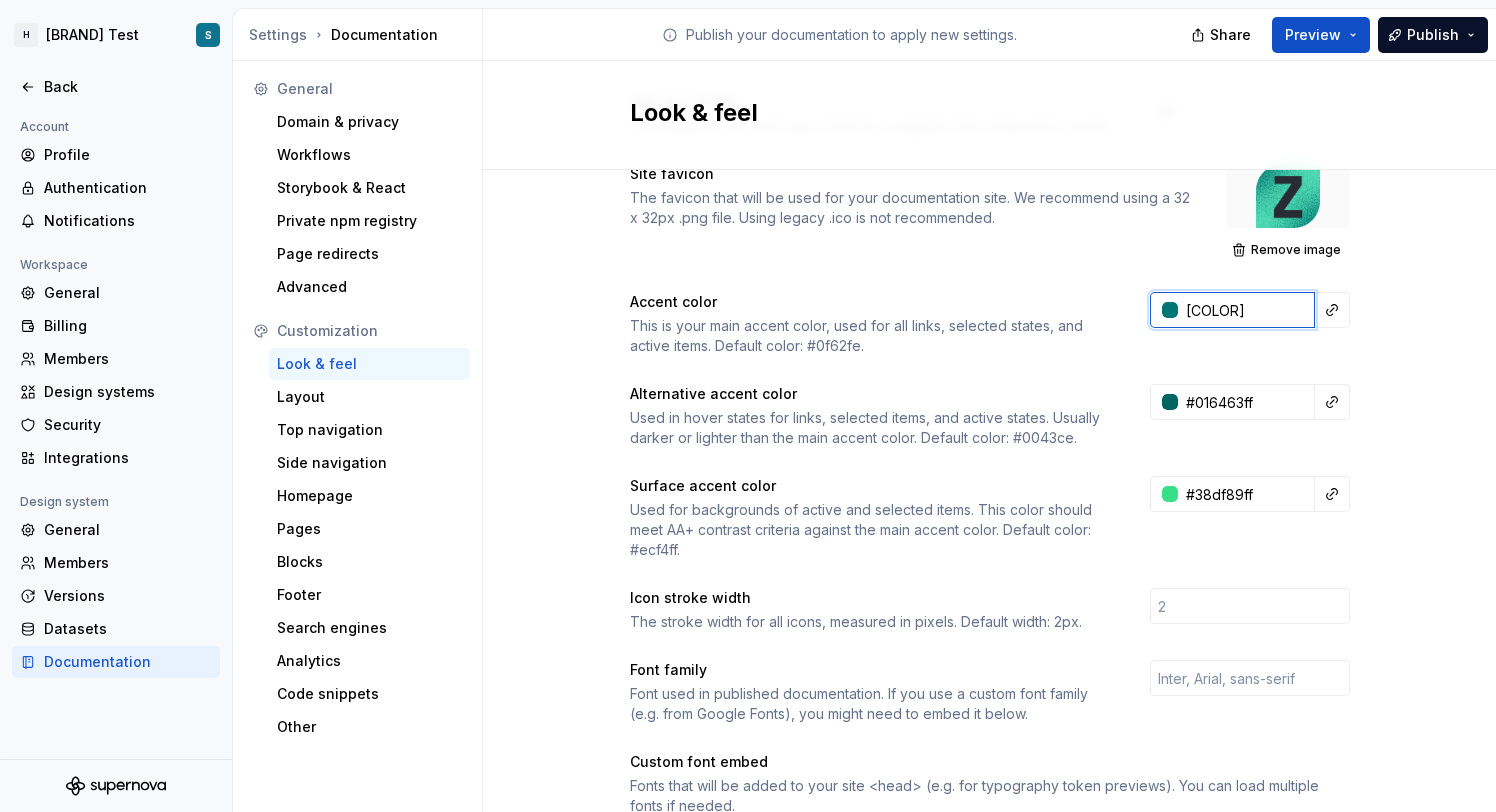 click on "[COLOR]" at bounding box center (1246, 310) 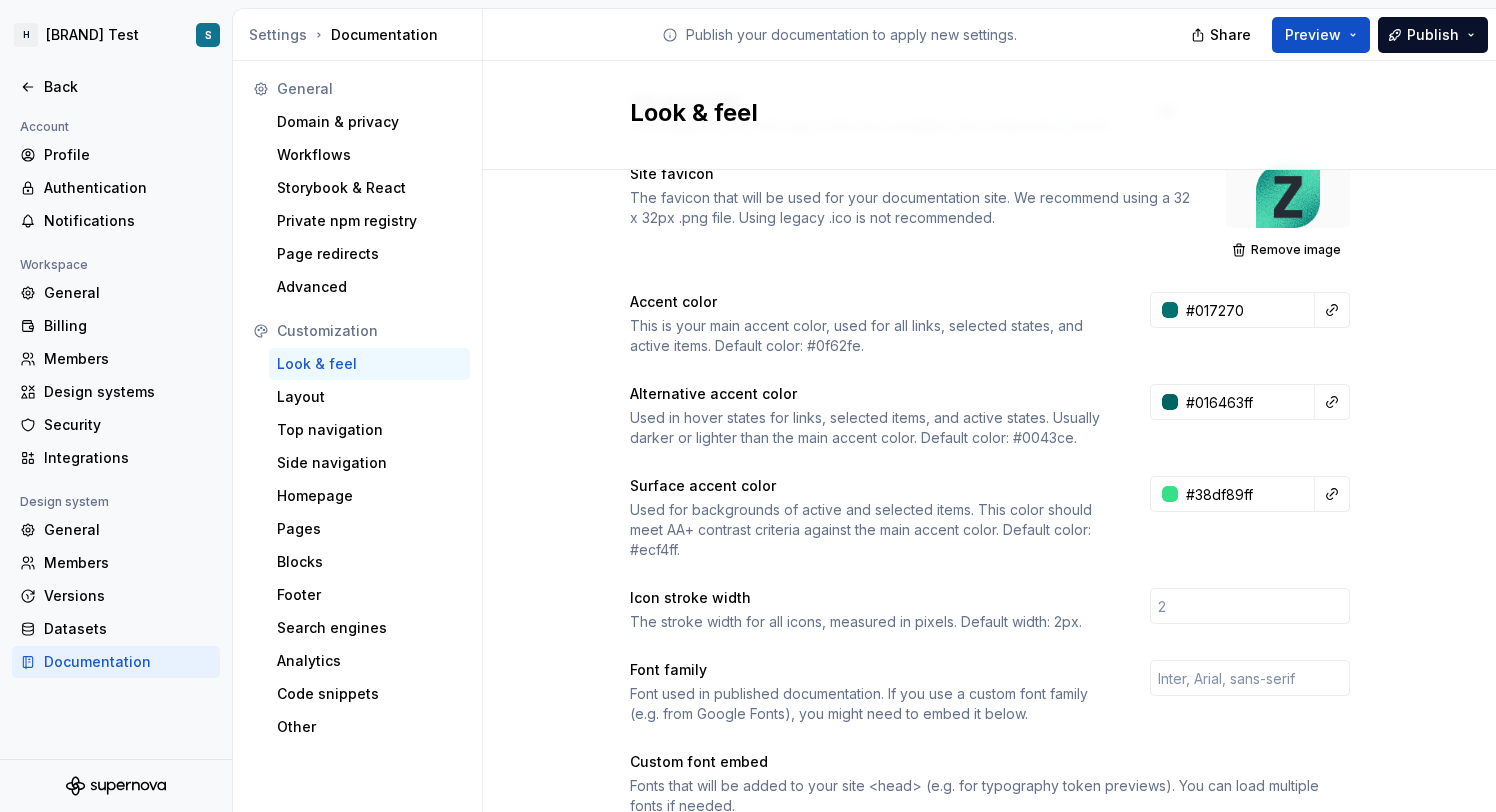 click on "Site logo A company logo that will be displayed on all pages on your documentation site. We recommend using a 200 x 30px .svg or .png file. Remove image Site logo height The height of your site logo in the top navigation bar, measured in pixels. 32 Site favicon The favicon that will be used for your documentation site. We recommend using a 32 x 32px .png file. Using legacy .ico is not recommended. Remove image Accent color This is your main accent color, used for all links, selected states, and active items. Default color: #0f62fe. #017270 Alternative accent color Used in hover states for links, selected items, and active states. Usually darker or lighter than the main accent color. Default color: #0043ce. #016463ff Surface accent color Used for backgrounds of active and selected items. This color should meet AA+ contrast criteria against the main accent color. Default color: #ecf4ff. #38df89ff Icon stroke width The stroke width for all icons, measured in pixels. Default width: 2px. Font family 1 <" at bounding box center [989, 691] 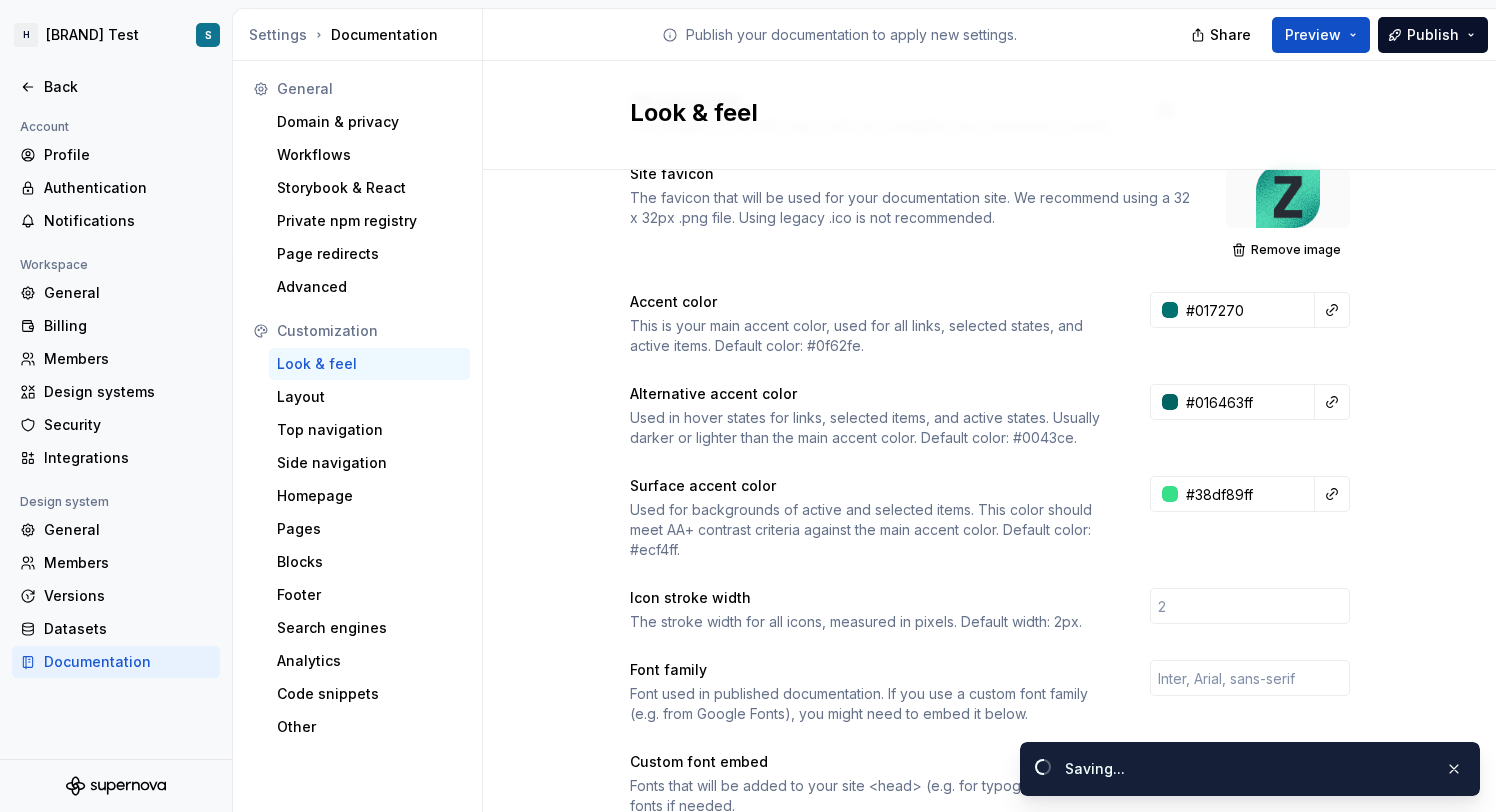 type on "#017270ff" 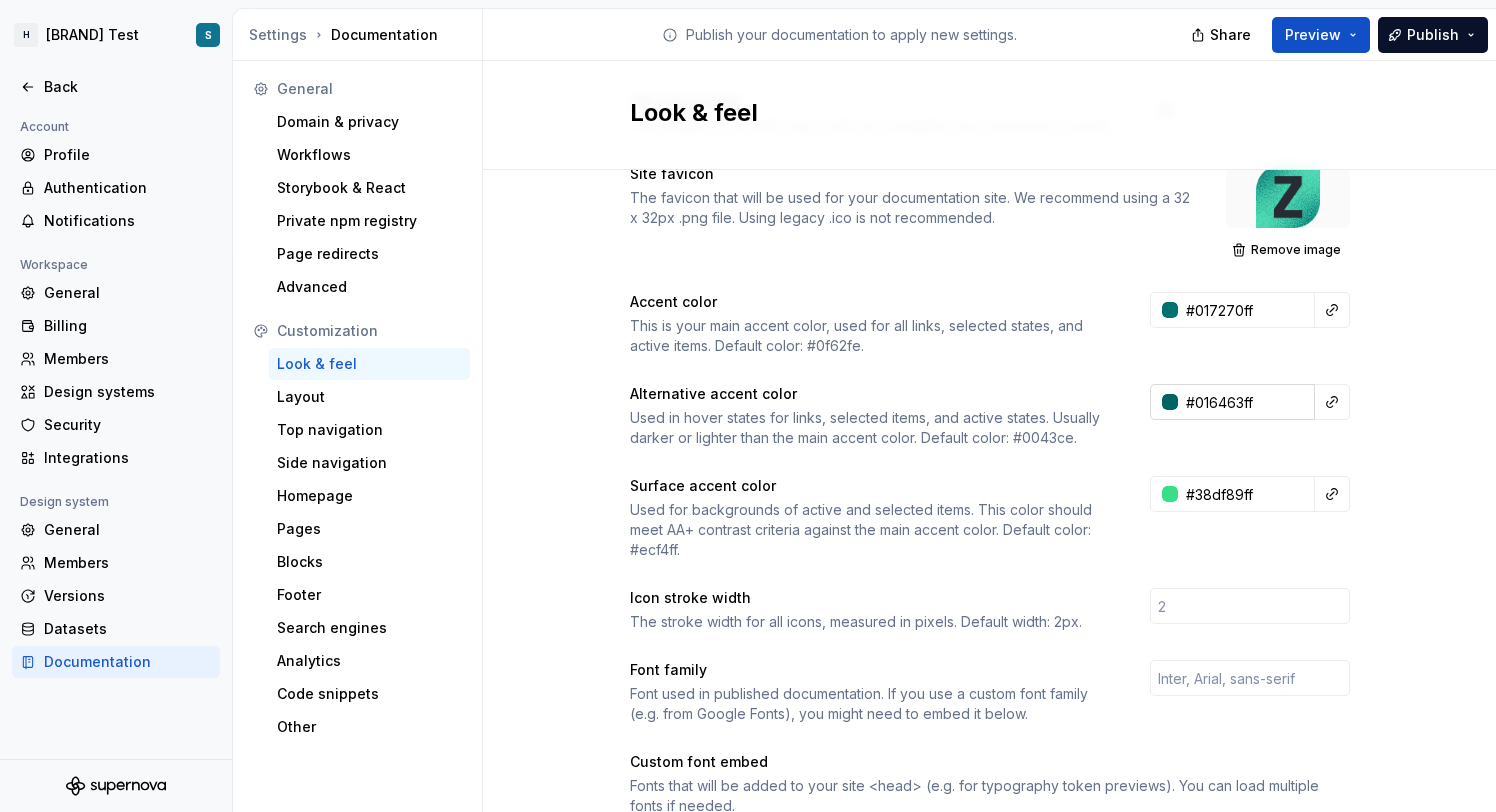 click on "#016463ff" at bounding box center (1246, 402) 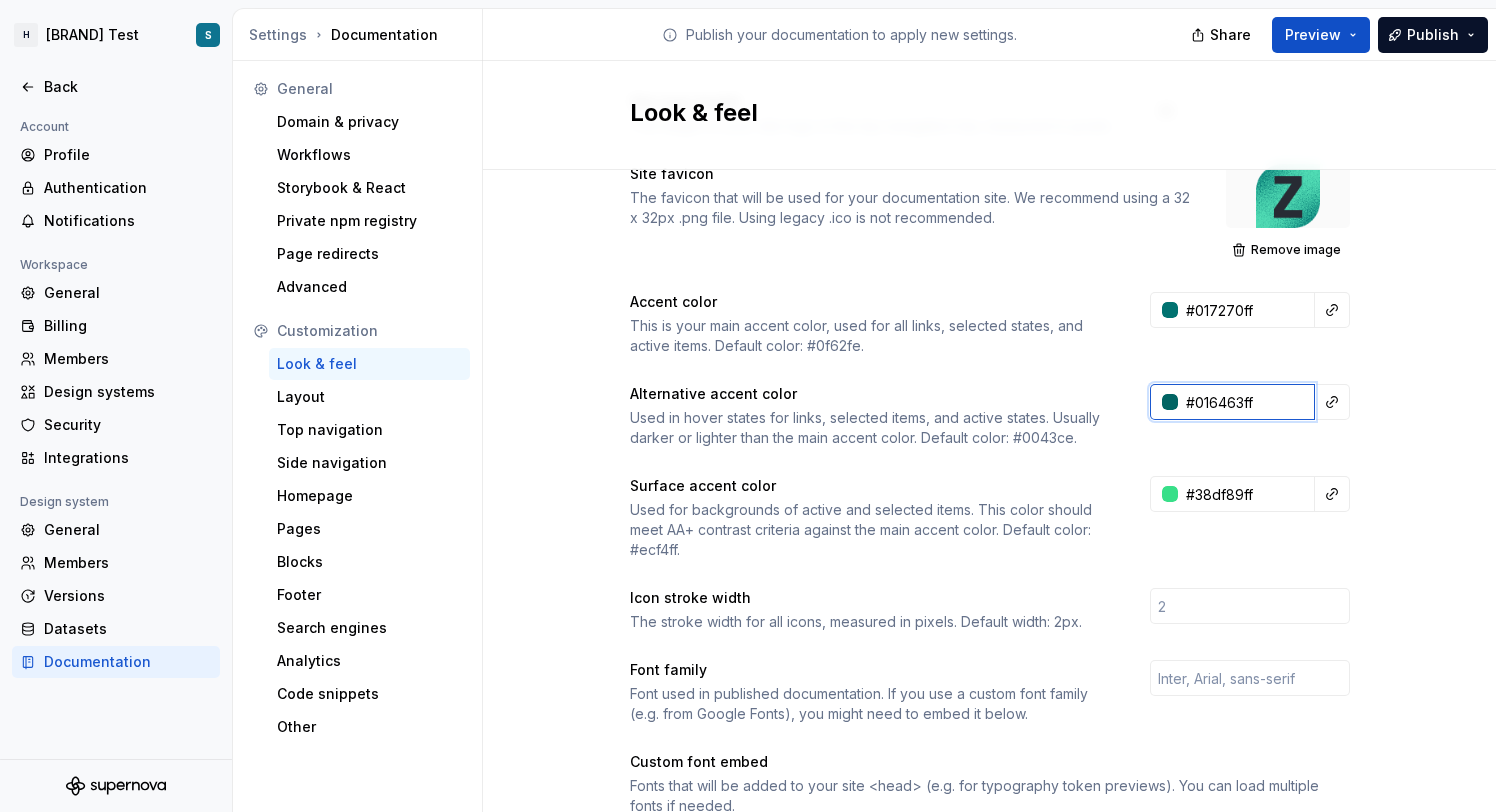 click on "#016463ff" at bounding box center (1246, 402) 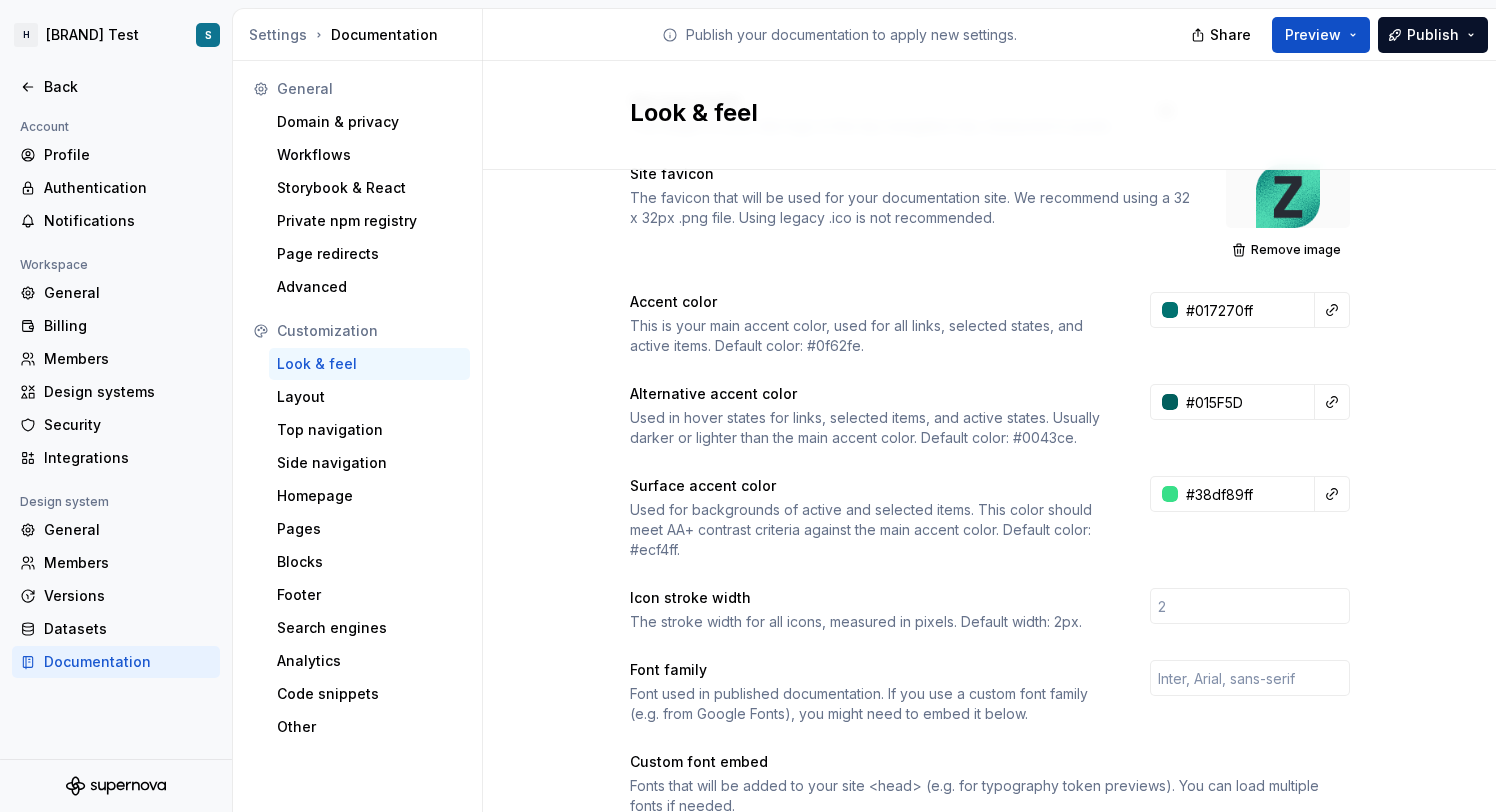 click on "Site logo A company logo that will be displayed on all pages on your documentation site. We recommend using a 200 x 30px .svg or .png file. Remove image Site logo height The height of your site logo in the top navigation bar, measured in pixels. 32 Site favicon The favicon that will be used for your documentation site. We recommend using a 32 x 32px .png file. Using legacy .ico is not recommended. Remove image Accent color This is your main accent color, used for all links, selected states, and active items. Default color: #0f62fe. #017270ff Alternative accent color Used in hover states for links, selected items, and active states. Usually darker or lighter than the main accent color. Default color: #0043ce. #015F5D Surface accent color Used for backgrounds of active and selected items. This color should meet AA+ contrast criteria against the main accent color. Default color: #ecf4ff. #38df89ff Icon stroke width The stroke width for all icons, measured in pixels. Default width: 2px. Font family 1 <" at bounding box center [989, 691] 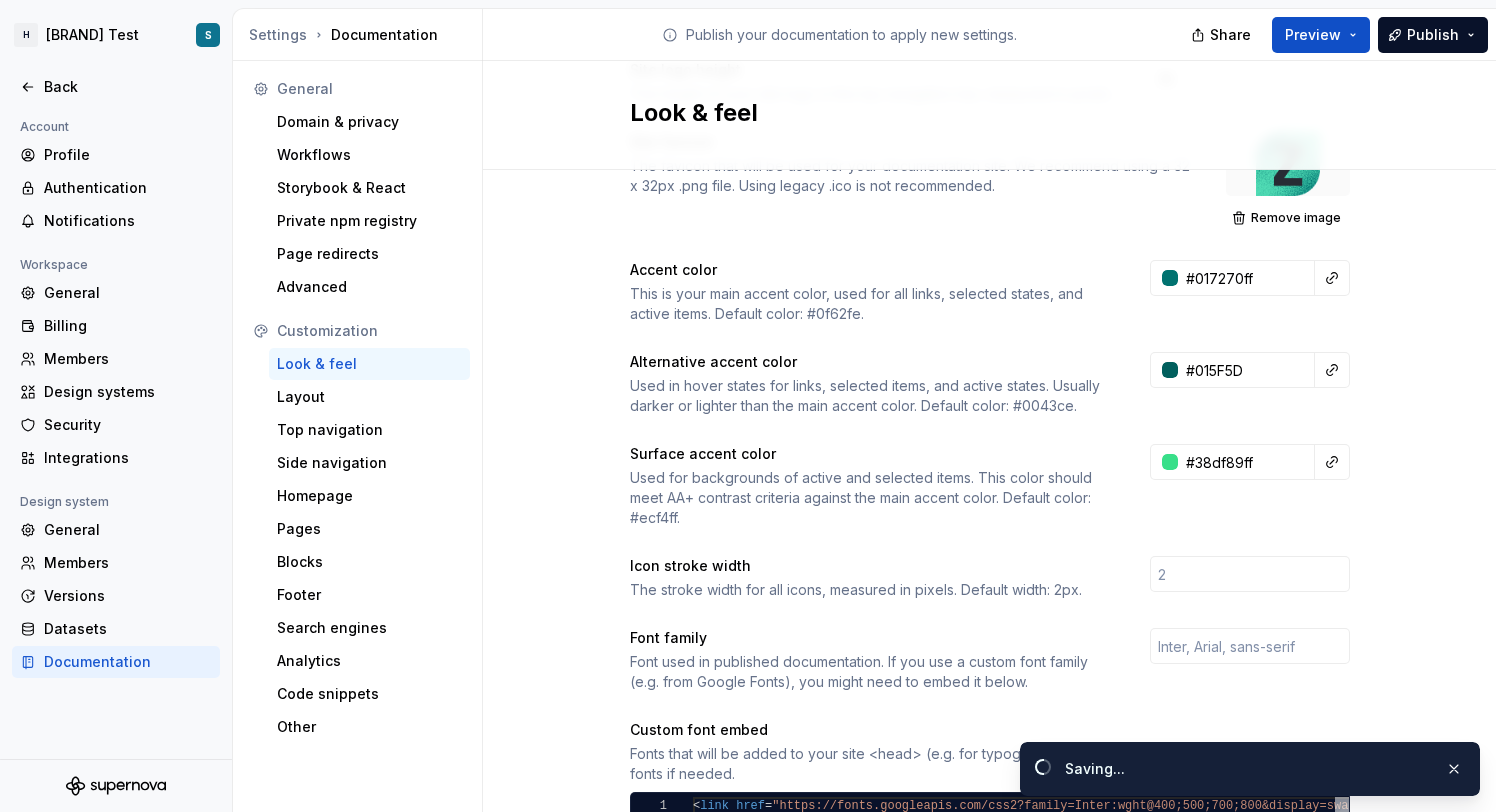 type on "#015f5dff" 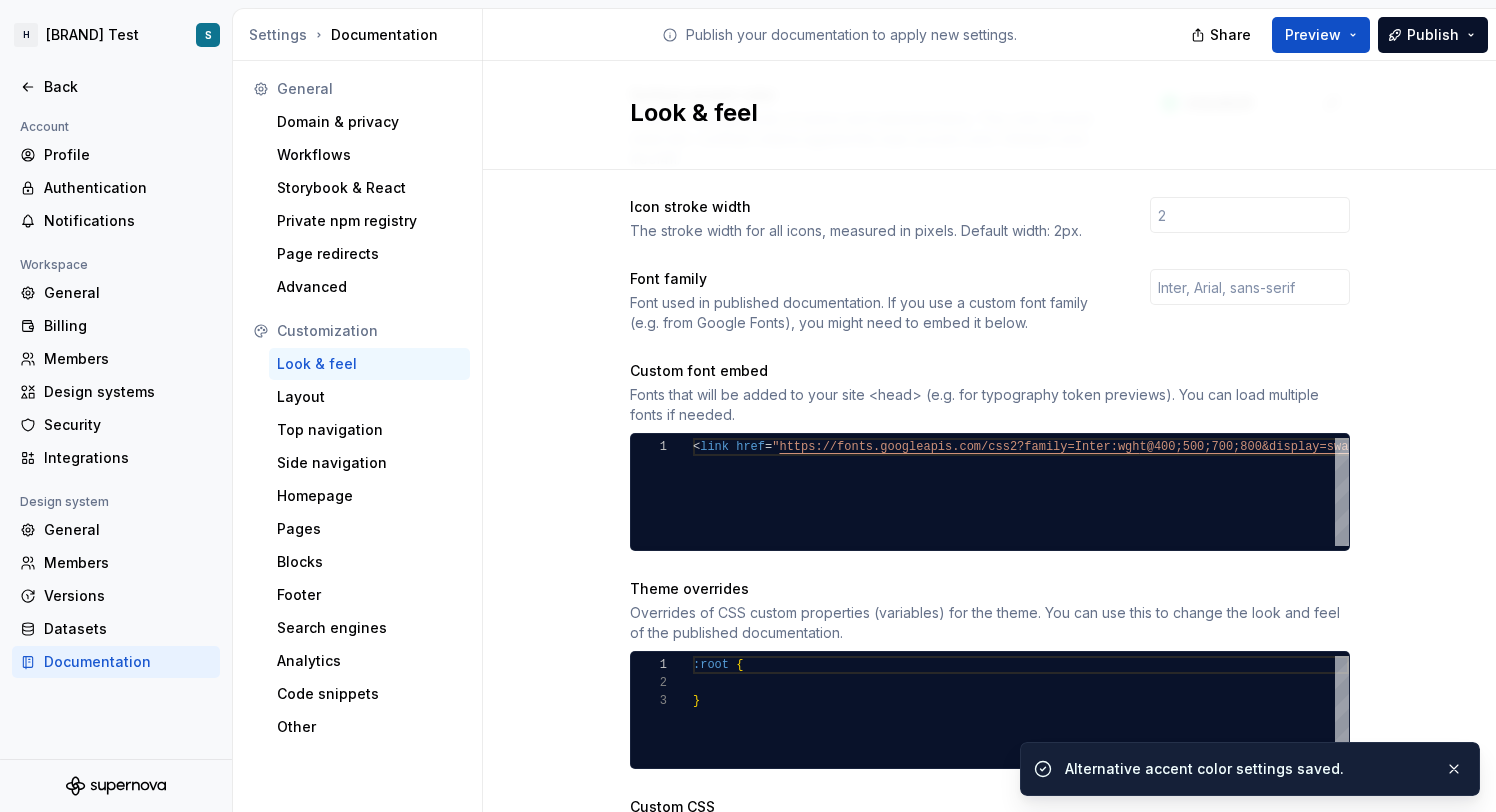 scroll, scrollTop: 646, scrollLeft: 0, axis: vertical 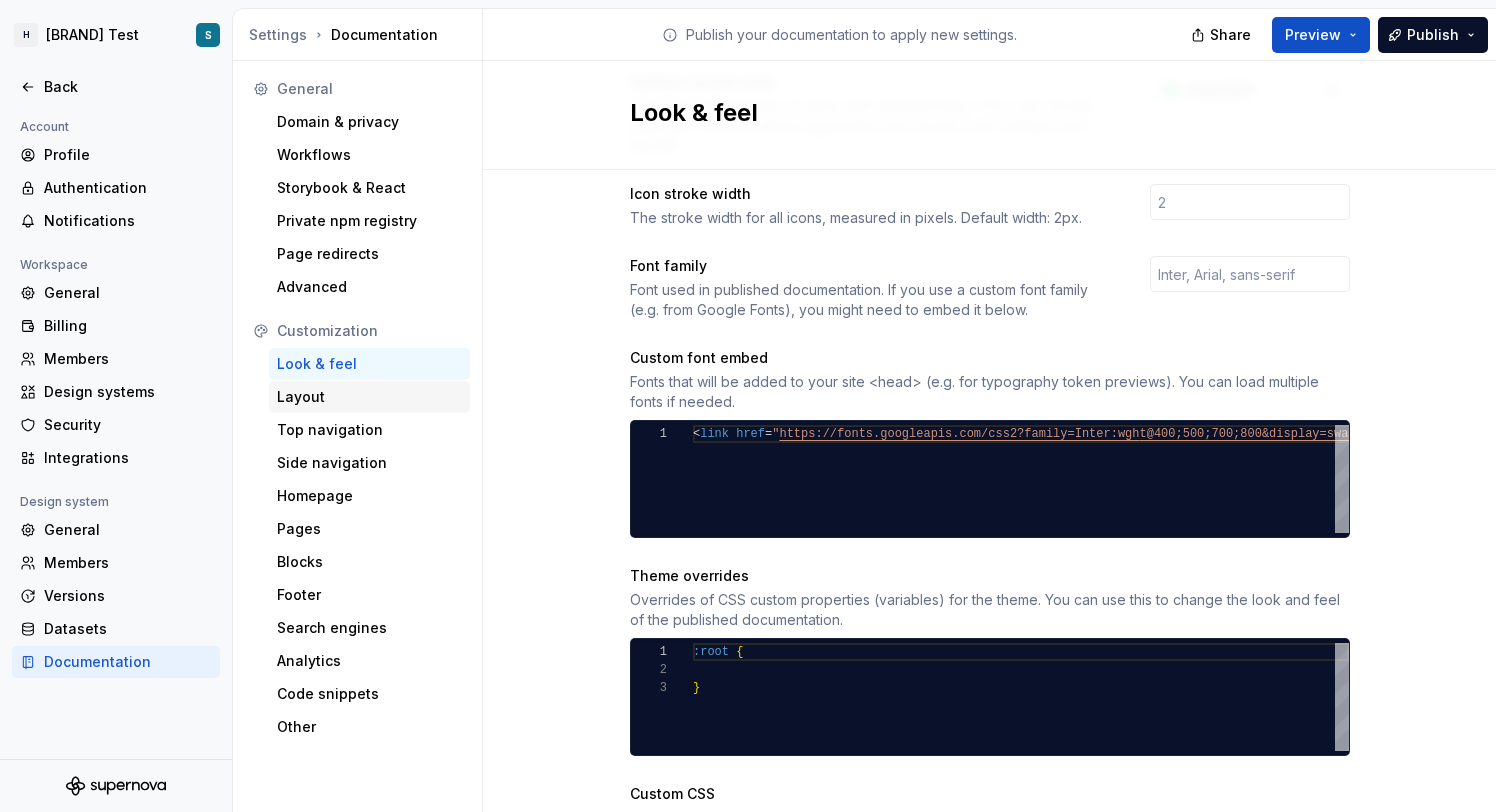 click on "Layout" at bounding box center (369, 397) 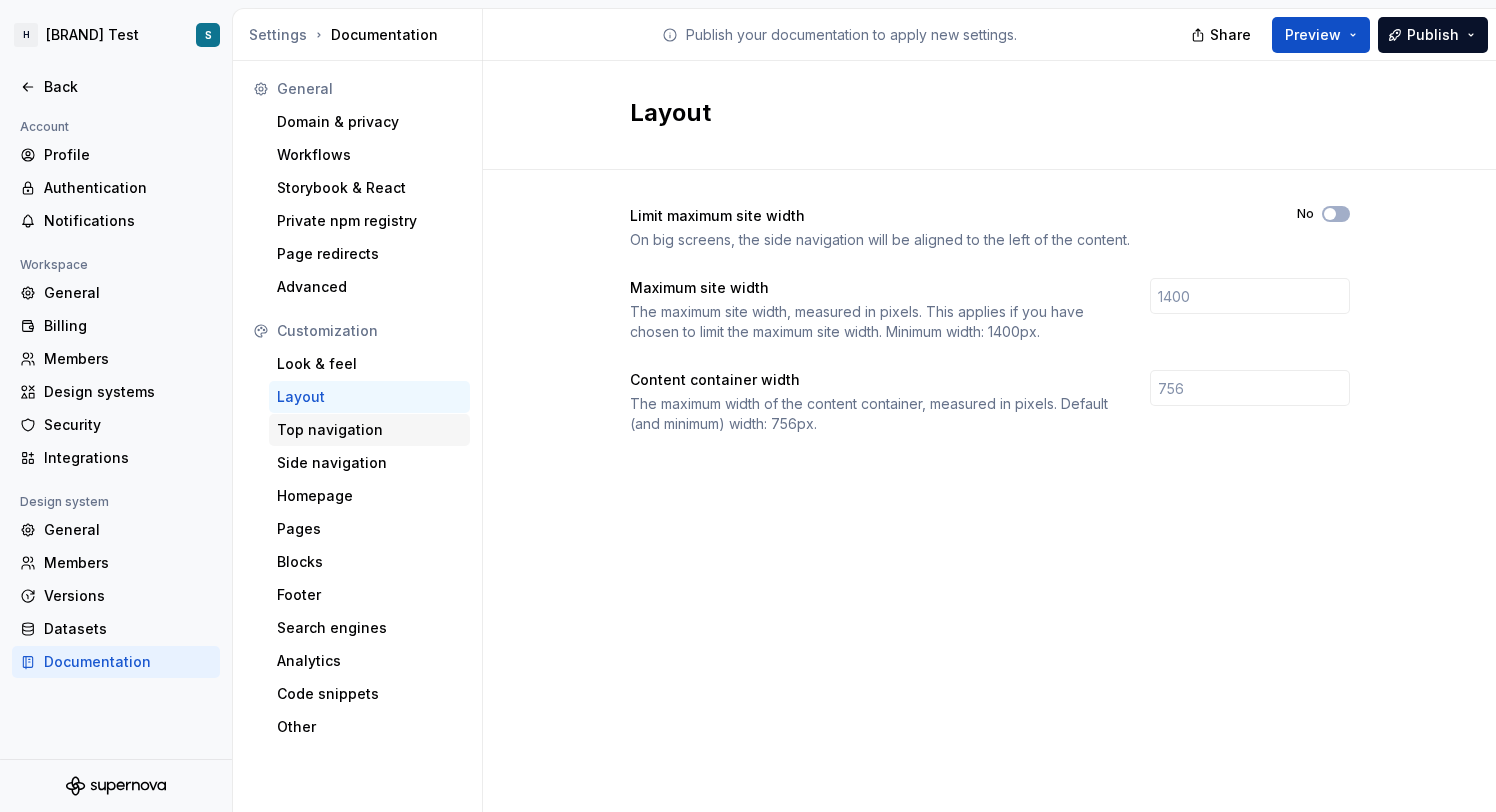 click on "Top navigation" at bounding box center (369, 430) 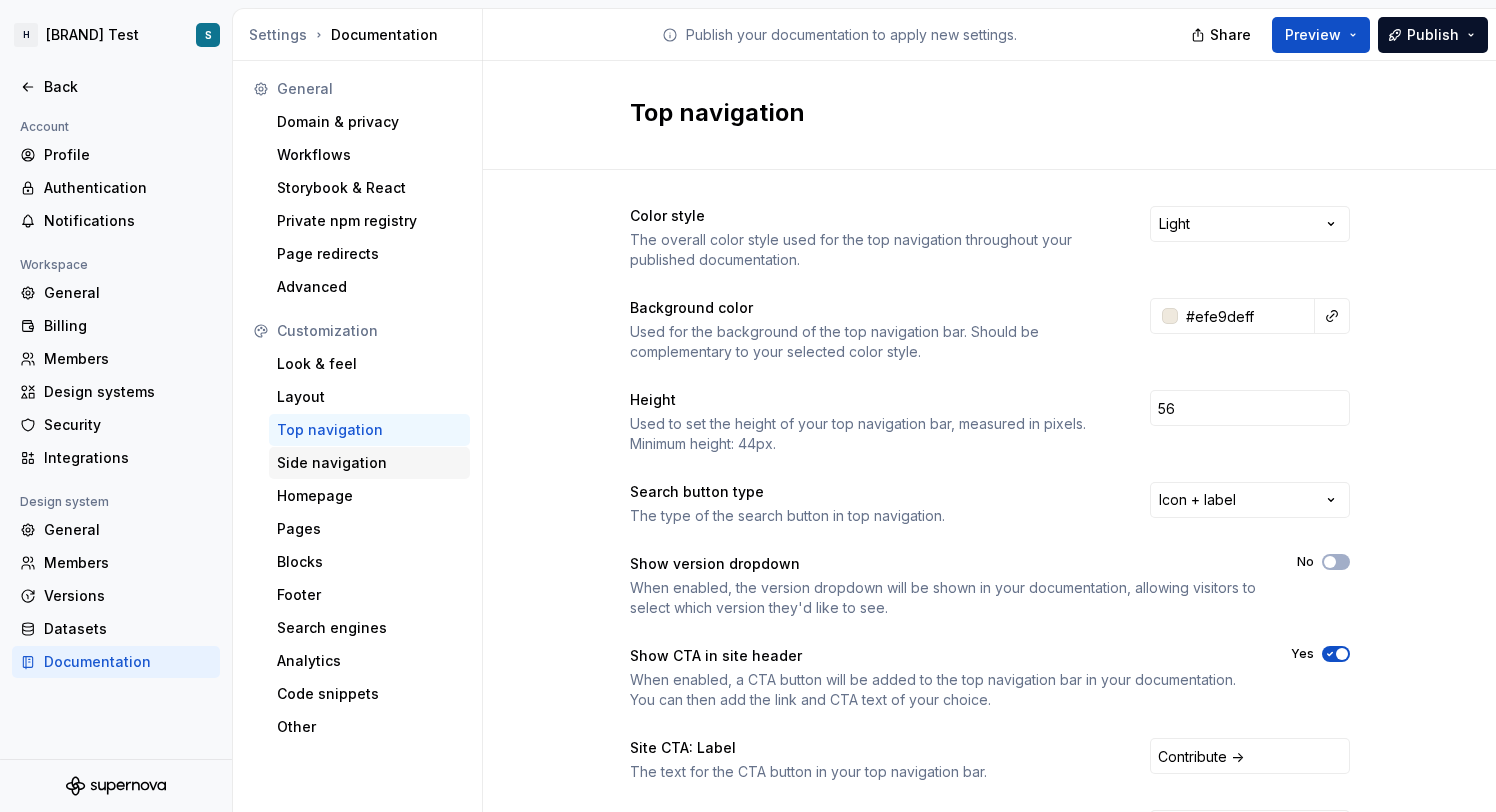 click on "Side navigation" at bounding box center [369, 463] 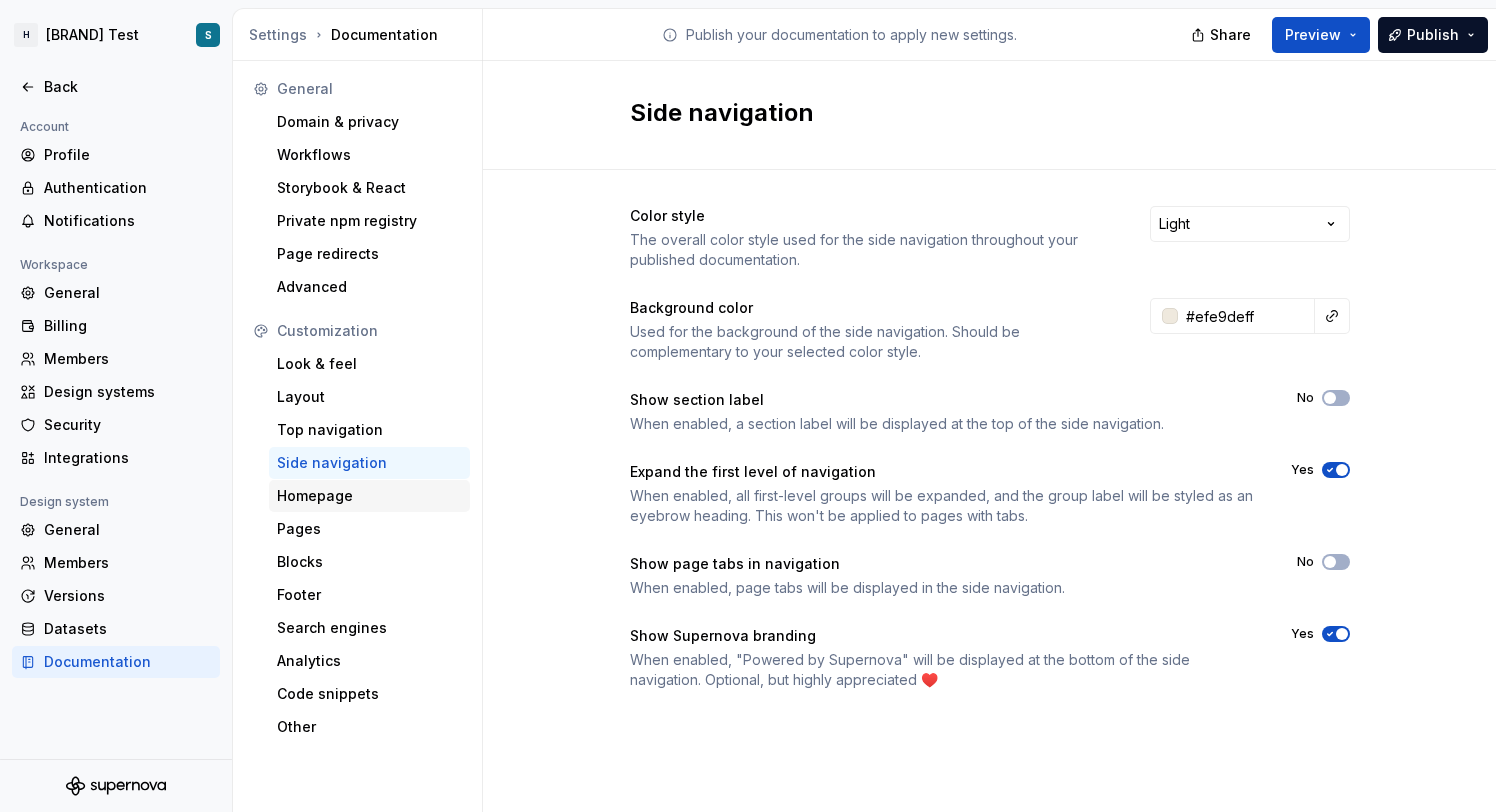 click on "Homepage" at bounding box center [369, 496] 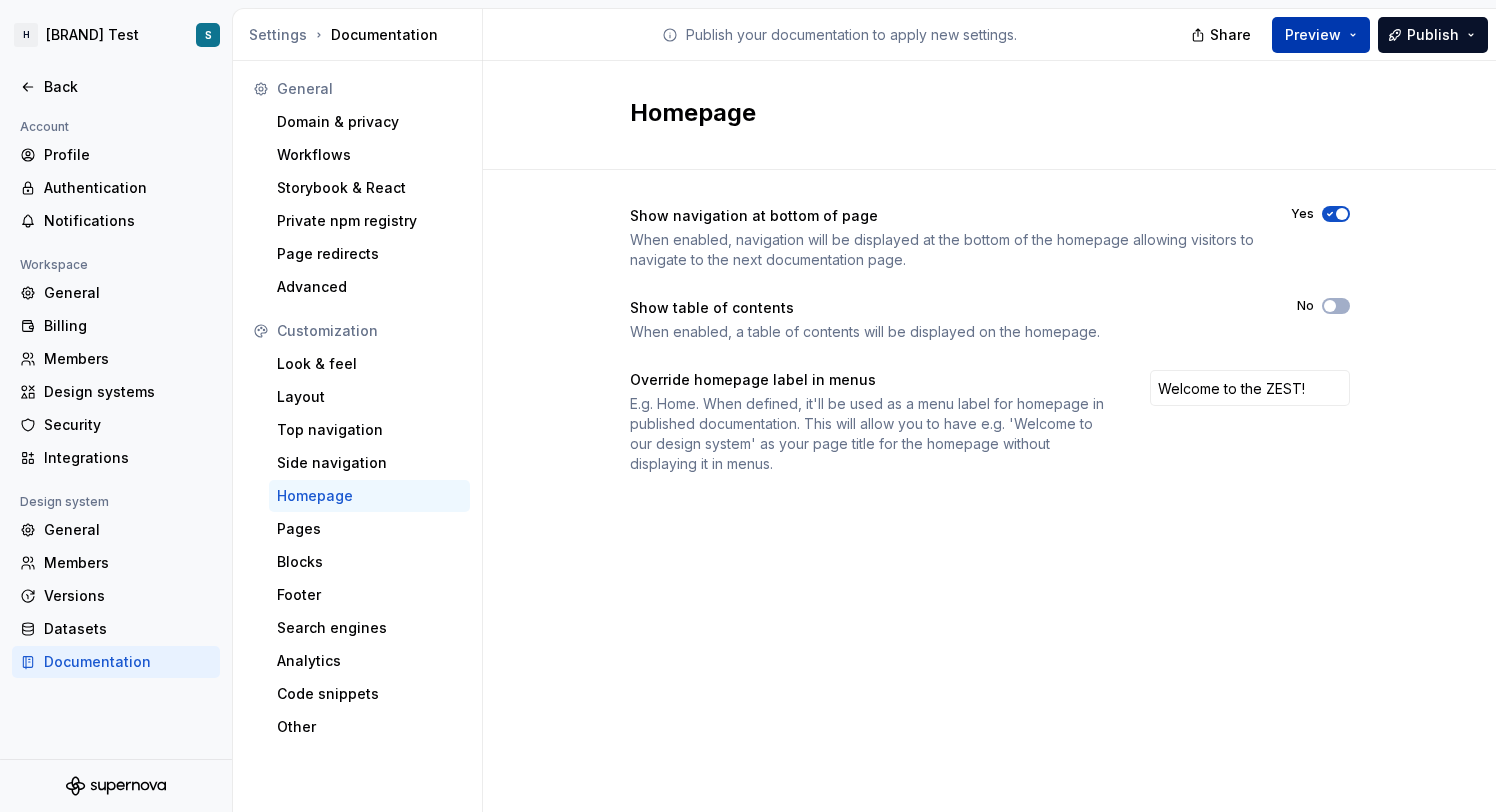 click on "Preview" at bounding box center (1321, 35) 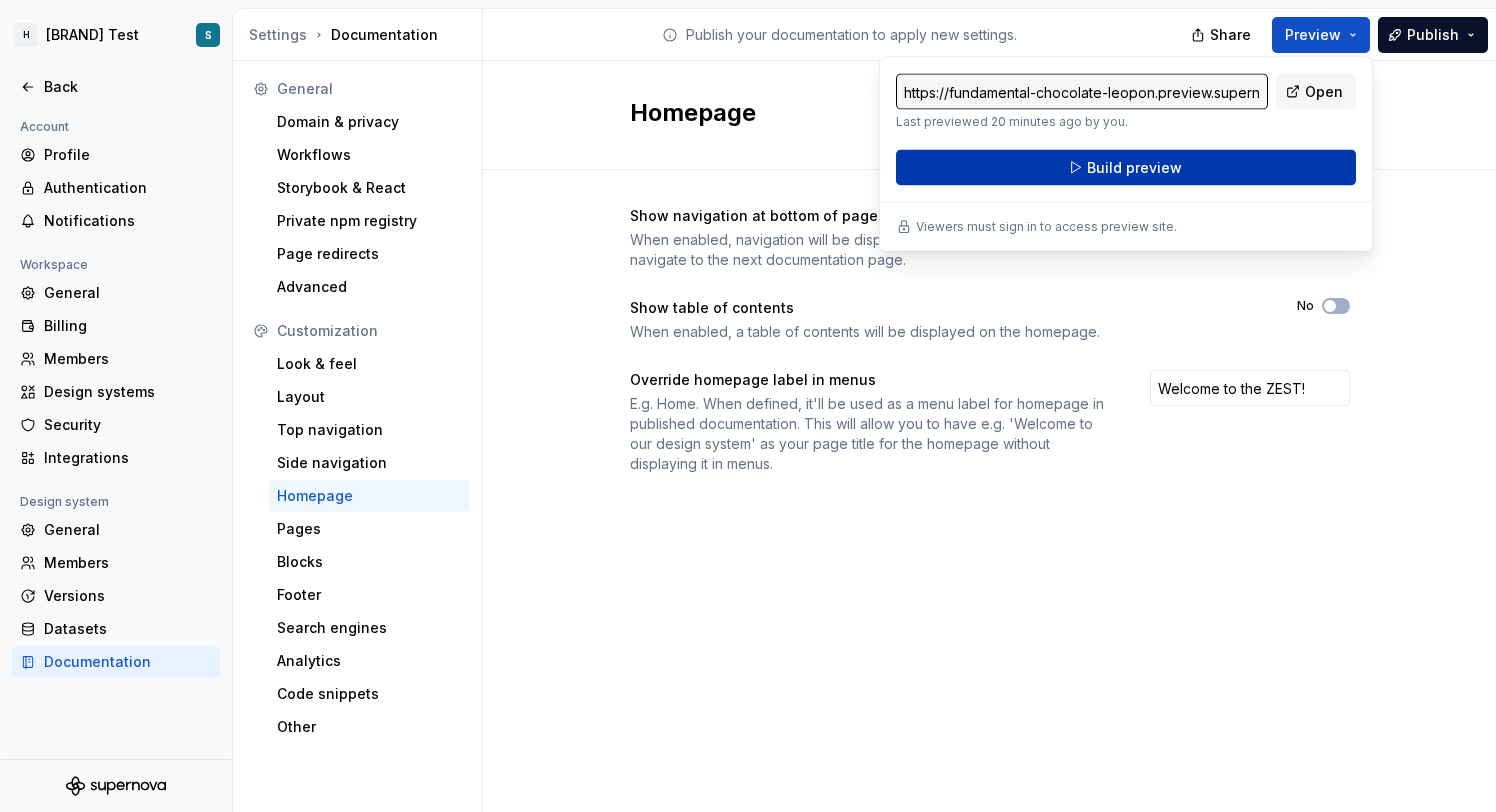 click on "Build preview" at bounding box center [1126, 168] 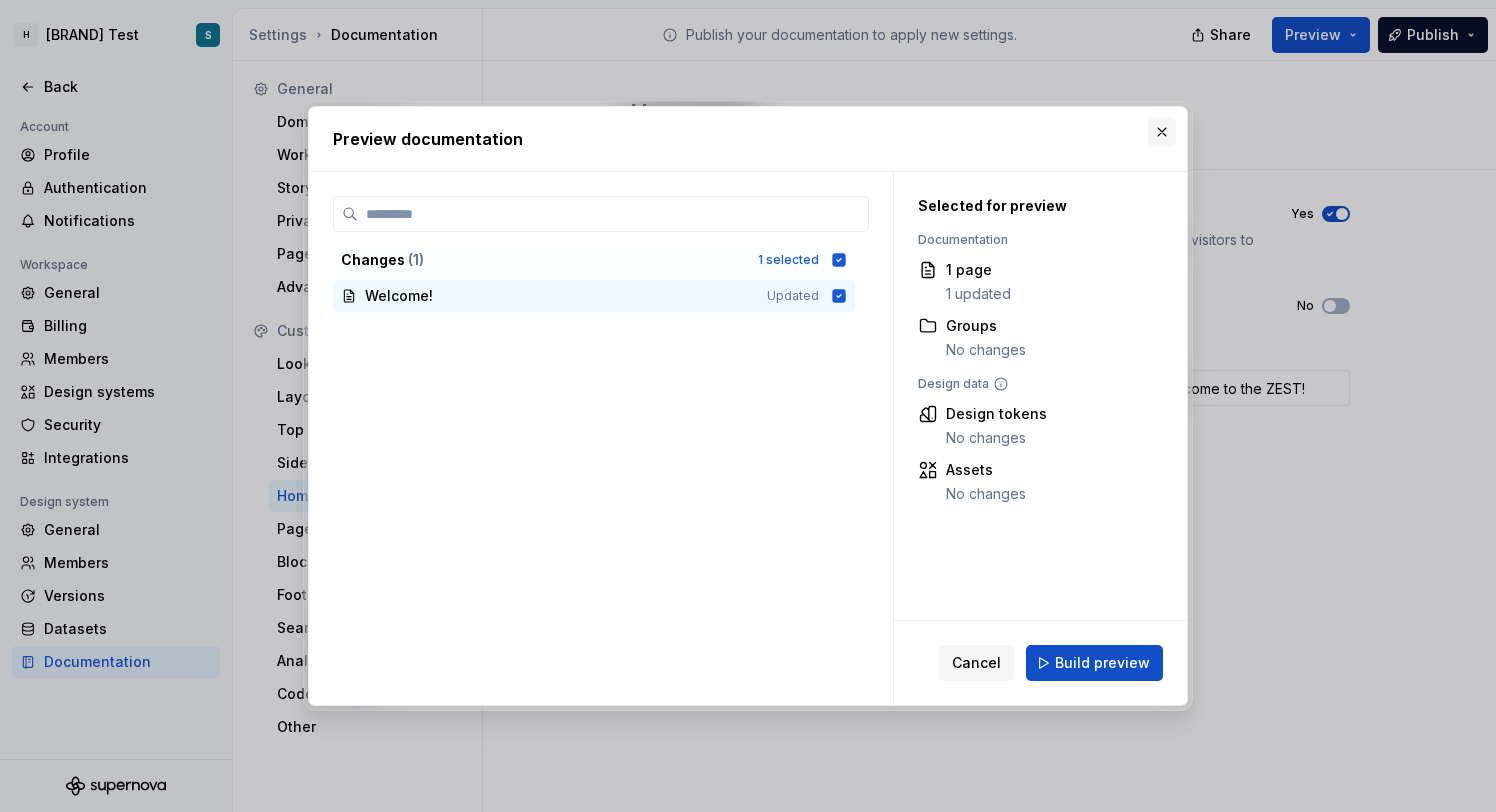 click at bounding box center [1162, 132] 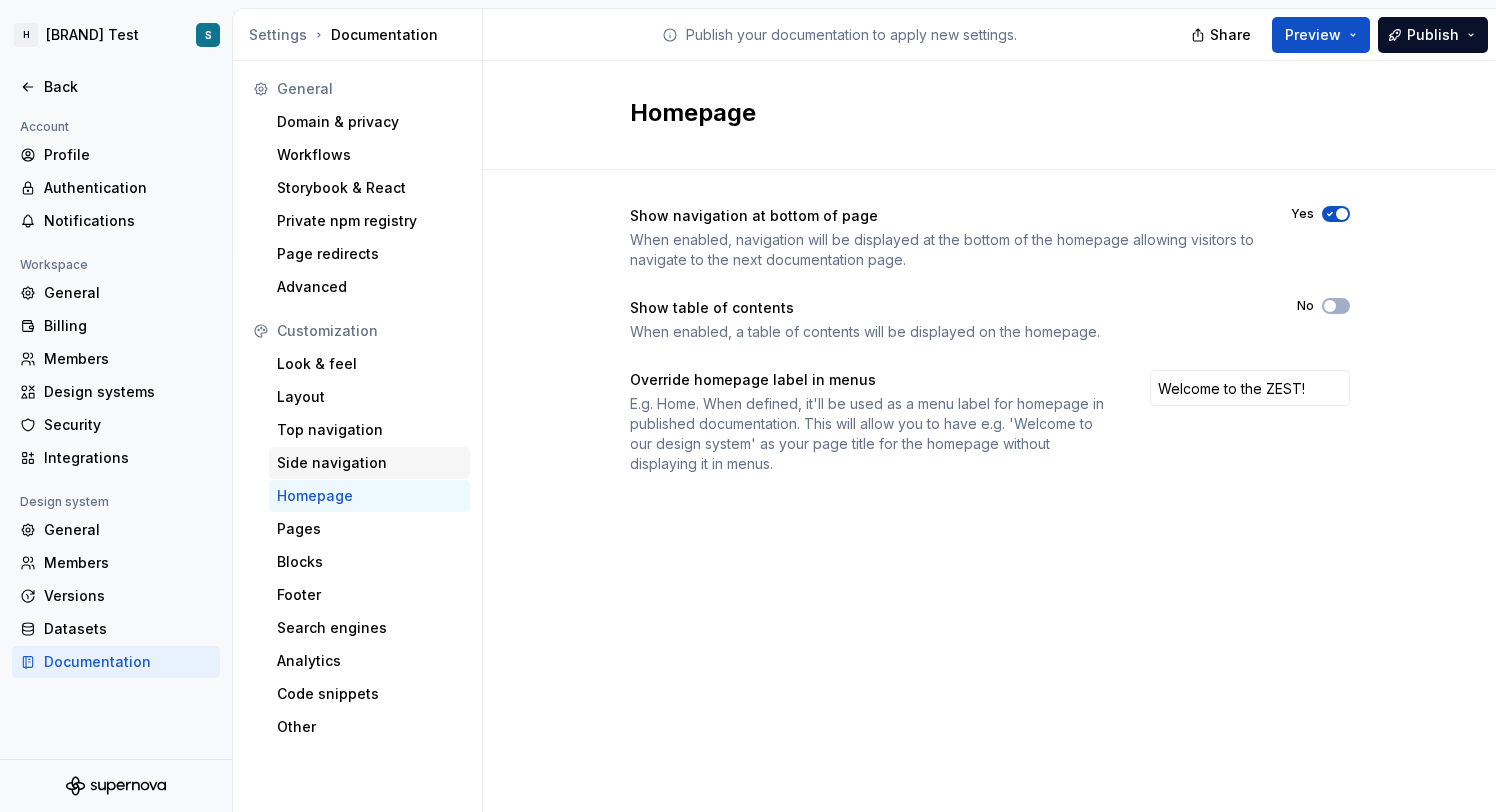 click on "Side navigation" at bounding box center [369, 463] 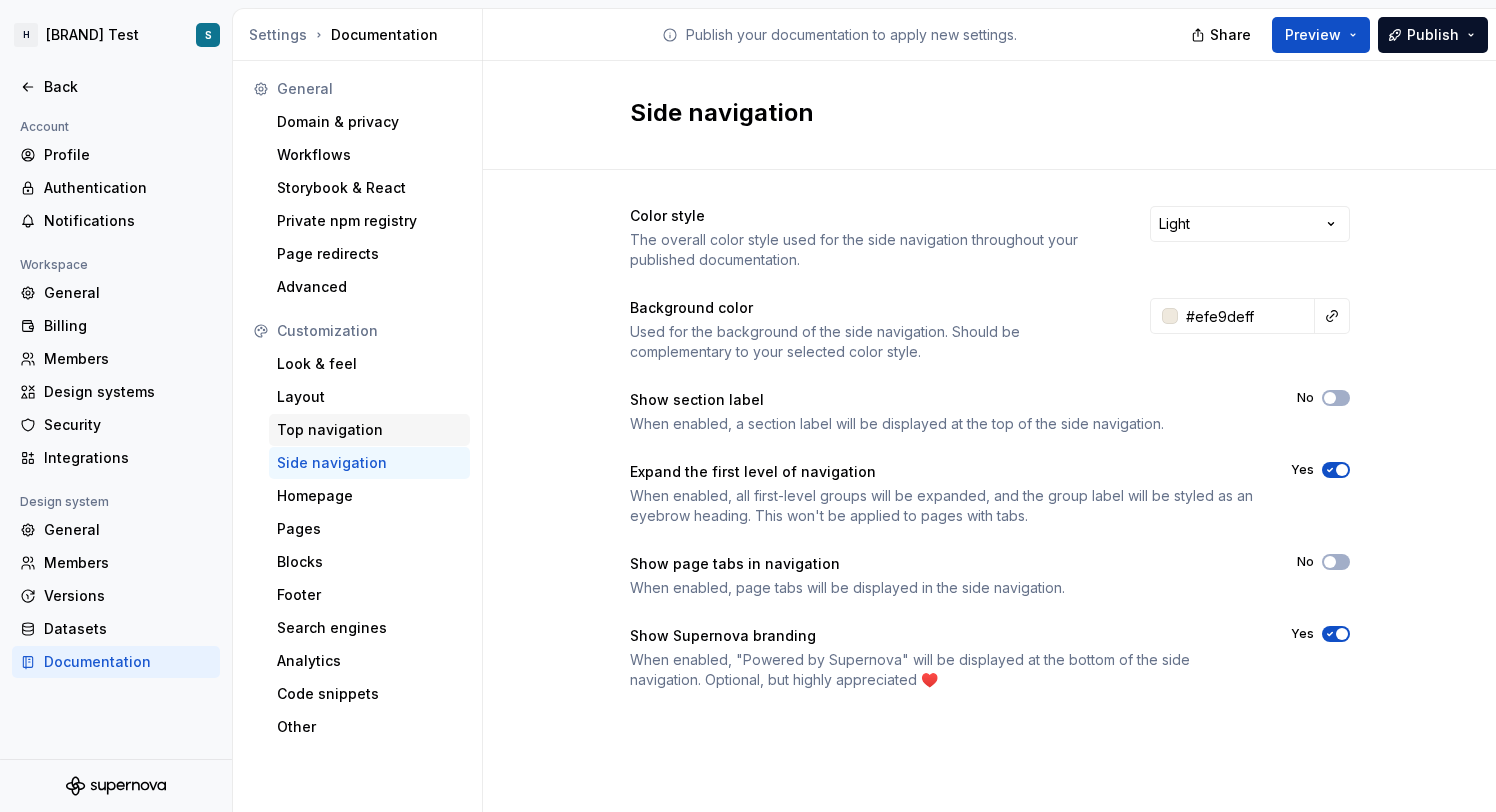 click on "Top navigation" at bounding box center [369, 430] 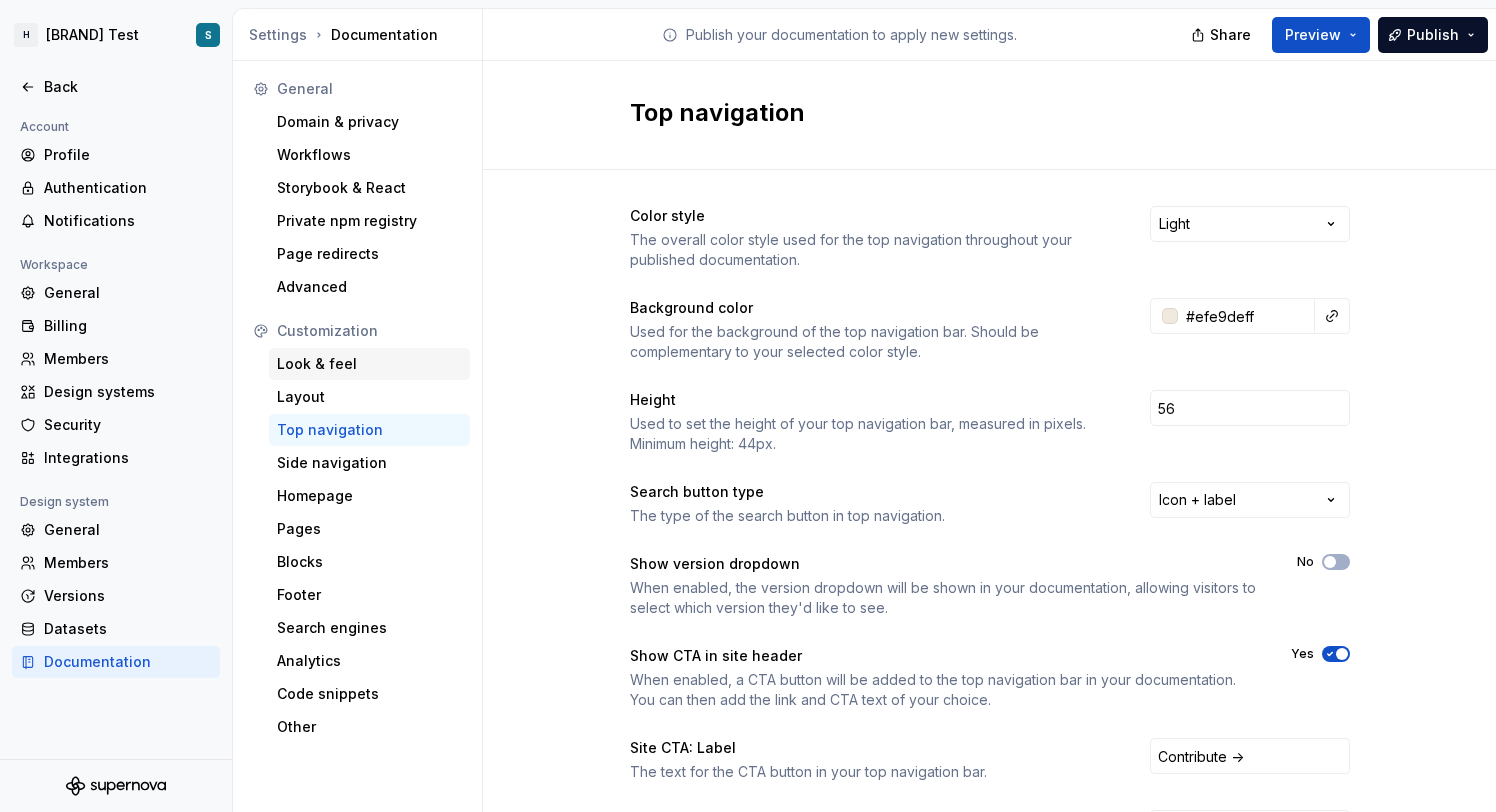 click on "Look & feel" at bounding box center [369, 364] 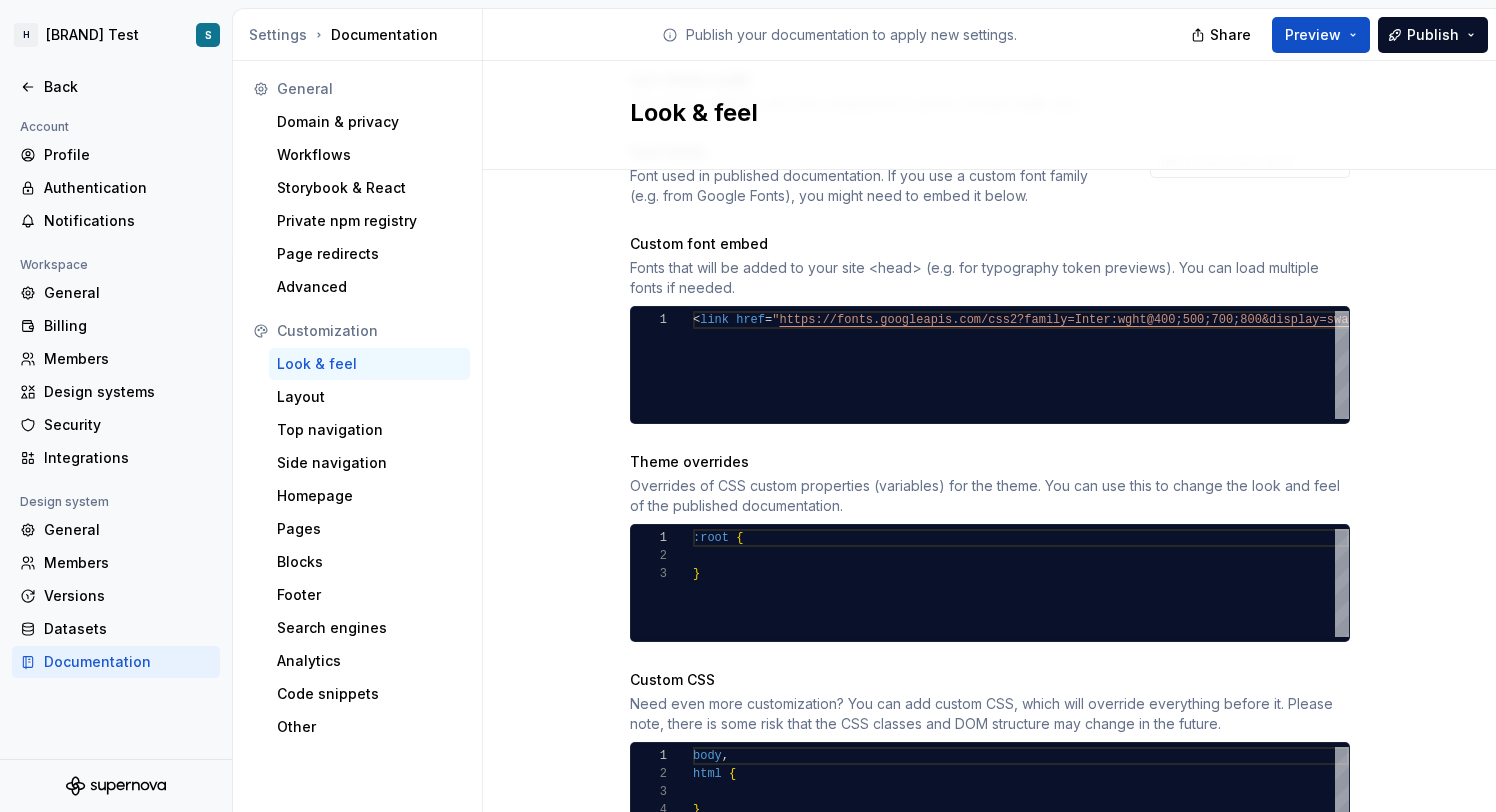 scroll, scrollTop: 875, scrollLeft: 0, axis: vertical 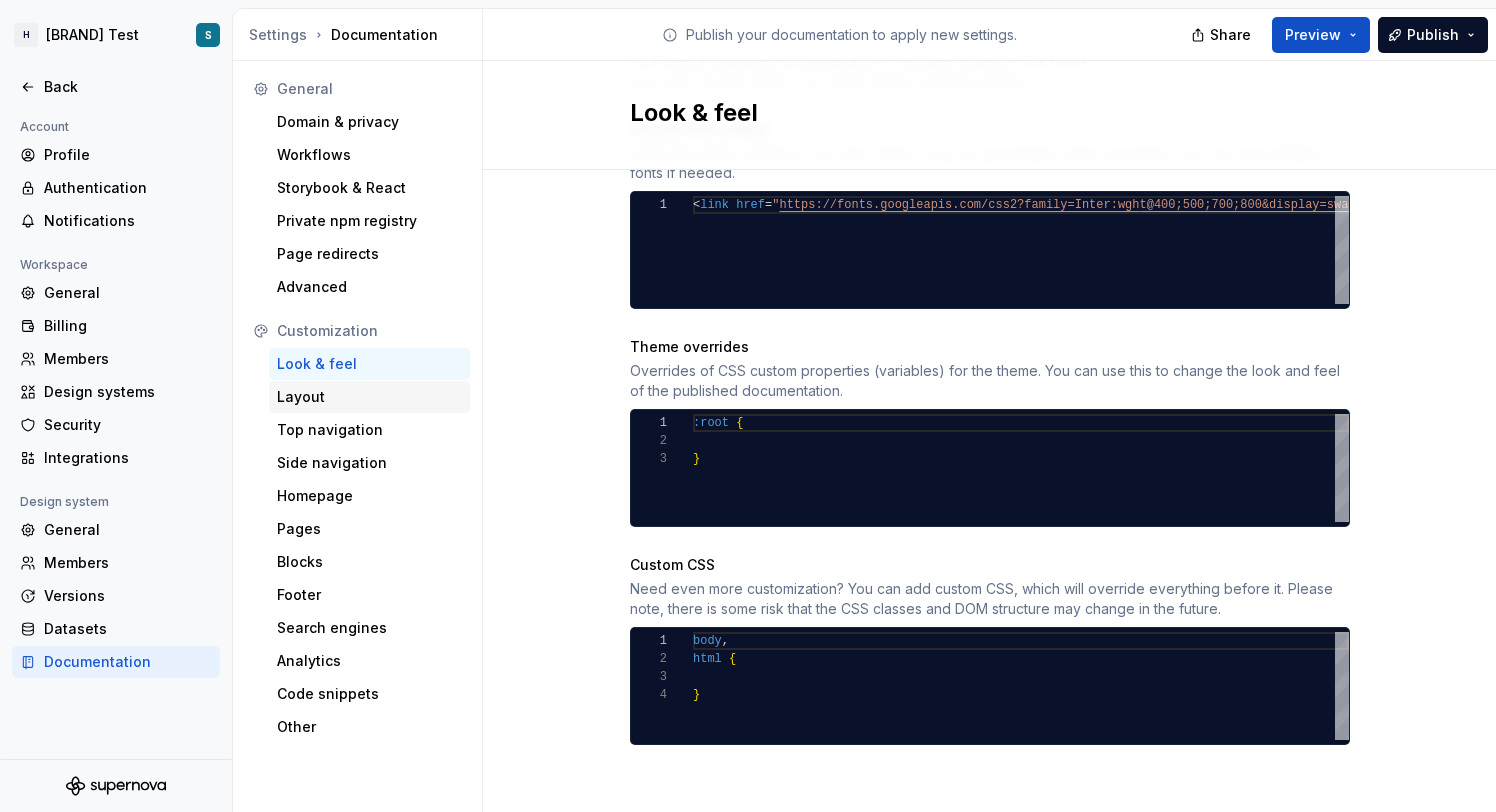 click on "Layout" at bounding box center [369, 397] 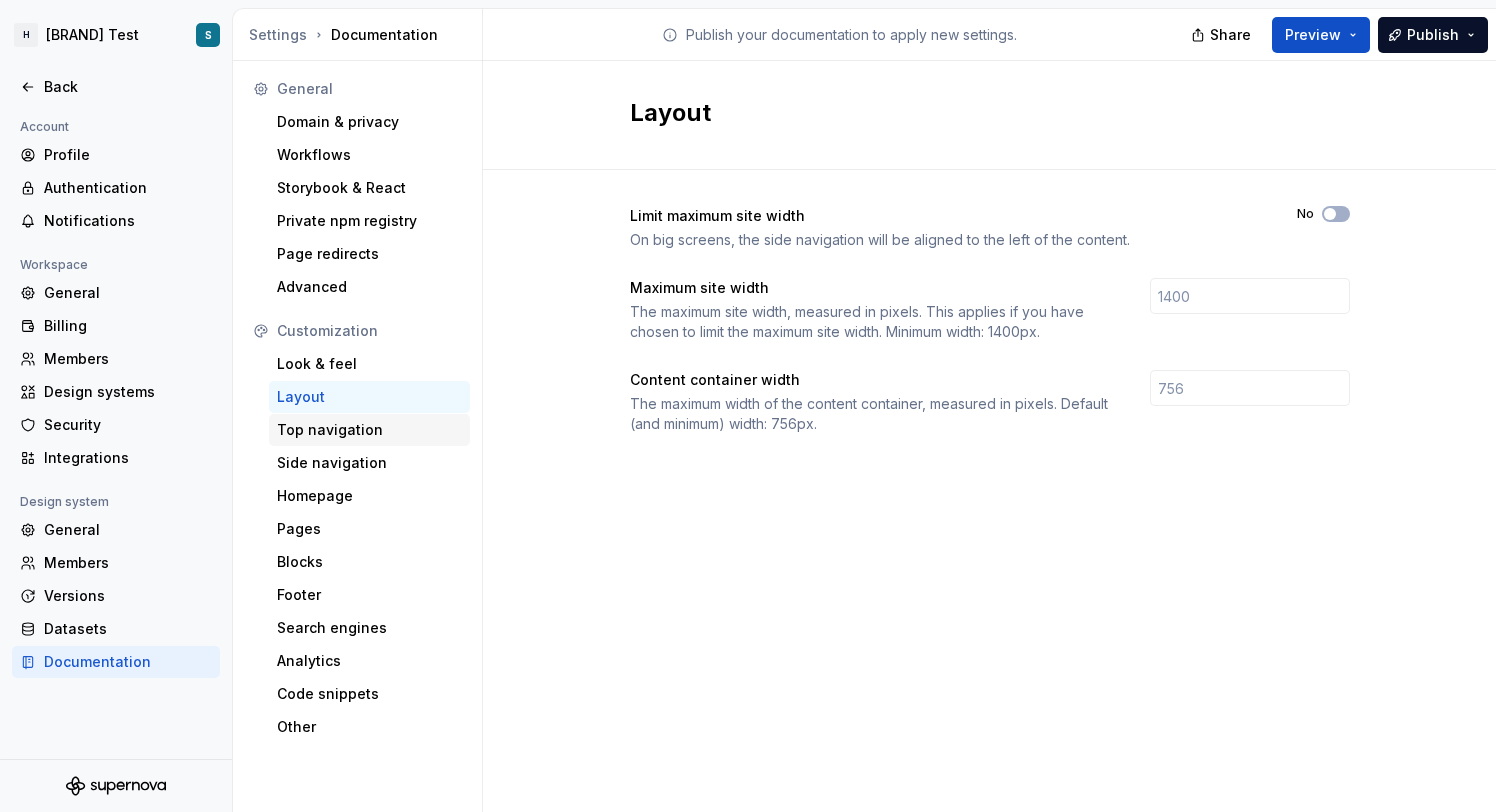 click on "Top navigation" at bounding box center (369, 430) 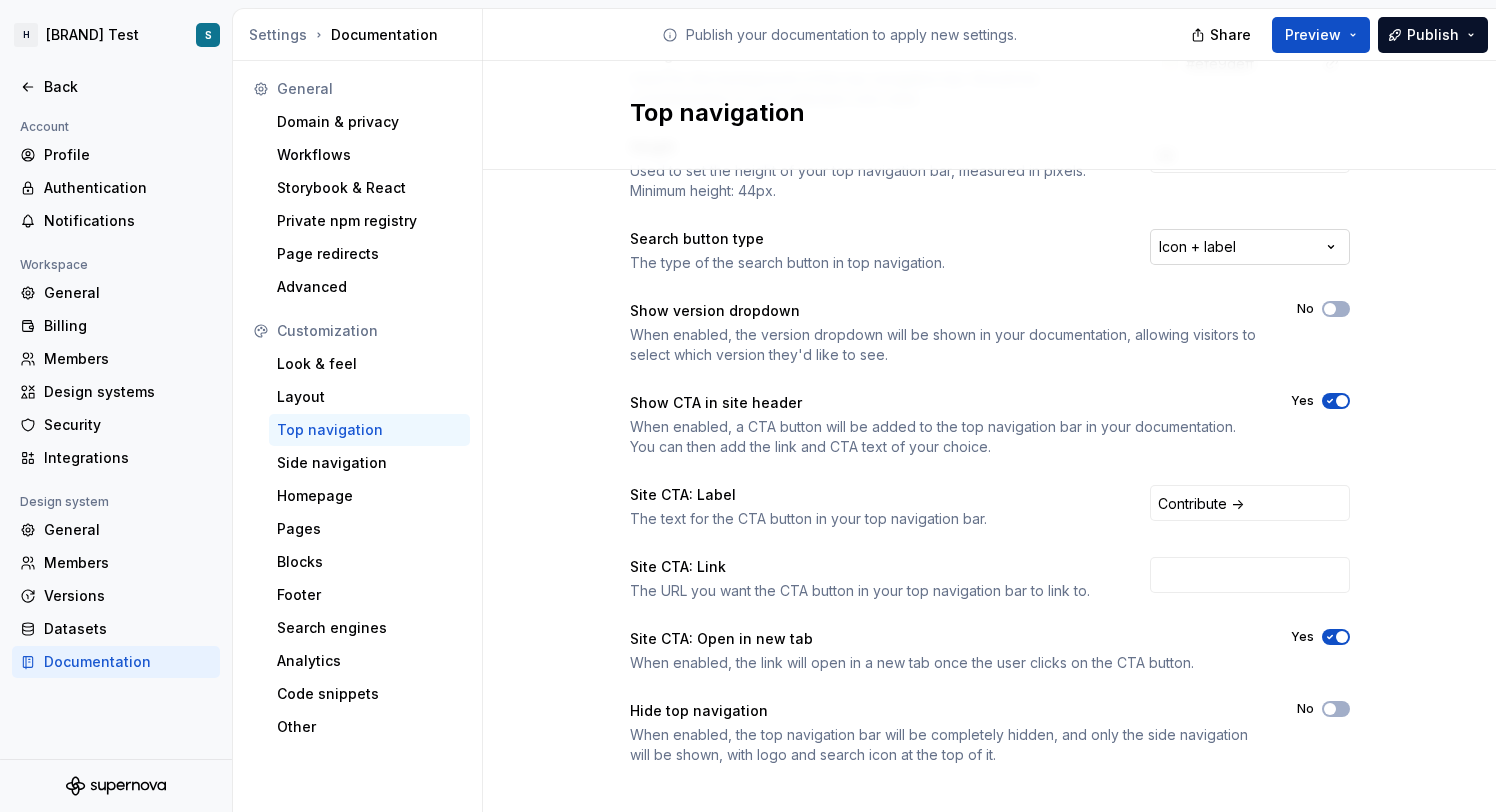 scroll, scrollTop: 273, scrollLeft: 0, axis: vertical 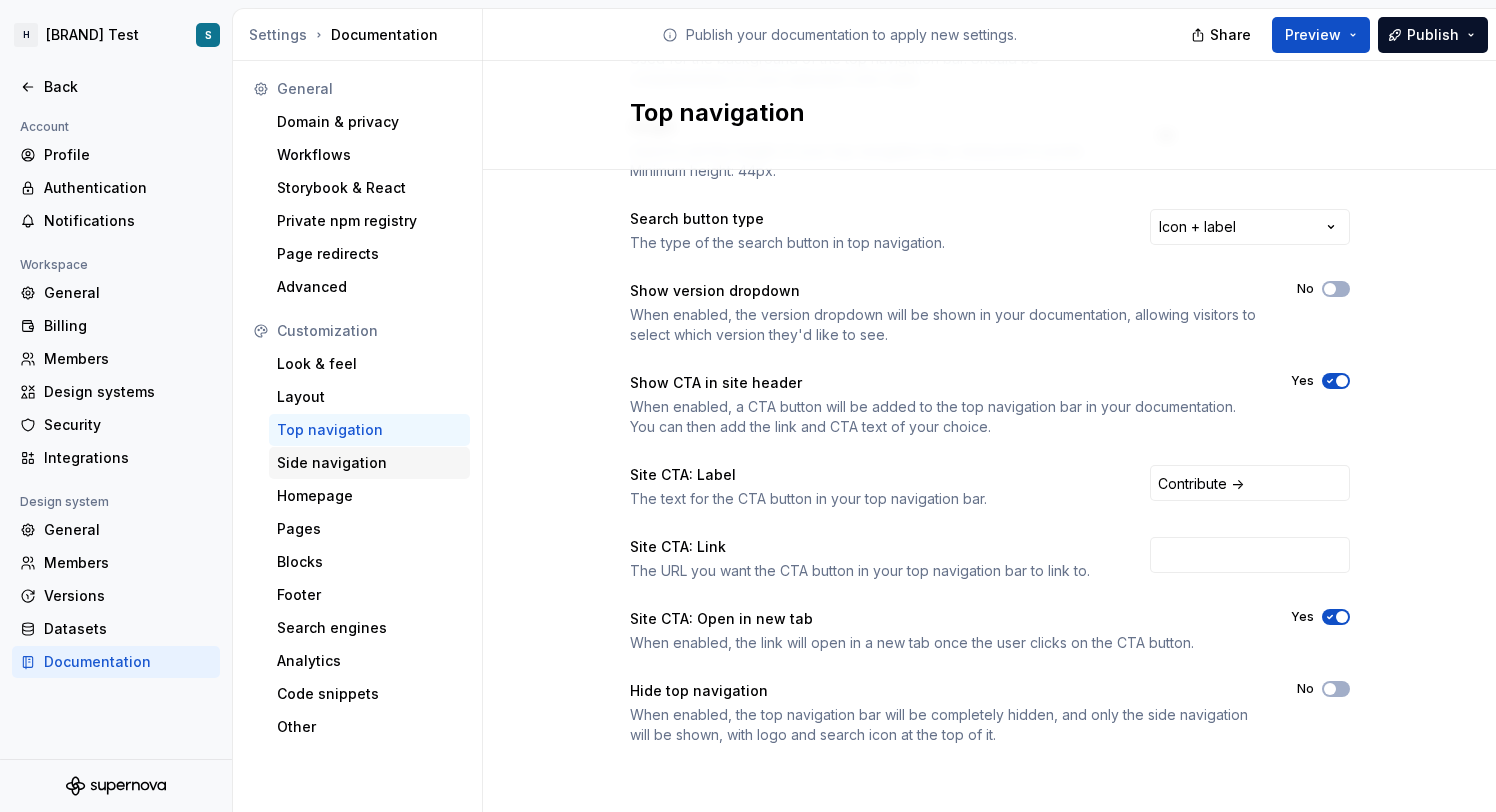 click on "Side navigation" at bounding box center [369, 463] 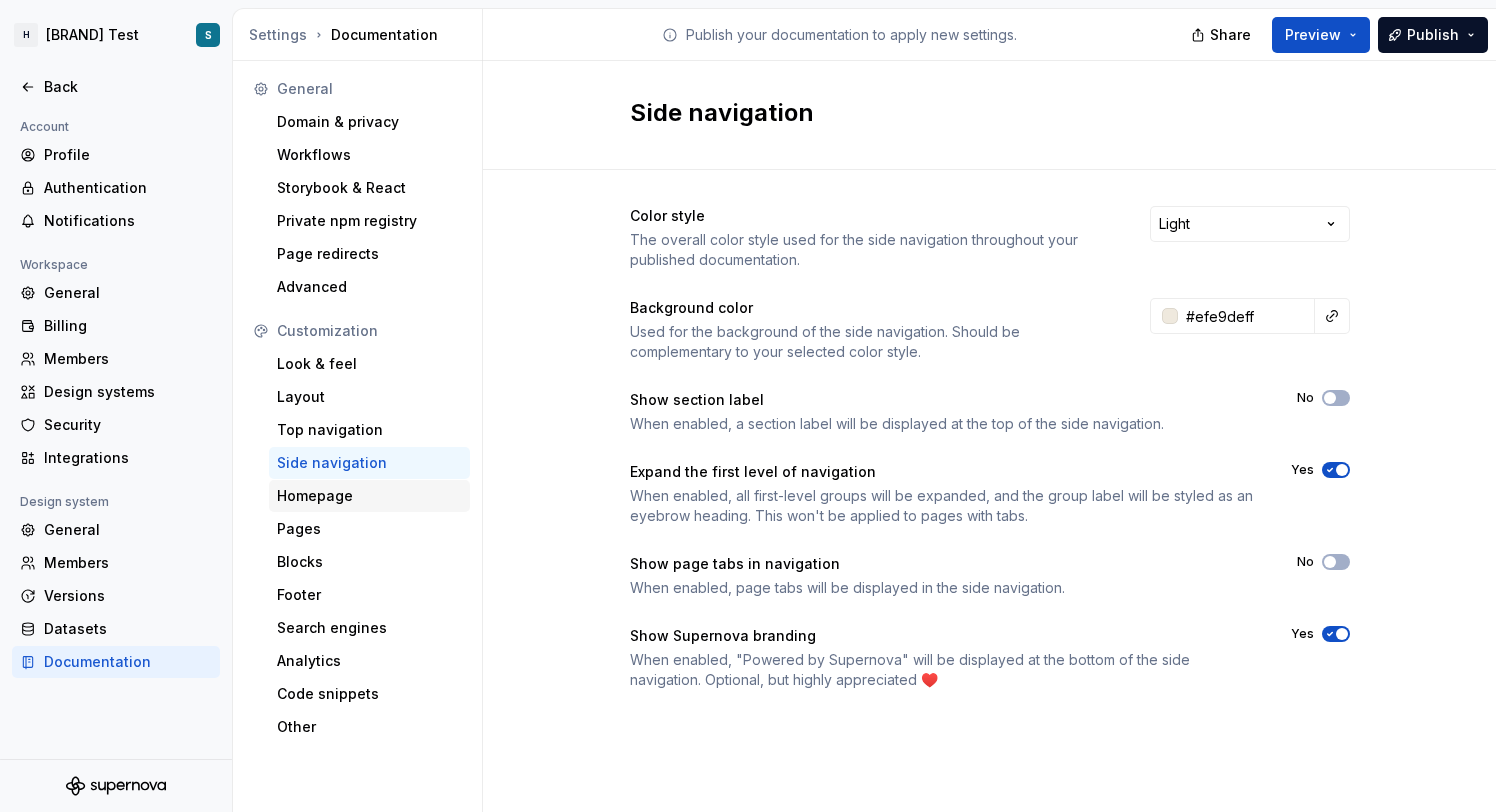 click on "Homepage" at bounding box center [369, 496] 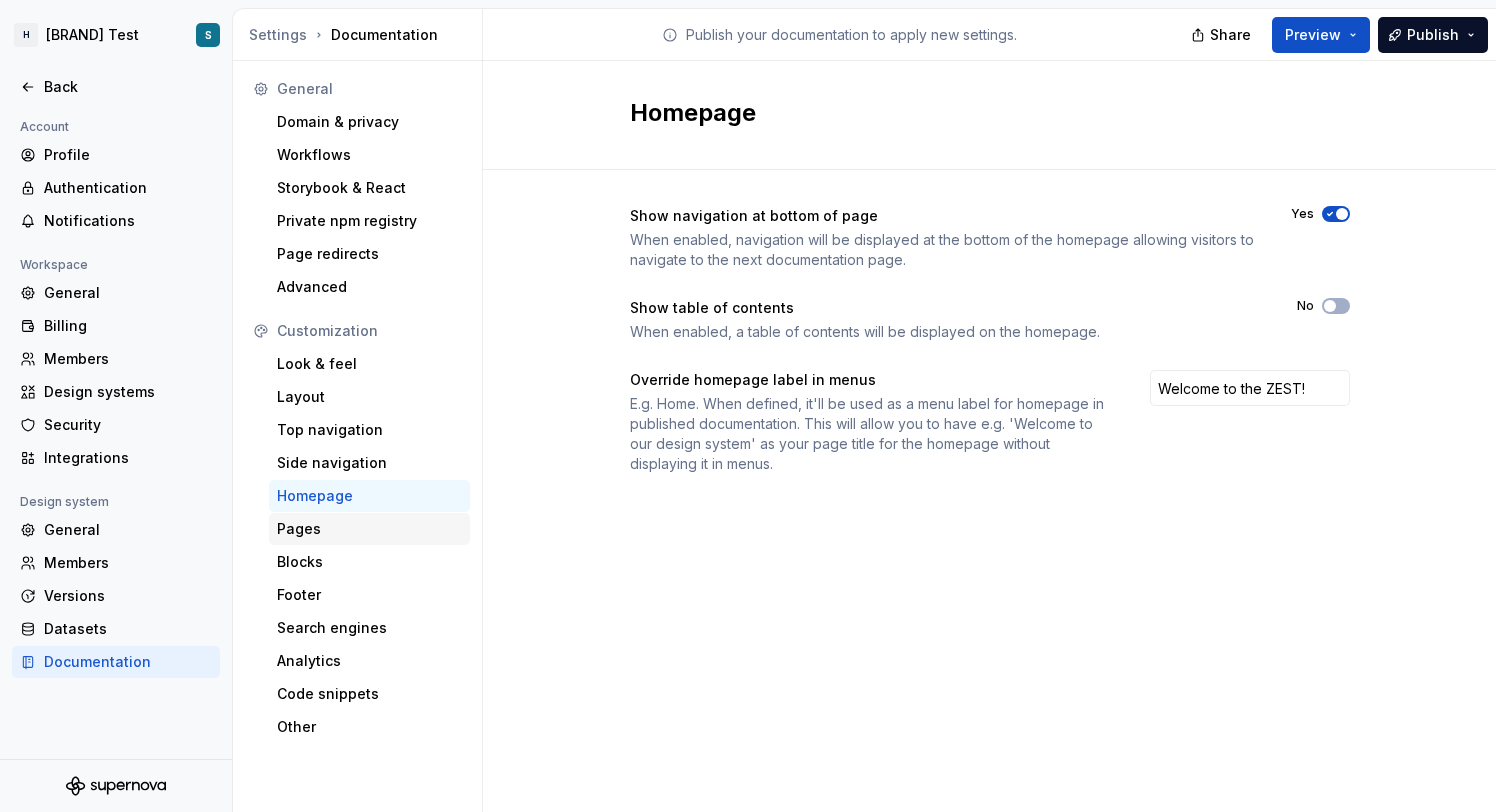 click on "Pages" at bounding box center [369, 529] 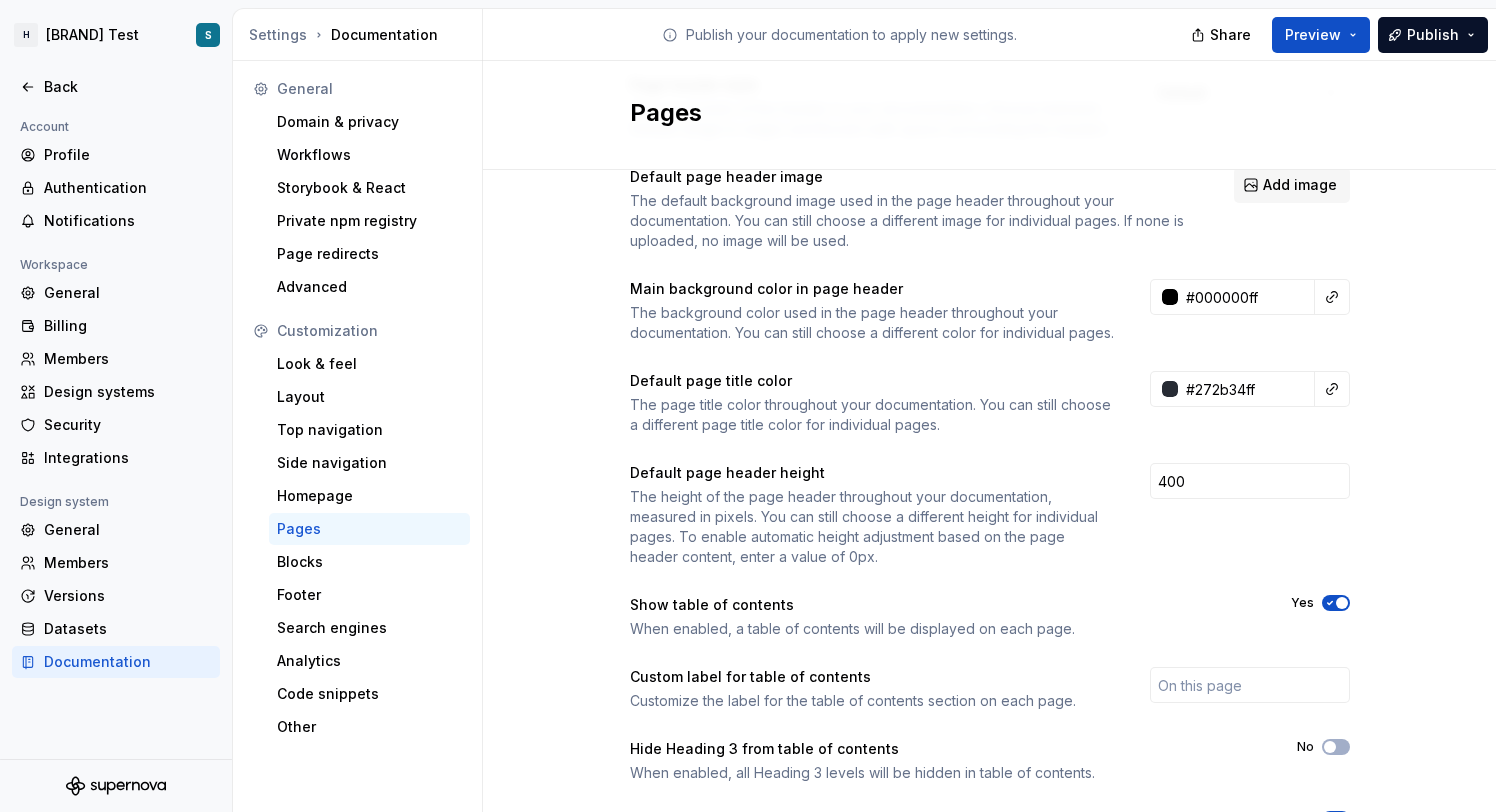 scroll, scrollTop: 125, scrollLeft: 0, axis: vertical 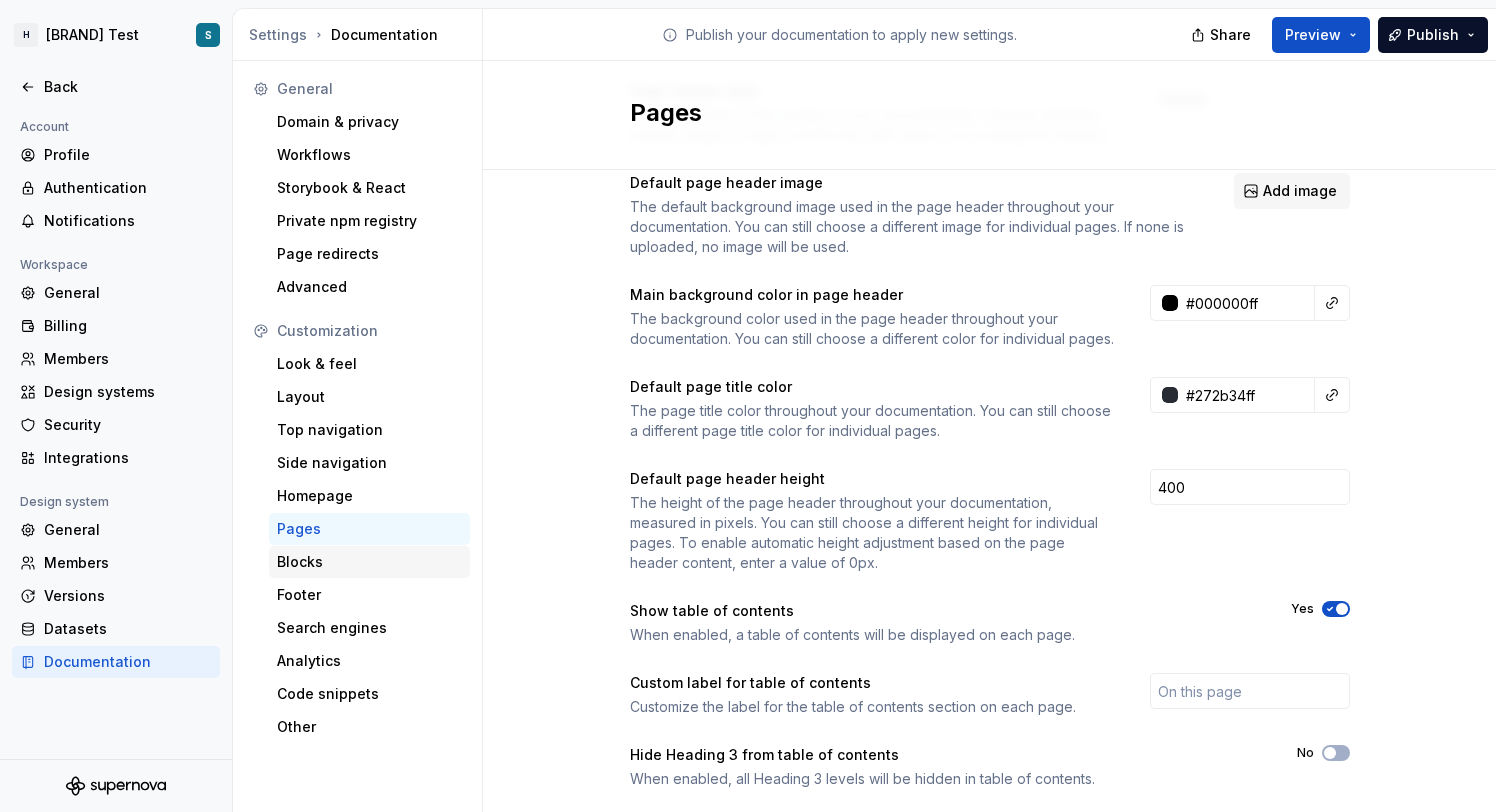 click on "Blocks" at bounding box center [369, 562] 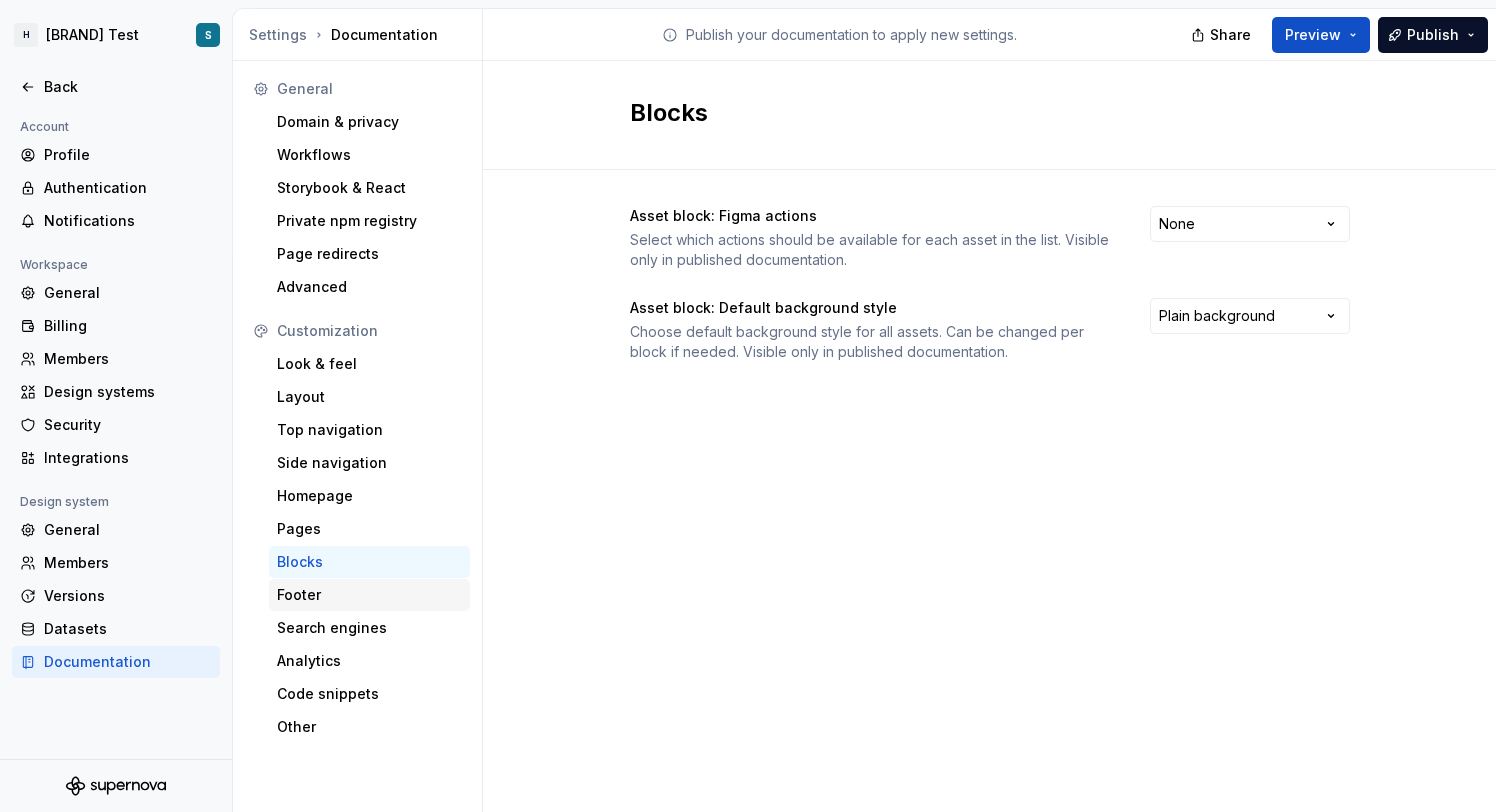 click on "Footer" at bounding box center [369, 595] 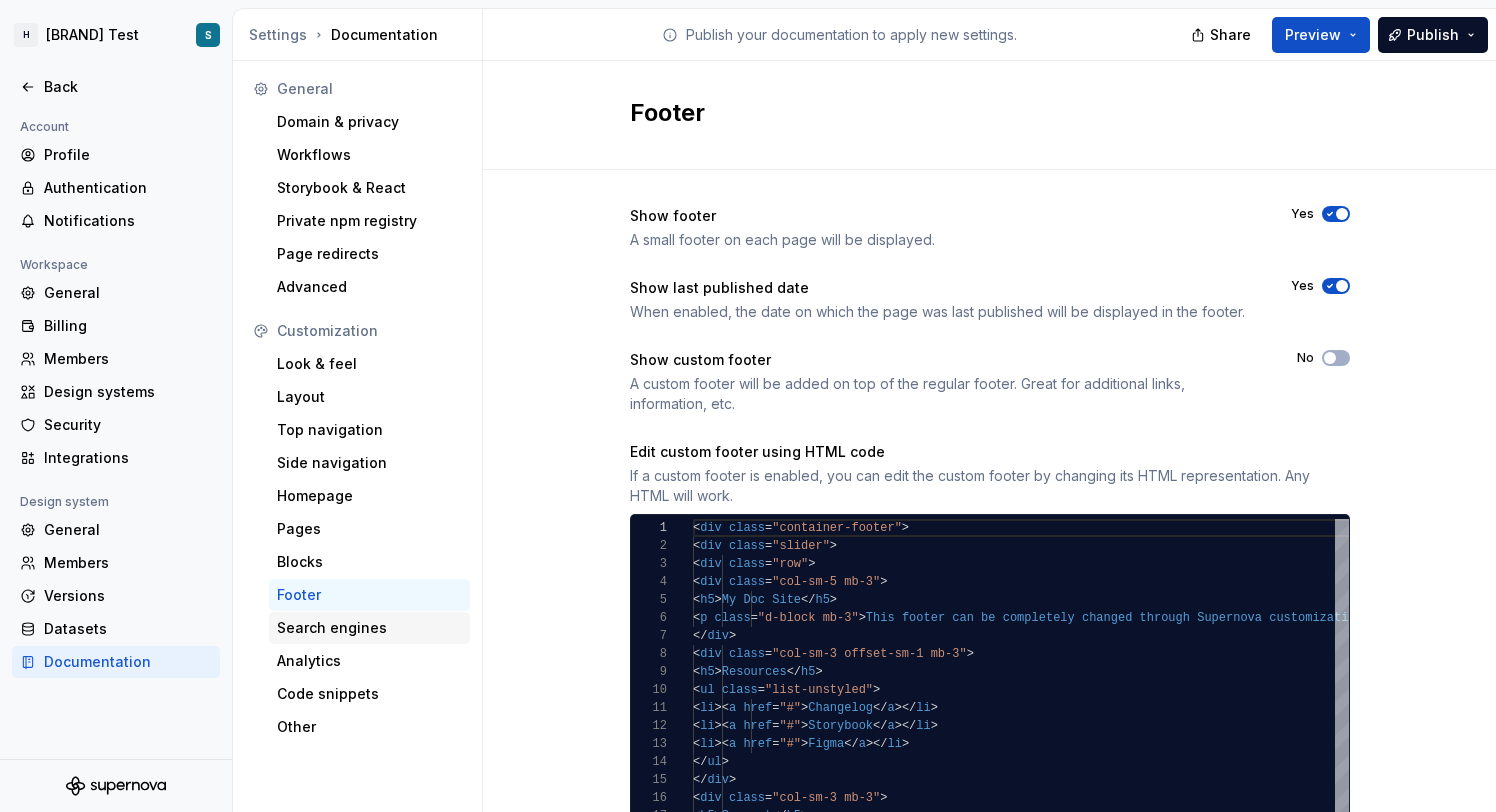 click on "Search engines" at bounding box center [369, 628] 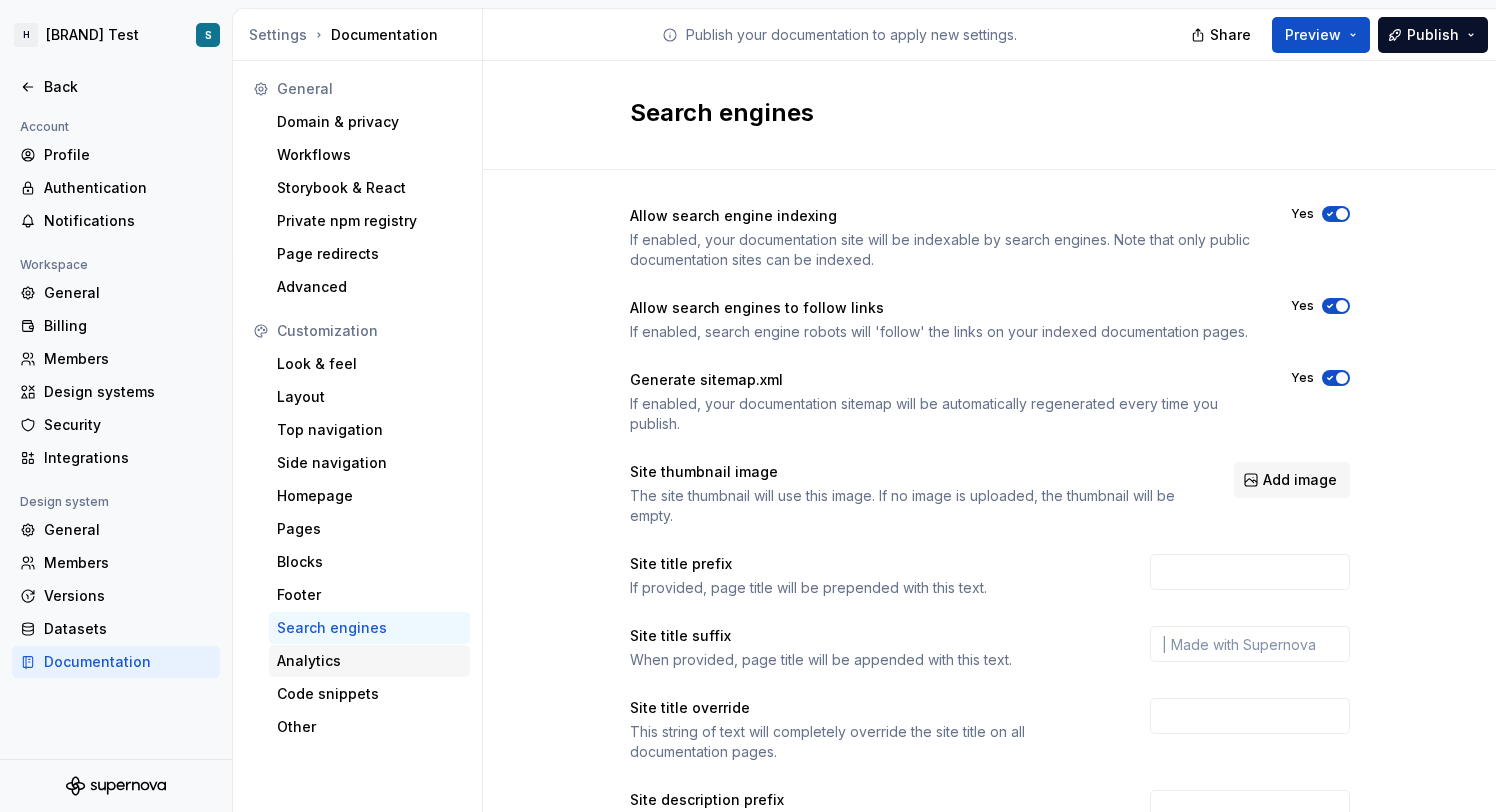 click on "Analytics" at bounding box center (369, 661) 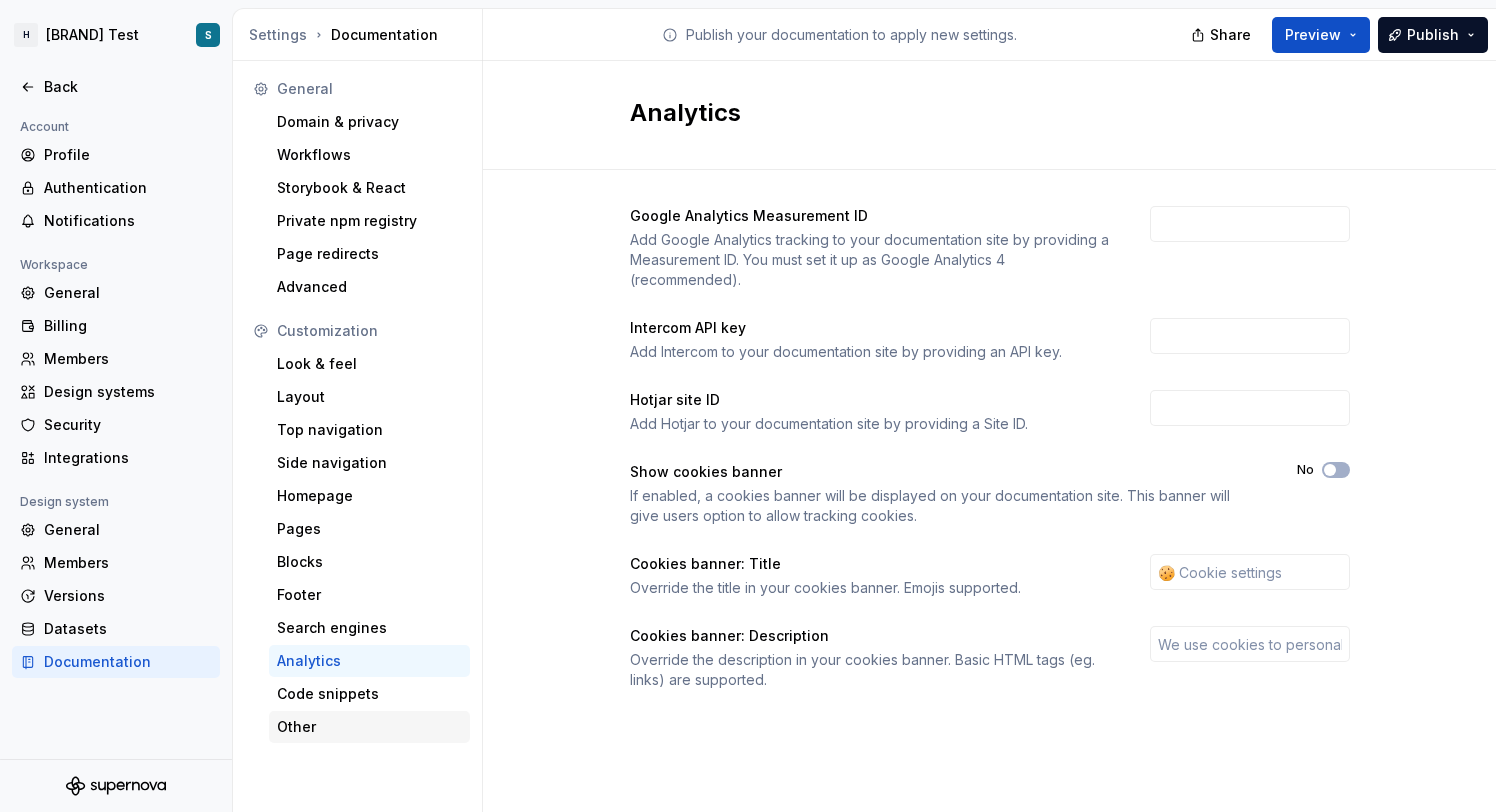 click on "Other" at bounding box center (369, 727) 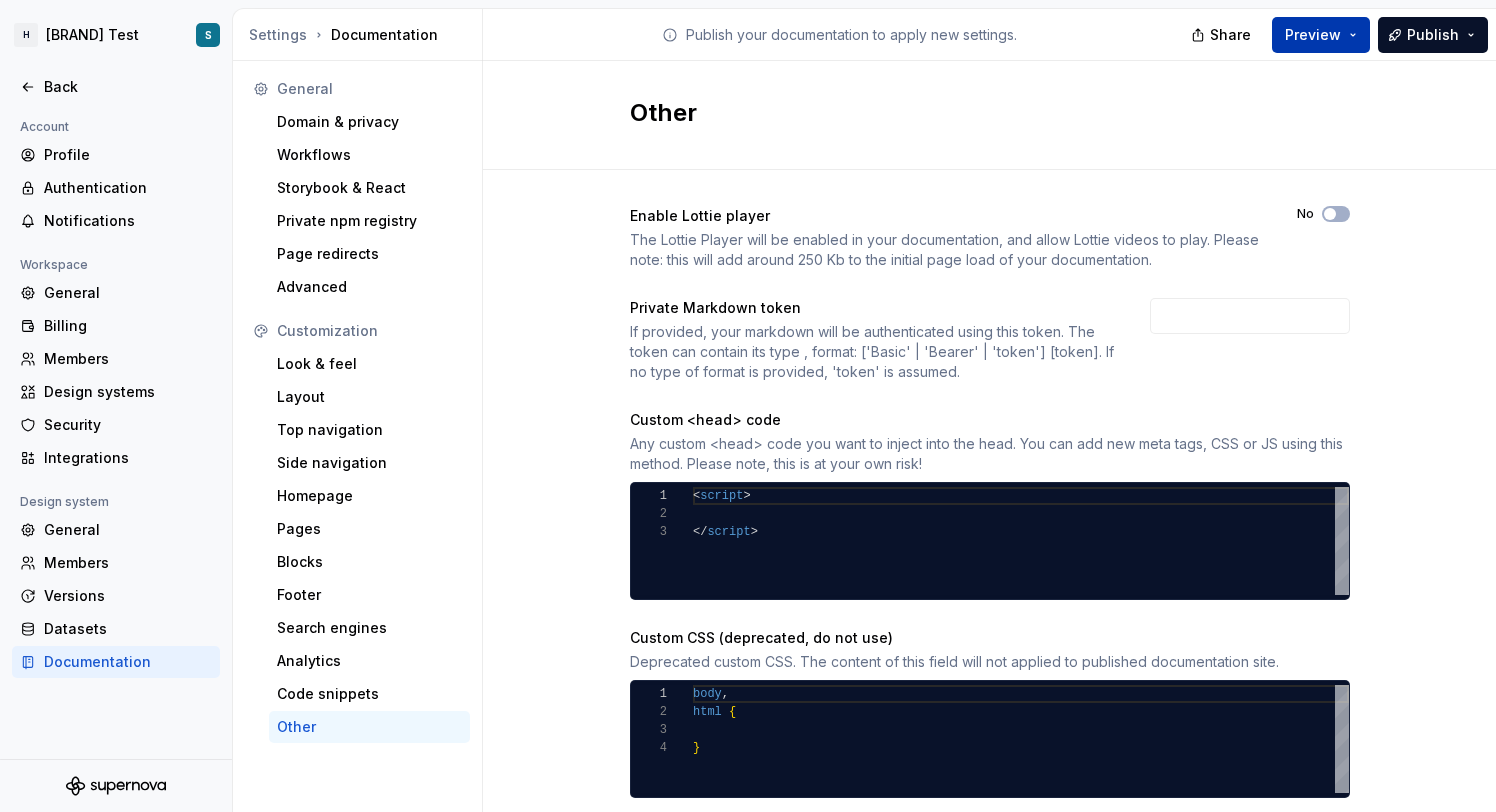 click on "Preview" at bounding box center [1321, 35] 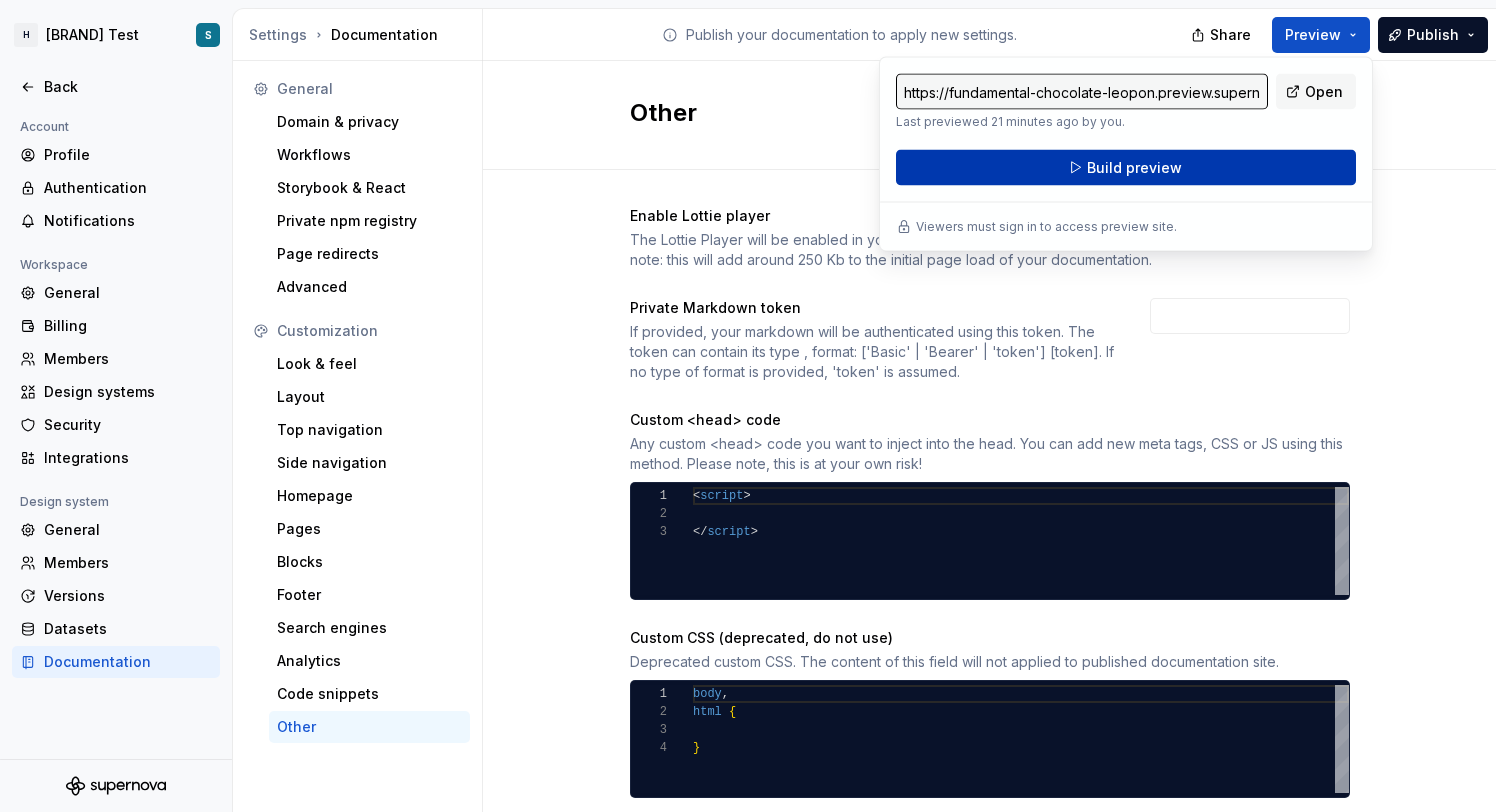 click on "Build preview" at bounding box center [1126, 168] 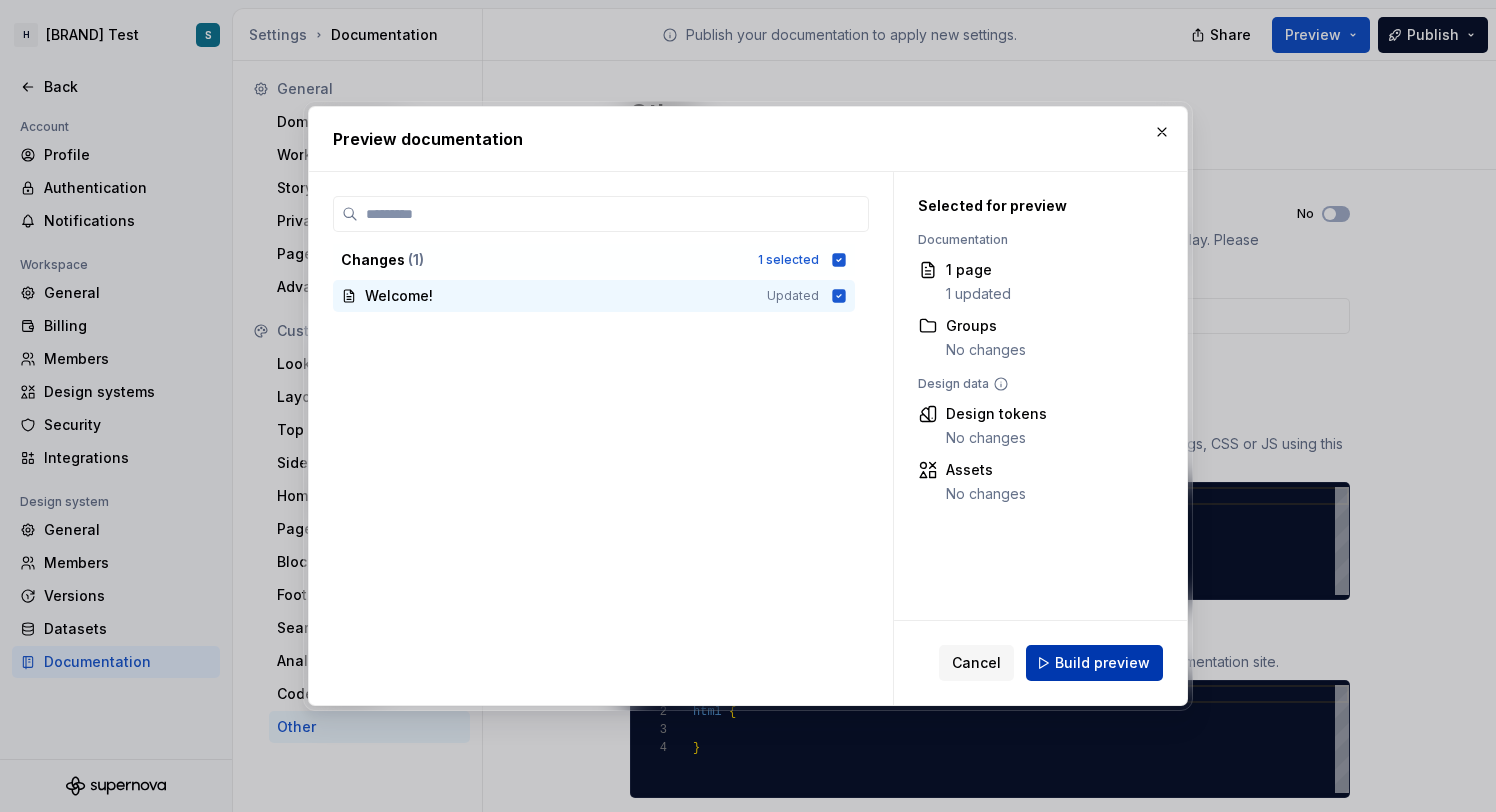 click on "Build preview" at bounding box center (1102, 663) 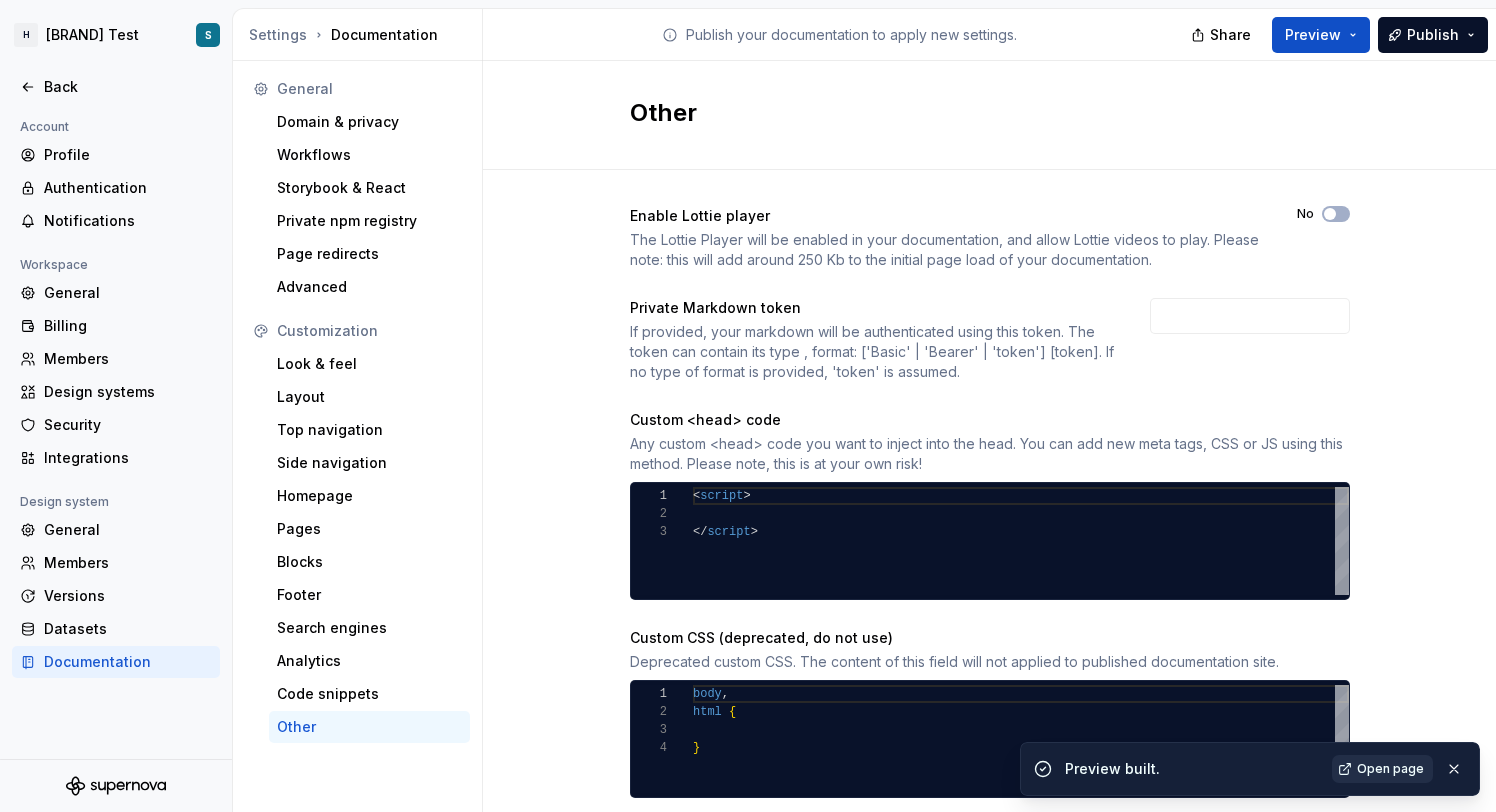 click on "Open page" at bounding box center [1390, 769] 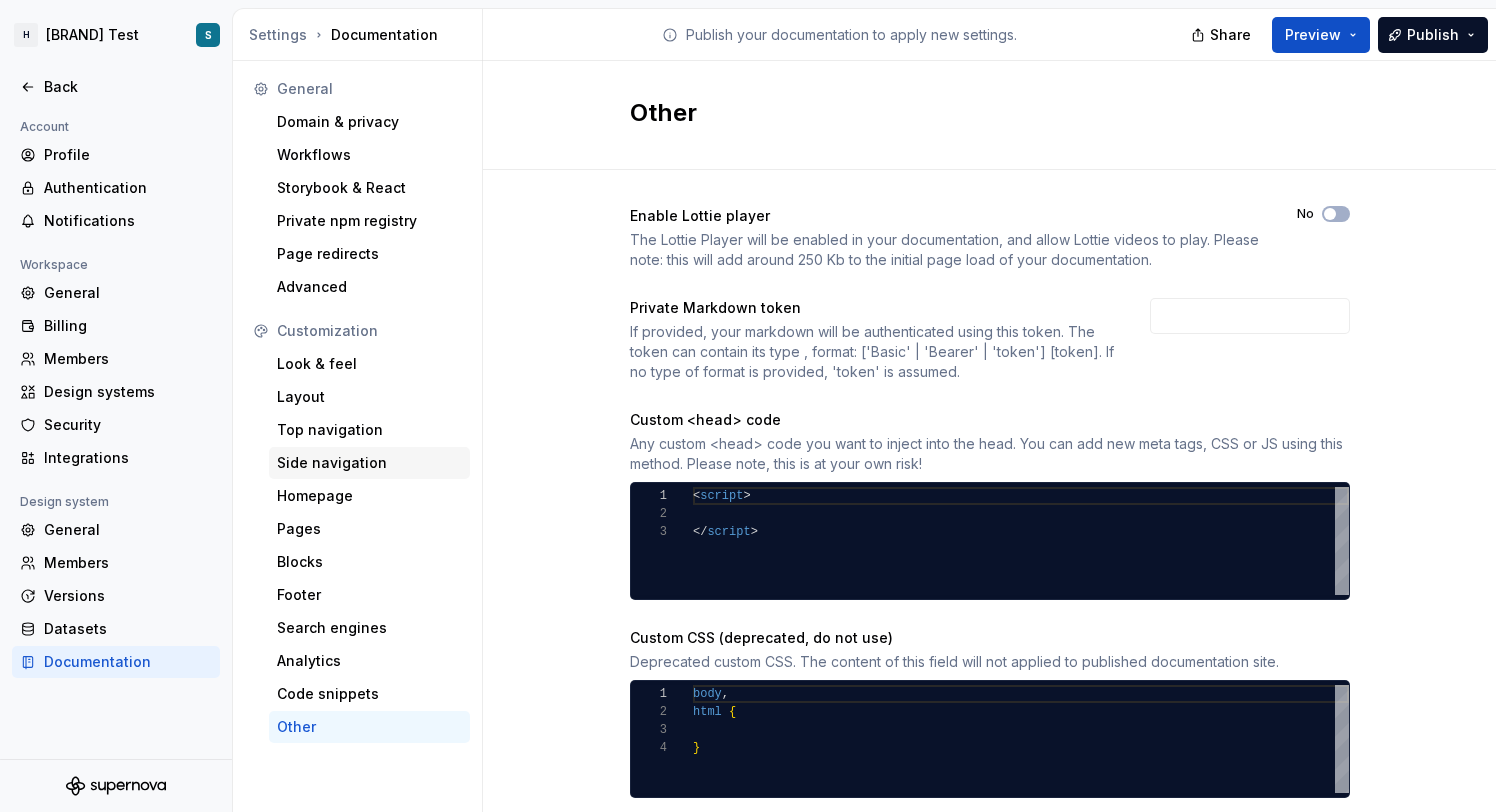 click on "Side navigation" at bounding box center (369, 463) 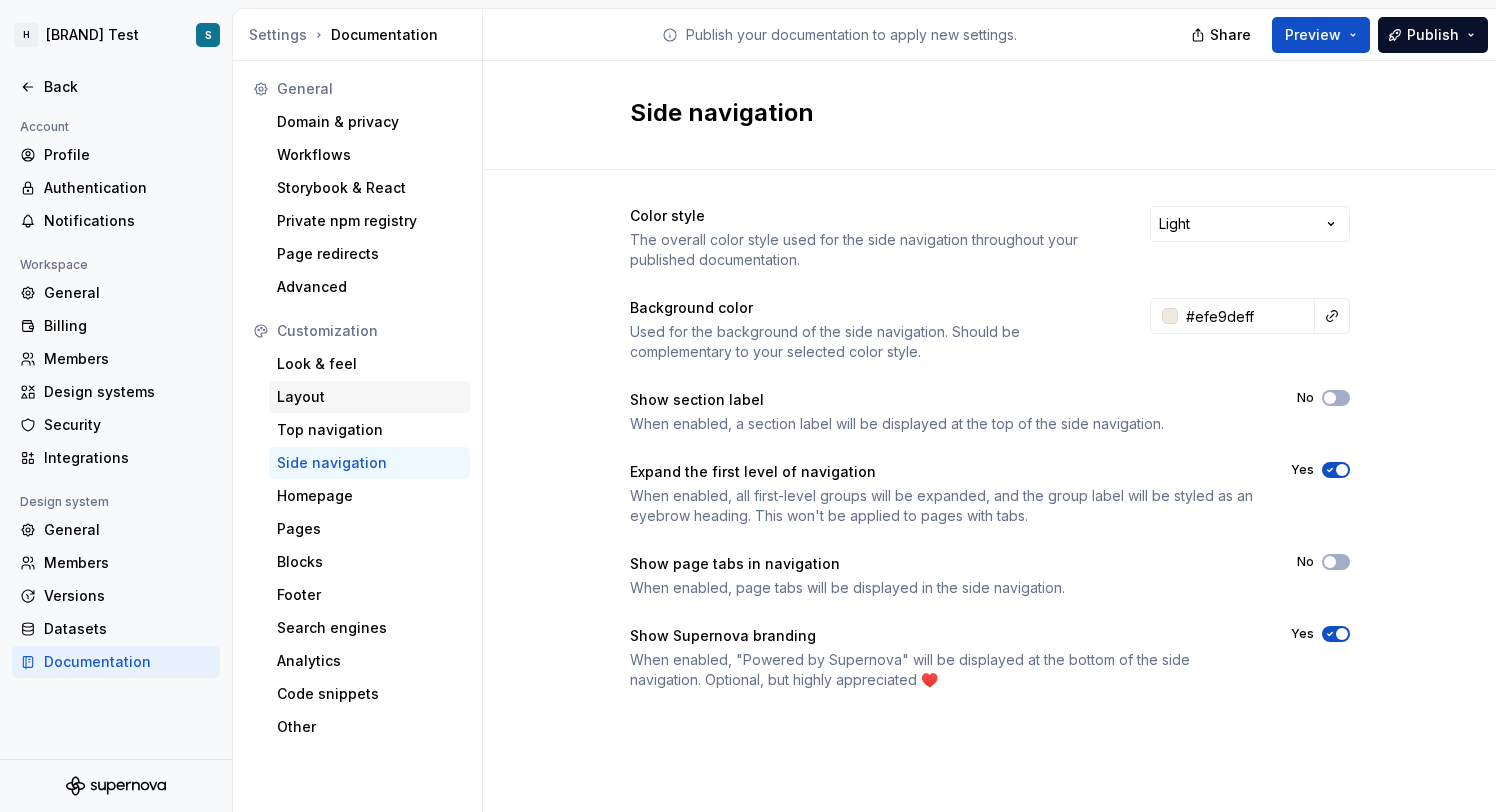 click on "Layout" at bounding box center (369, 397) 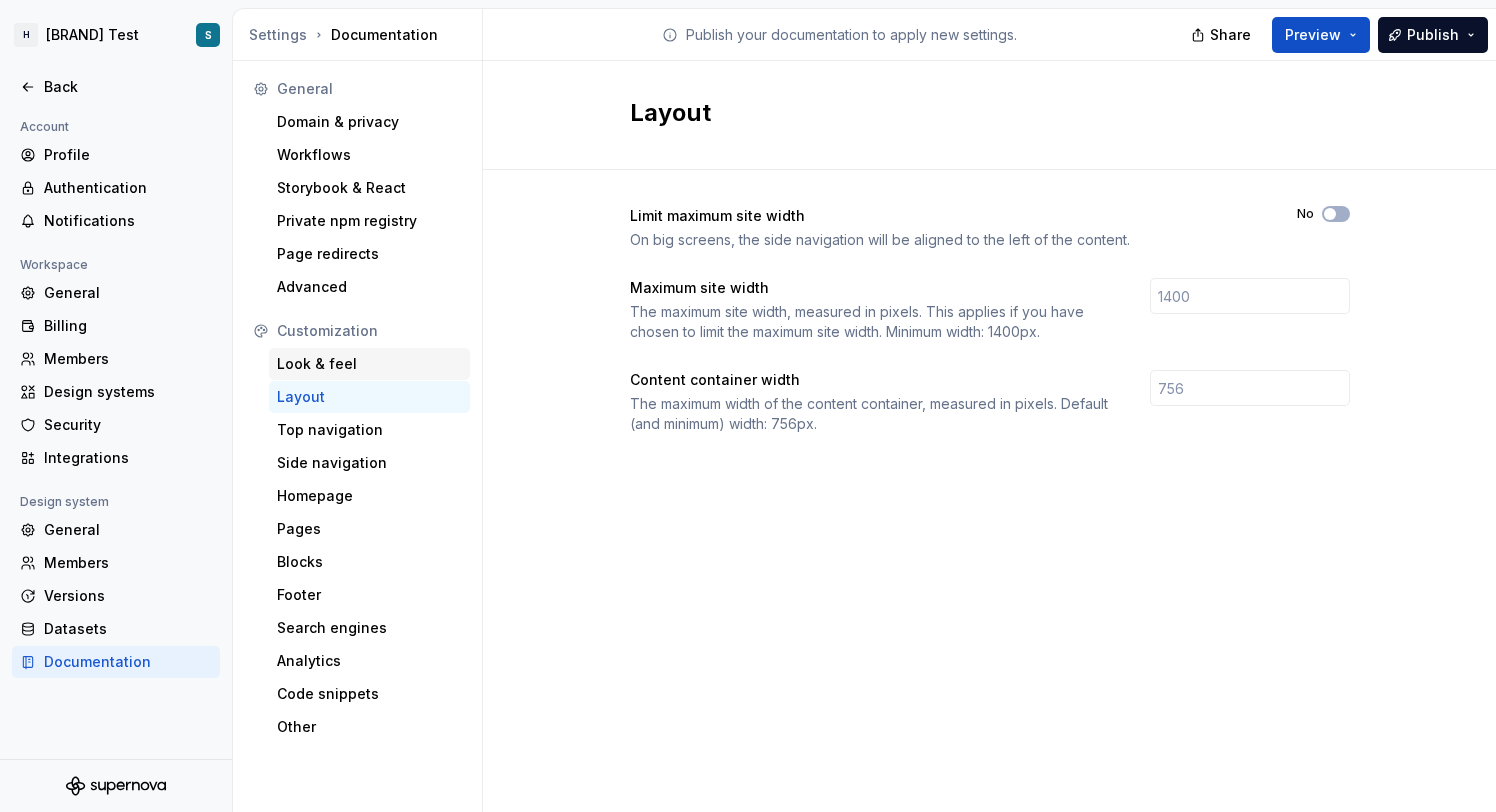 click on "Look & feel" at bounding box center [369, 364] 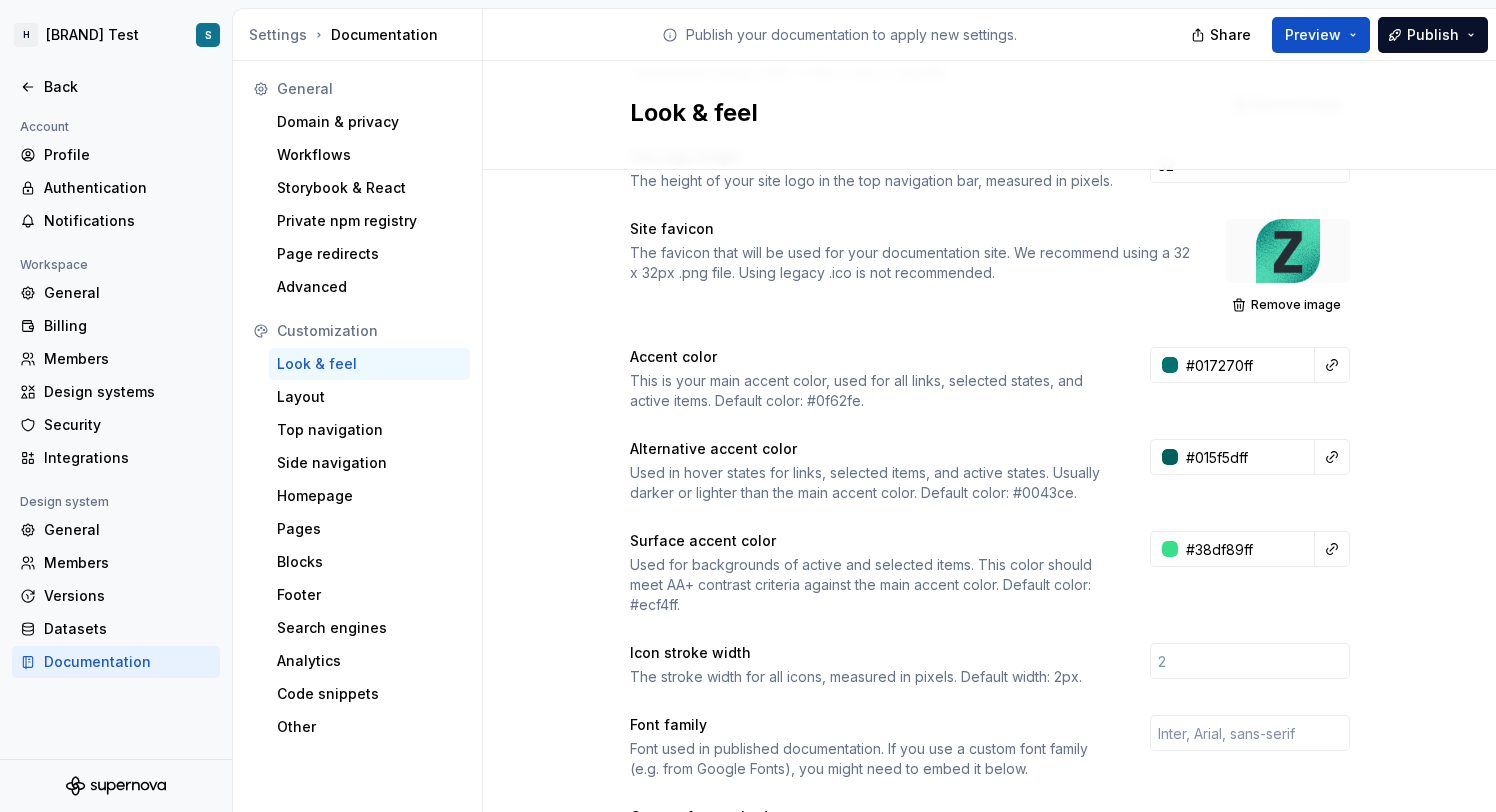 scroll, scrollTop: 222, scrollLeft: 0, axis: vertical 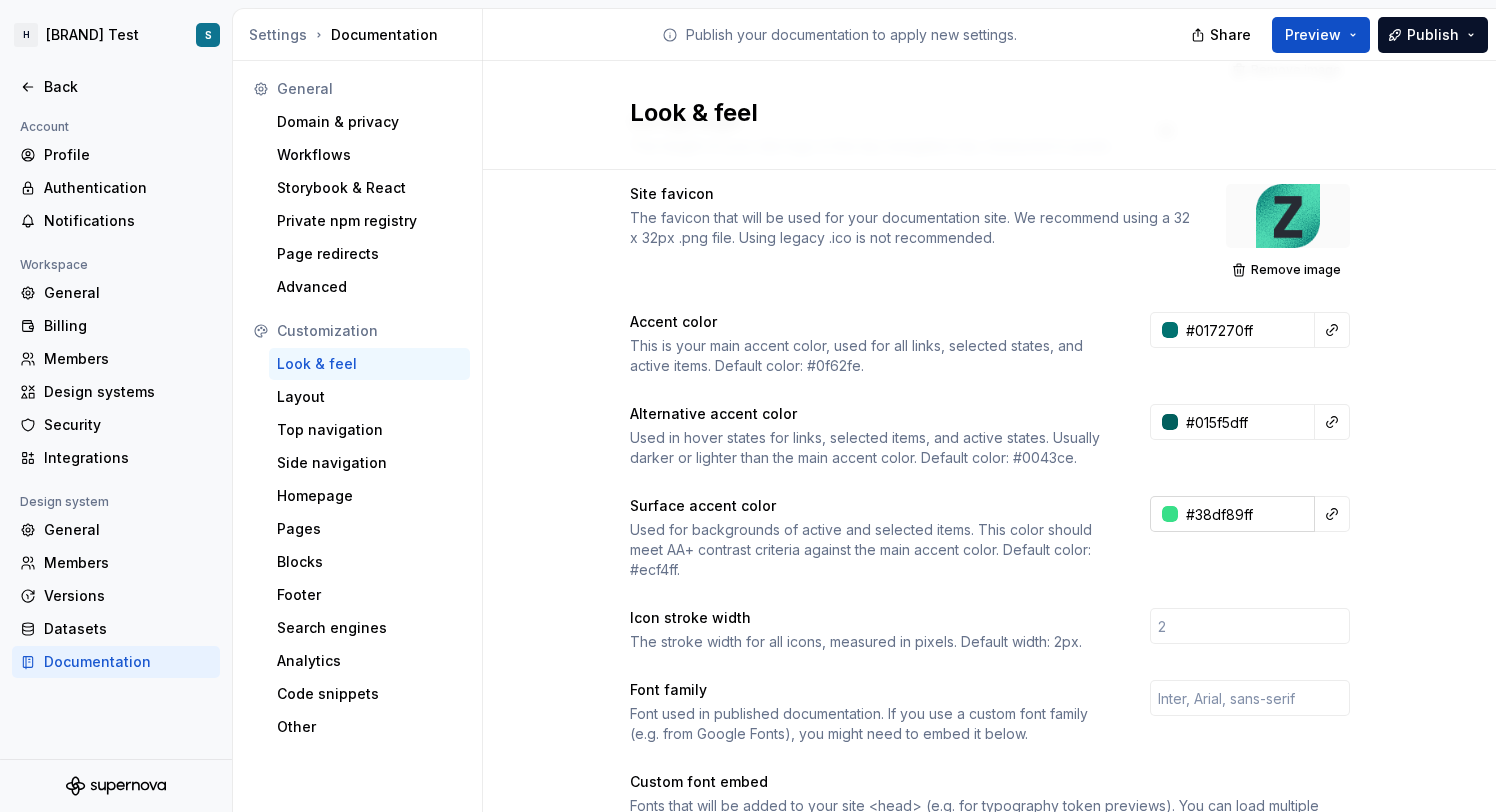 click on "#38df89ff" at bounding box center (1246, 514) 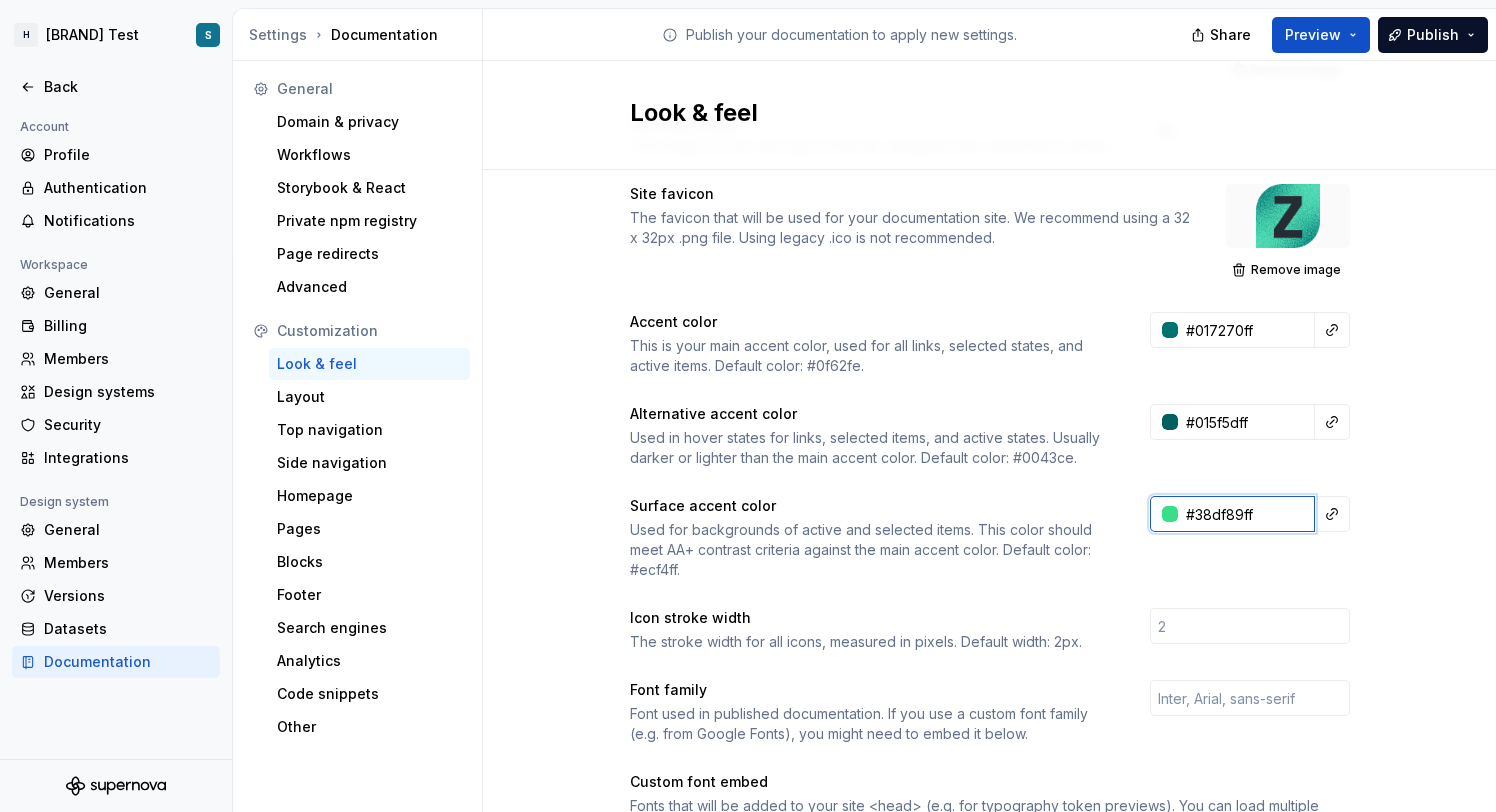 click on "#38df89ff" at bounding box center [1246, 514] 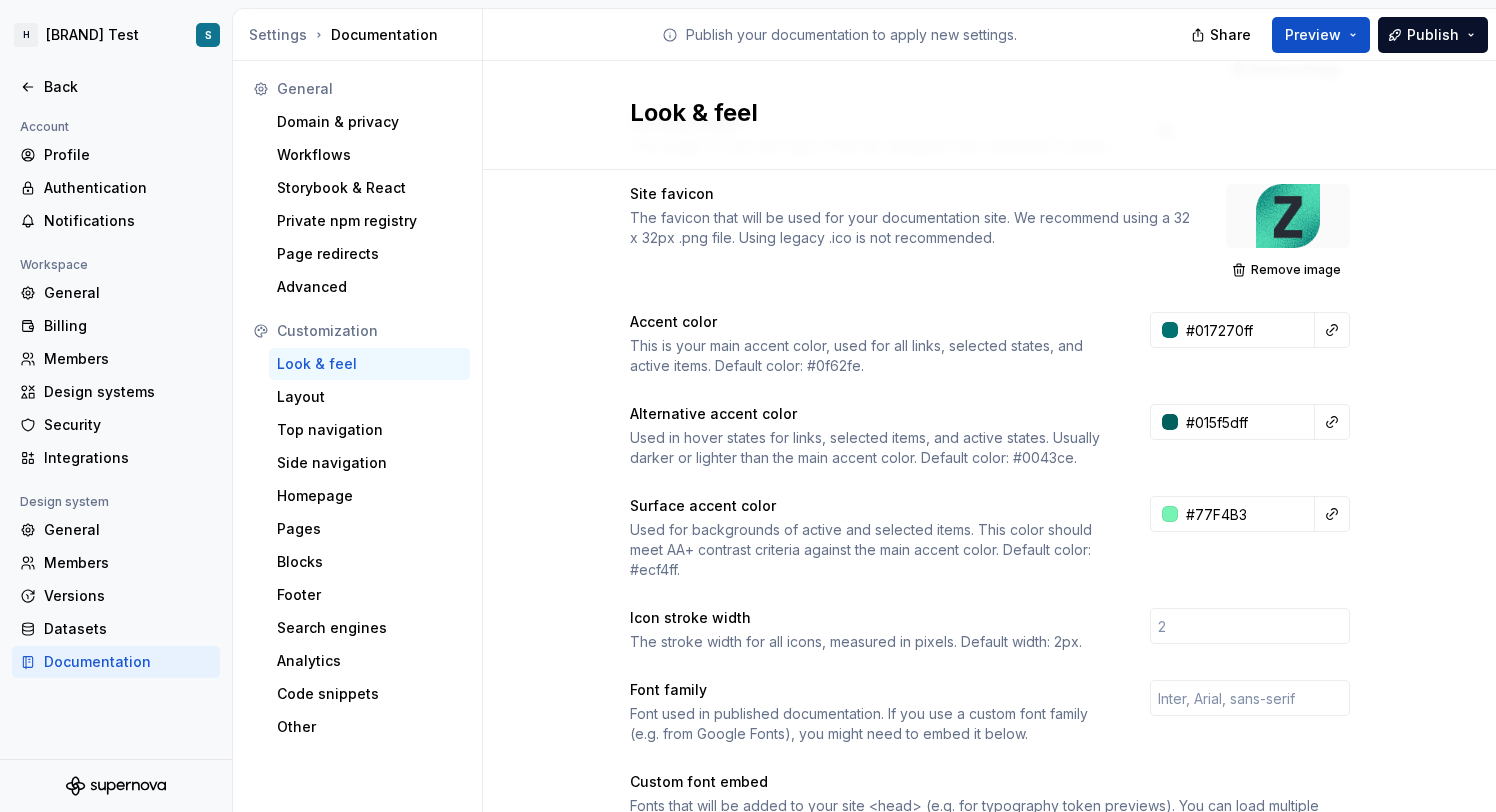 click on "Site logo A company logo that will be displayed on all pages on your documentation site. We recommend using a 200 x 30px .svg or .png file.         Remove image Site logo height The height of your site logo in the top navigation bar, measured in pixels. 32 Site favicon The favicon that will be used for your documentation site. We recommend using a 32 x 32px .png file. Using legacy .ico is not recommended. Remove image Accent color This is your main accent color, used for all links, selected states, and active items. Default color: #0f62fe. [COLOR] Alternative accent color Used in hover states for links, selected items, and active states. Usually darker or lighter than the main accent color. Default color: #0043ce. [COLOR] Surface accent color Used for backgrounds of active and selected items. This color should meet AA+ contrast criteria against the main accent color. Default color: #ecf4ff. [COLOR] Icon stroke width The stroke width for all icons, measured in pixels. Default width: 2px. Font family 1 <" at bounding box center (989, 711) 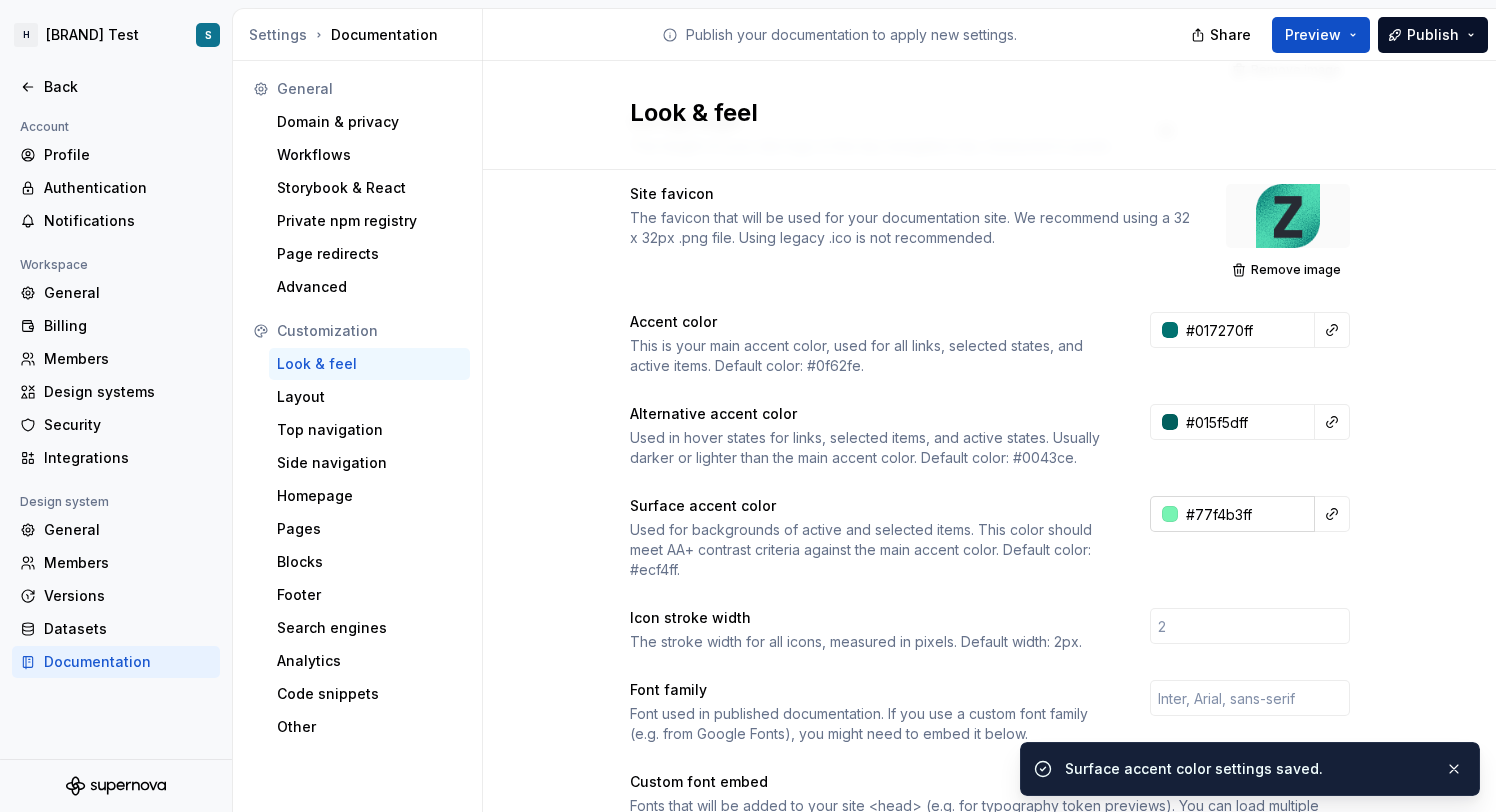 click on "#77f4b3ff" at bounding box center [1246, 514] 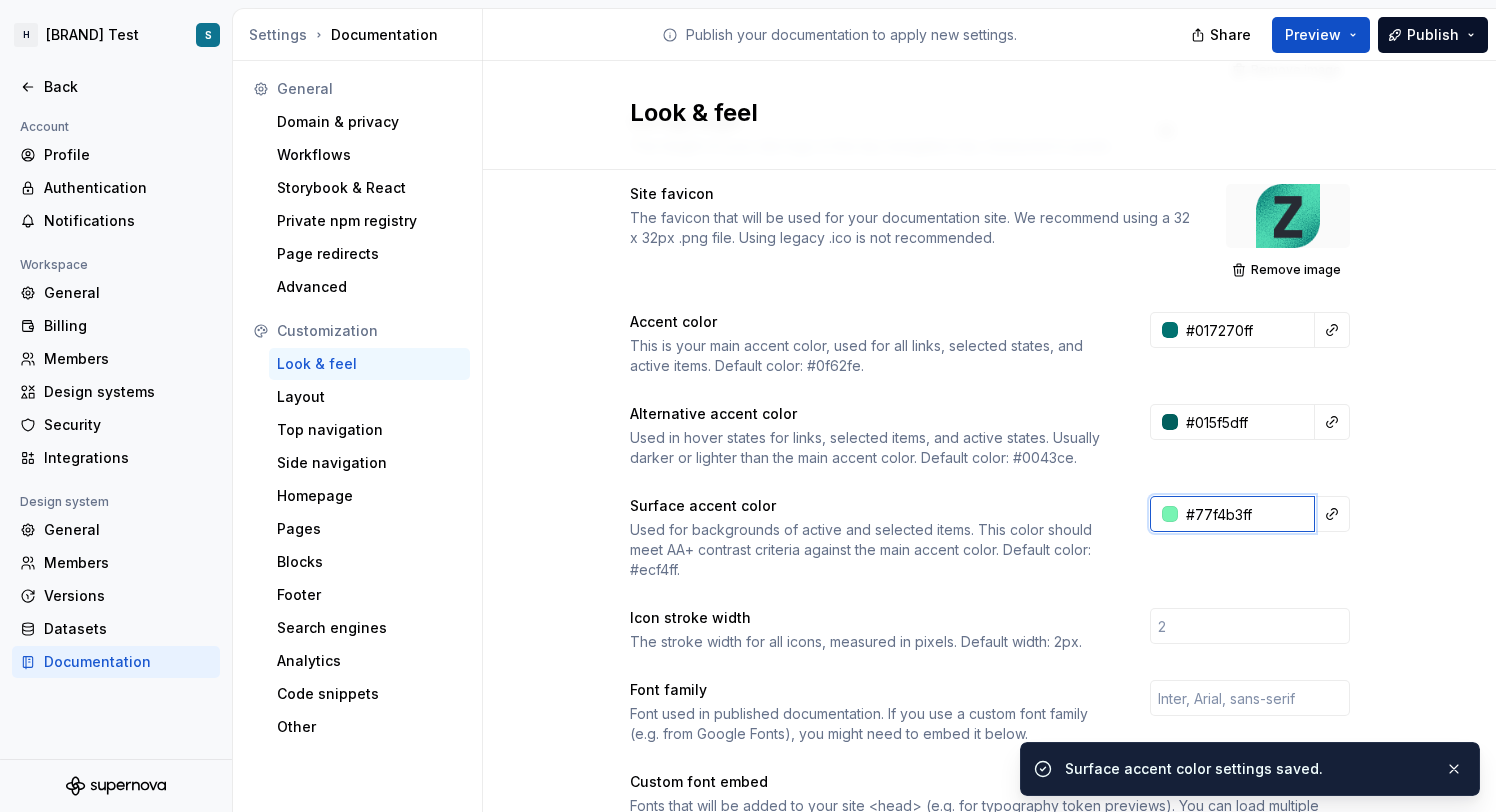 click on "#77f4b3ff" at bounding box center (1246, 514) 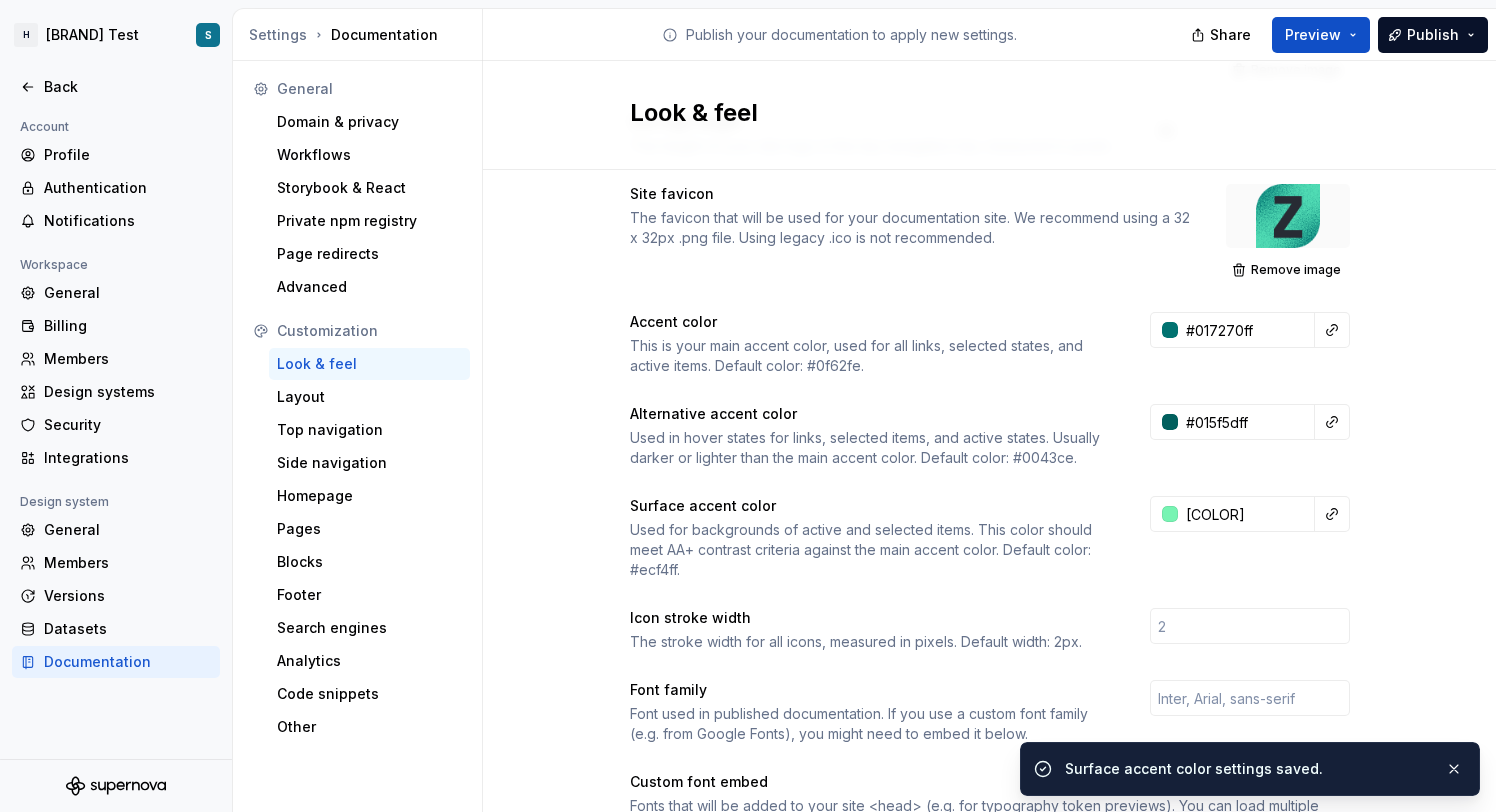 type on "#77F4B3" 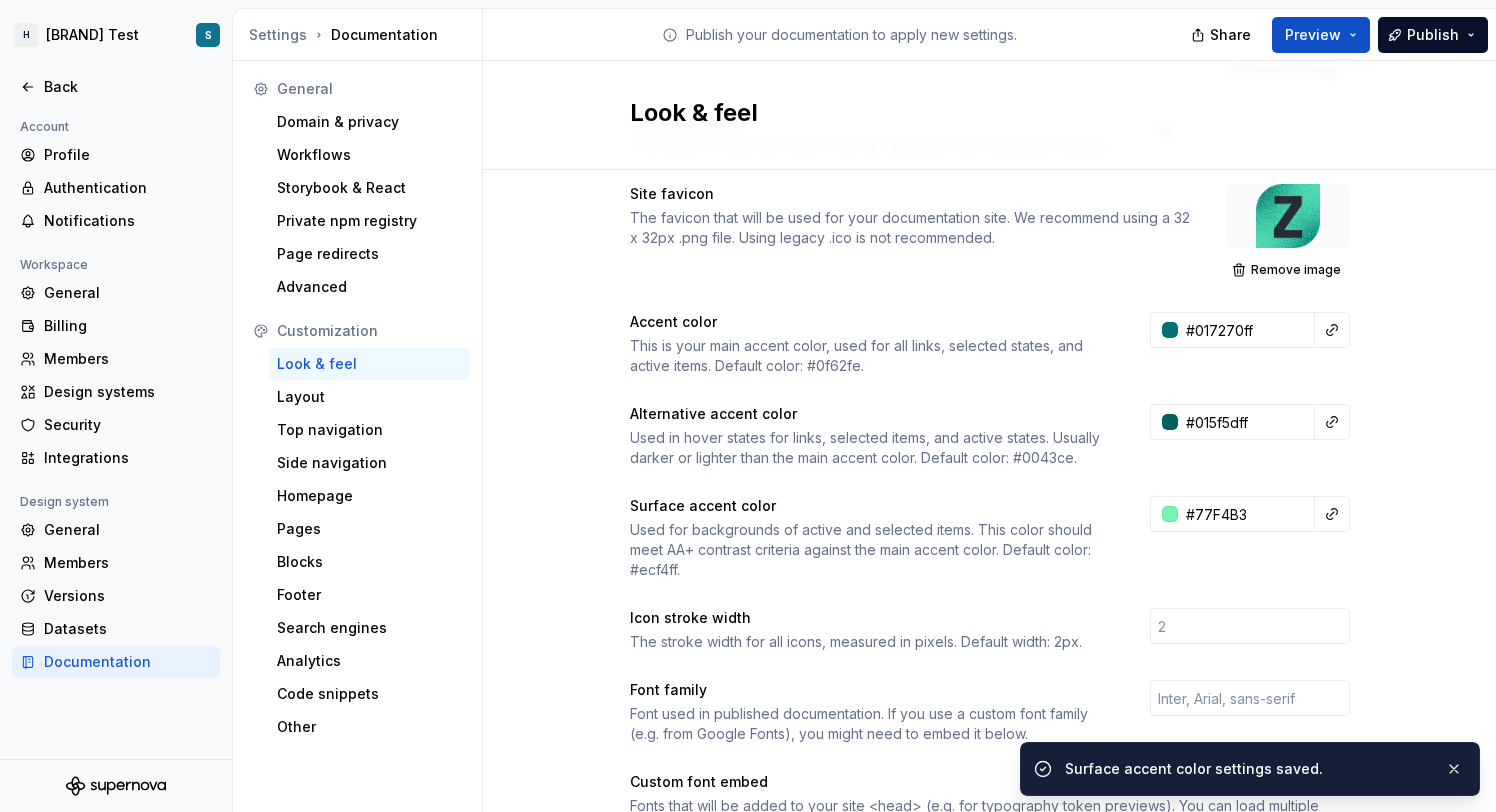click on "Site logo A company logo that will be displayed on all pages on your documentation site. We recommend using a 200 x 30px .svg or .png file.         Remove image Site logo height The height of your site logo in the top navigation bar, measured in pixels. 32 Site favicon The favicon that will be used for your documentation site. We recommend using a 32 x 32px .png file. Using legacy .ico is not recommended. Remove image Accent color This is your main accent color, used for all links, selected states, and active items. Default color: #0f62fe. [COLOR] Alternative accent color Used in hover states for links, selected items, and active states. Usually darker or lighter than the main accent color. Default color: #0043ce. [COLOR] Surface accent color Used for backgrounds of active and selected items. This color should meet AA+ contrast criteria against the main accent color. Default color: #ecf4ff. [COLOR] Icon stroke width The stroke width for all icons, measured in pixels. Default width: 2px. Font family 1 <" at bounding box center [989, 711] 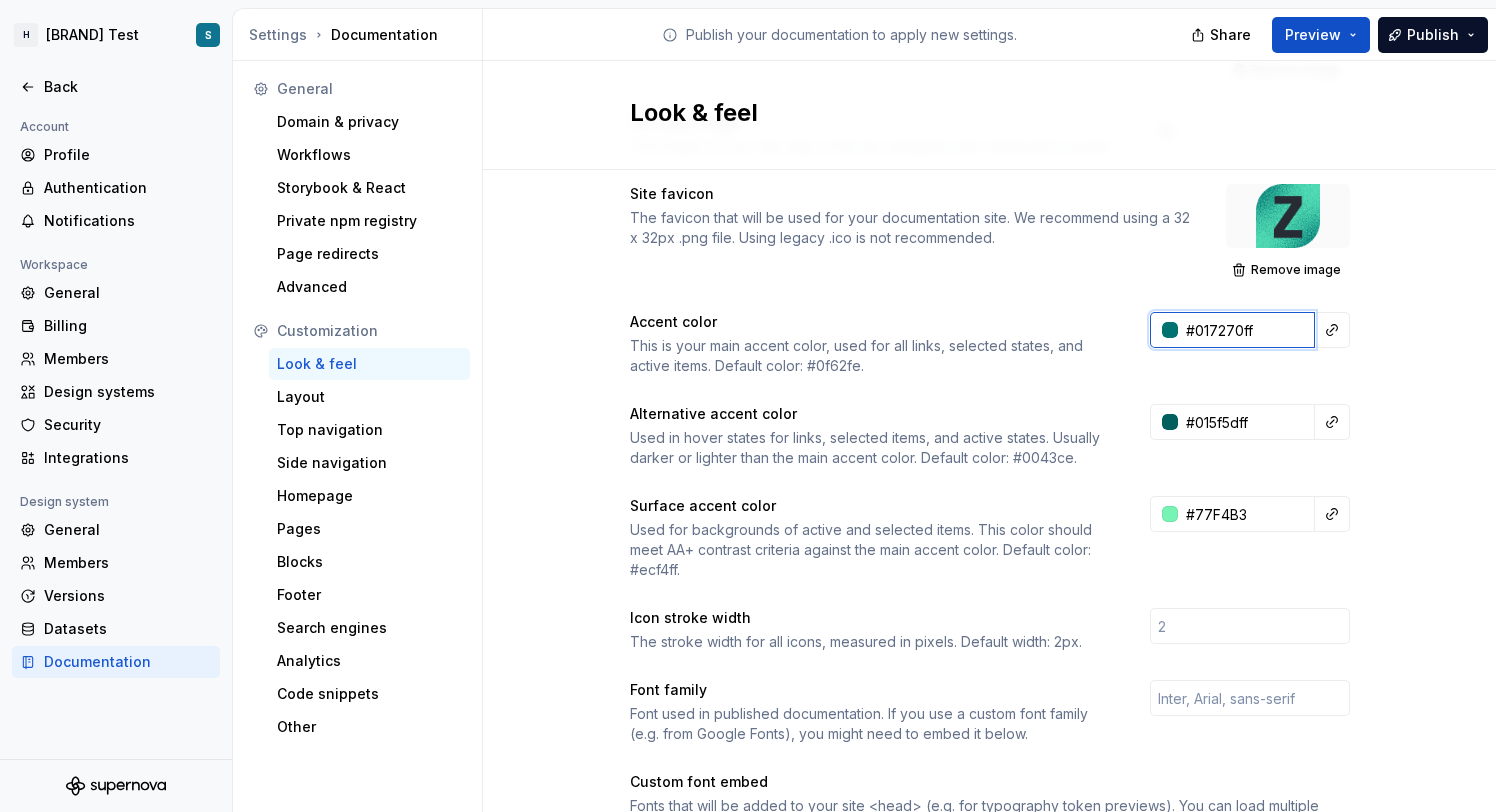 click on "#017270ff" at bounding box center [1246, 330] 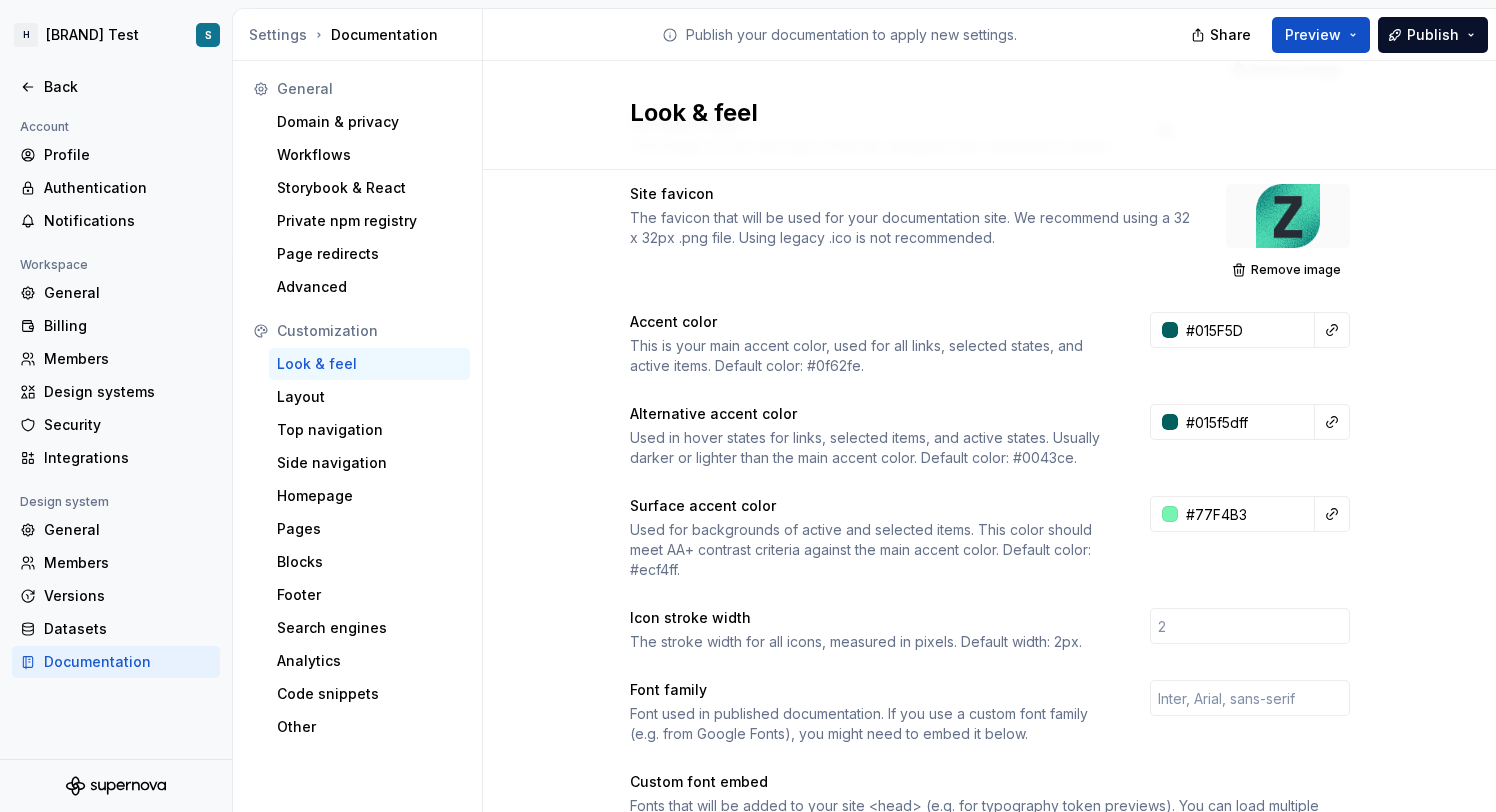 click on "Site logo A company logo that will be displayed on all pages on your documentation site. We recommend using a 200 x 30px .svg or .png file. Remove image Site logo height The height of your site logo in the top navigation bar, measured in pixels. 32 Site favicon The favicon that will be used for your documentation site. We recommend using a 32 x 32px .png file. Using legacy .ico is not recommended. Remove image Accent color This is your main accent color, used for all links, selected states, and active items. Default color: #0f62fe. #015F5D Alternative accent color Used in hover states for links, selected items, and active states. Usually darker or lighter than the main accent color. Default color: #0043ce. #015f5dff Surface accent color Used for backgrounds of active and selected items. This color should meet AA+ contrast criteria against the main accent color. Default color: #ecf4ff. #77F4B3 Icon stroke width The stroke width for all icons, measured in pixels. Default width: 2px. Font family 1 <" at bounding box center (990, 691) 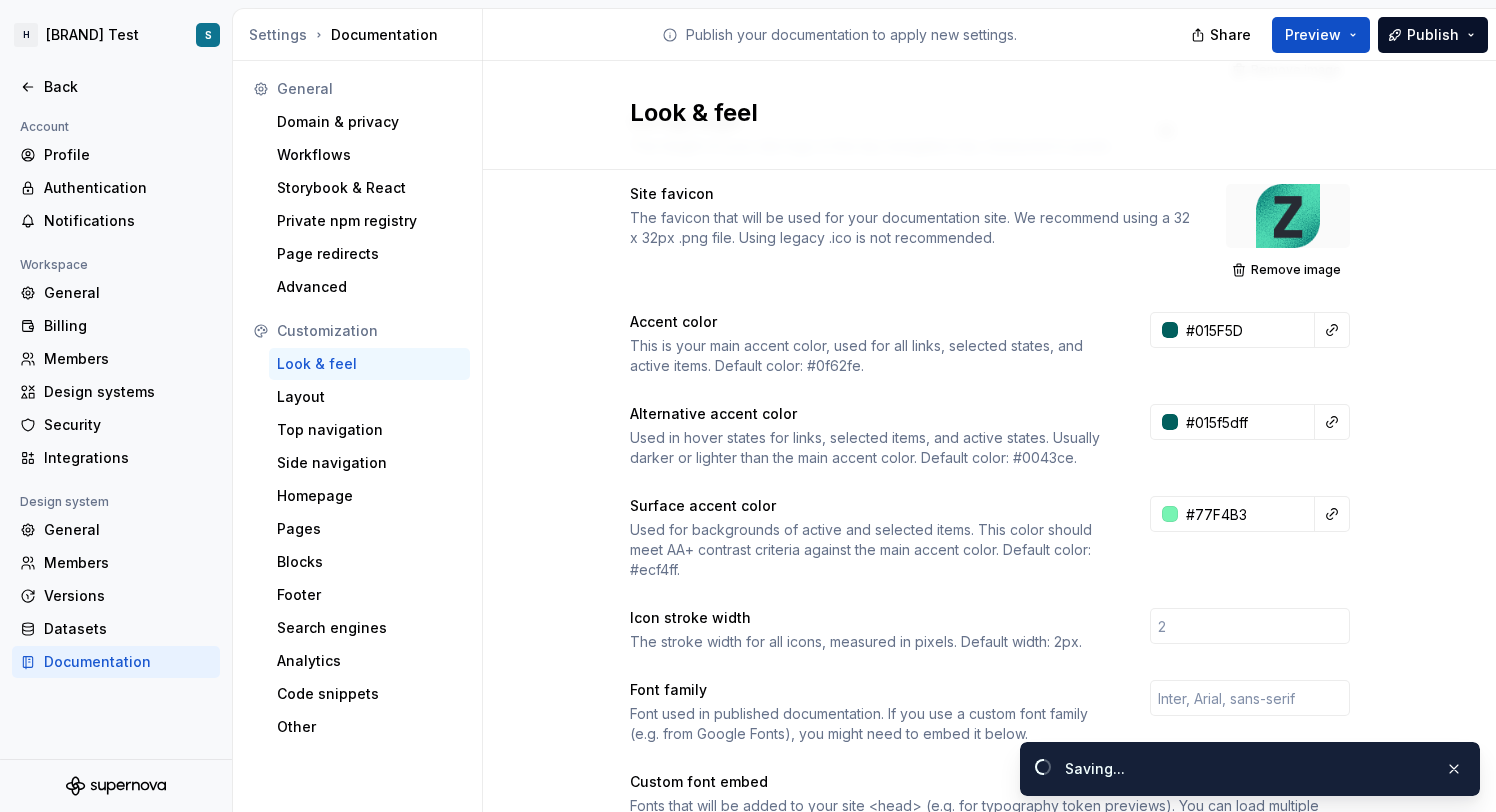 type on "#015f5dff" 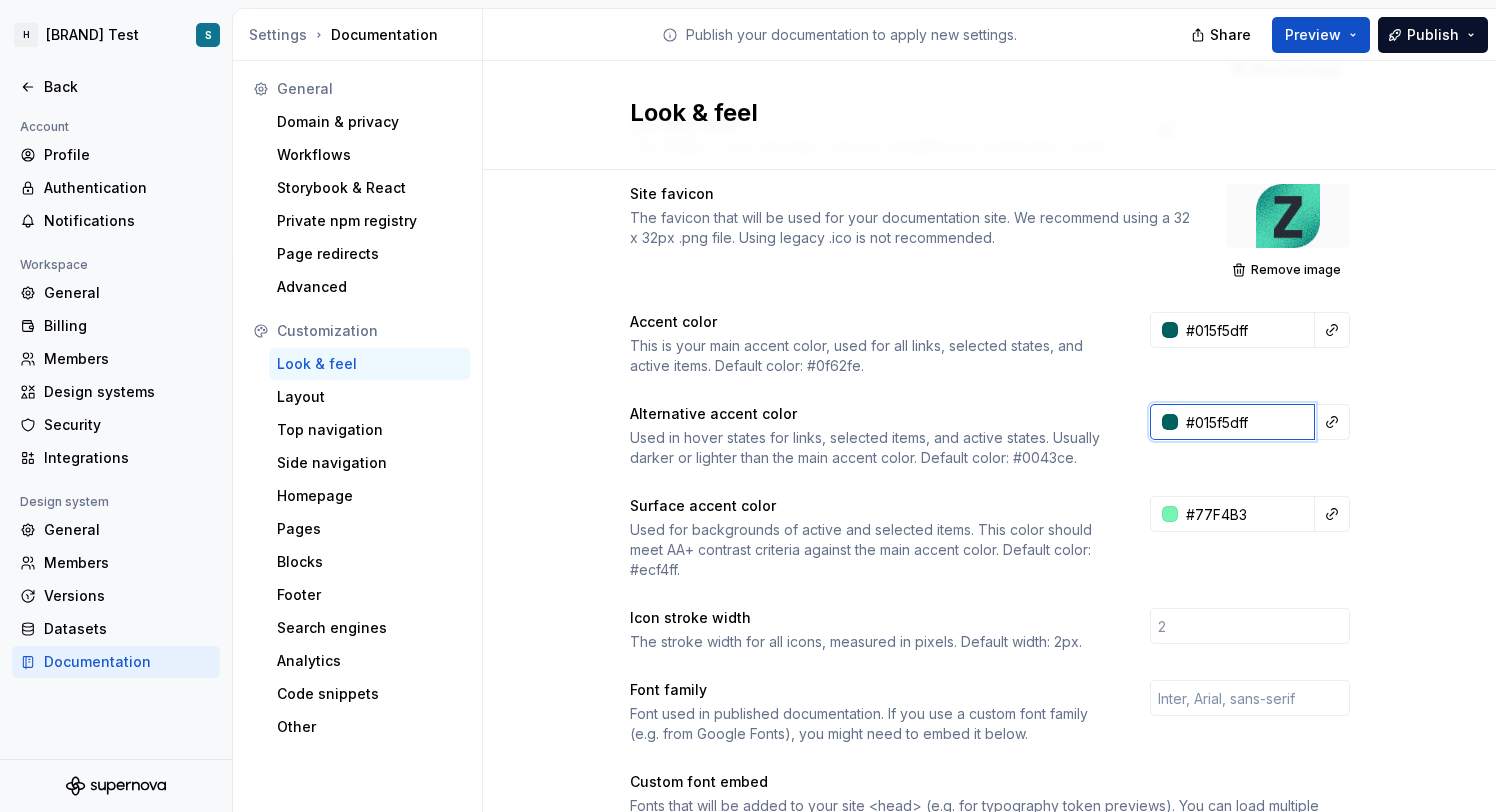 click on "#015f5dff" at bounding box center (1246, 422) 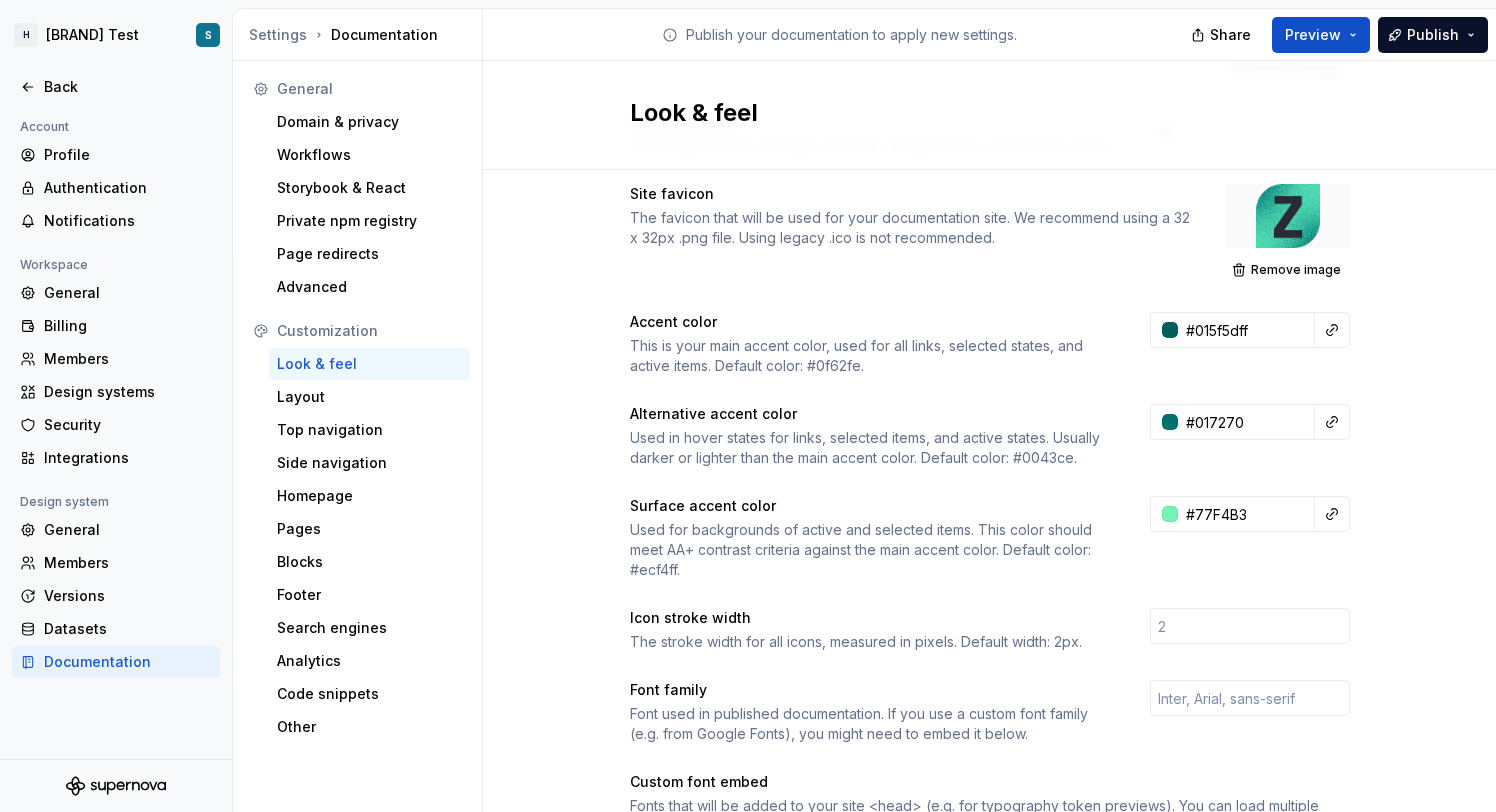 click on "Site logo A company logo that will be displayed on all pages on your documentation site. We recommend using a 200 x 30px .svg or .png file. Remove image Site logo height The height of your site logo in the top navigation bar, measured in pixels. 32 Site favicon The favicon that will be used for your documentation site. We recommend using a 32 x 32px .png file. Using legacy .ico is not recommended. Remove image Accent color This is your main accent color, used for all links, selected states, and active items. Default color: #0f62fe. #015f5dff Alternative accent color Used in hover states for links, selected items, and active states. Usually darker or lighter than the main accent color. Default color: #0043ce. #017270ff Surface accent color Used for backgrounds of active and selected items. This color should meet AA+ contrast criteria against the main accent color. Default color: #ecf4ff. #77F4B3 Icon stroke width The stroke width for all icons, measured in pixels. Default width: 2px. Font family 1 < link" at bounding box center (990, 691) 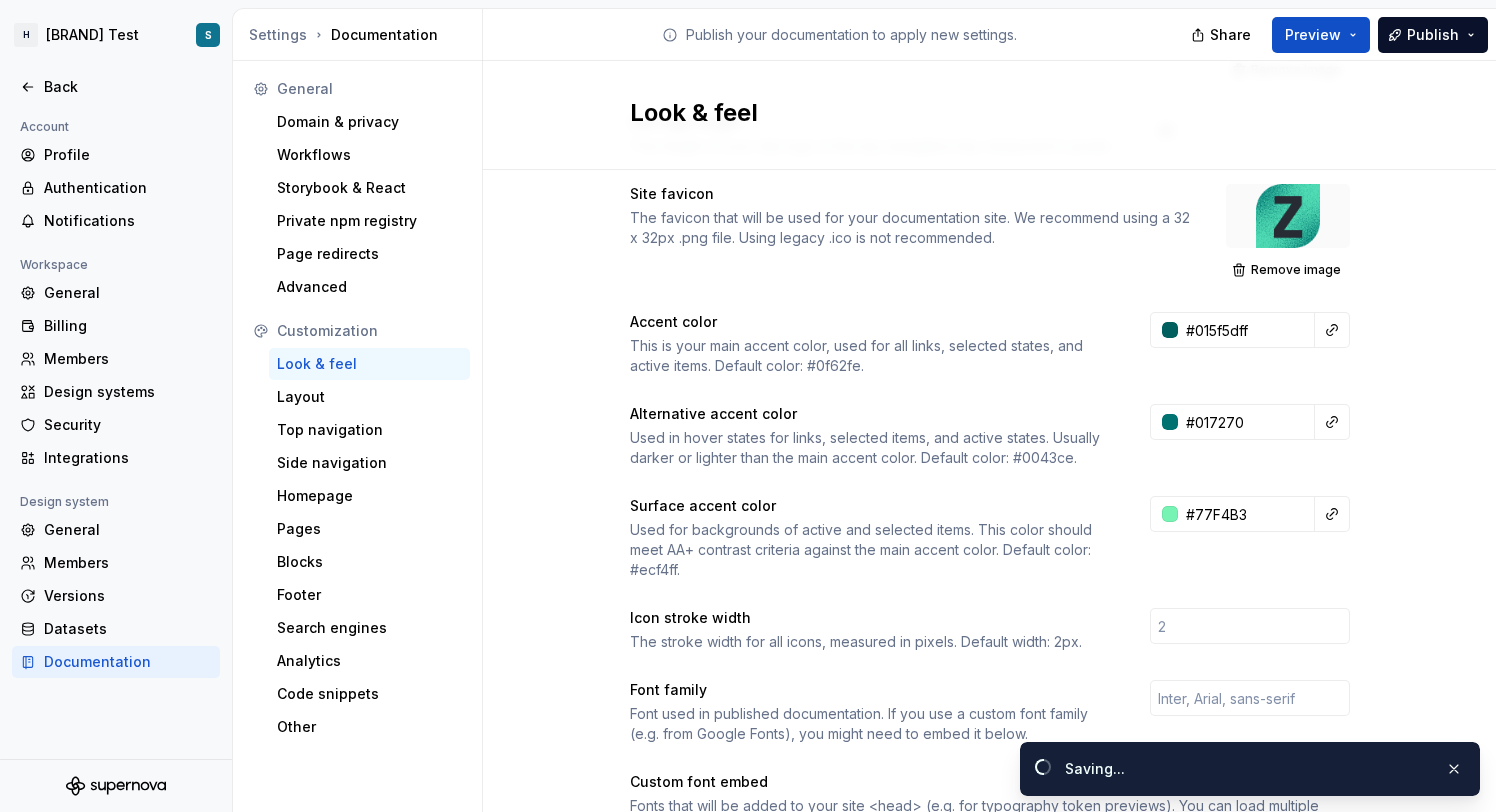 type on "#017270ff" 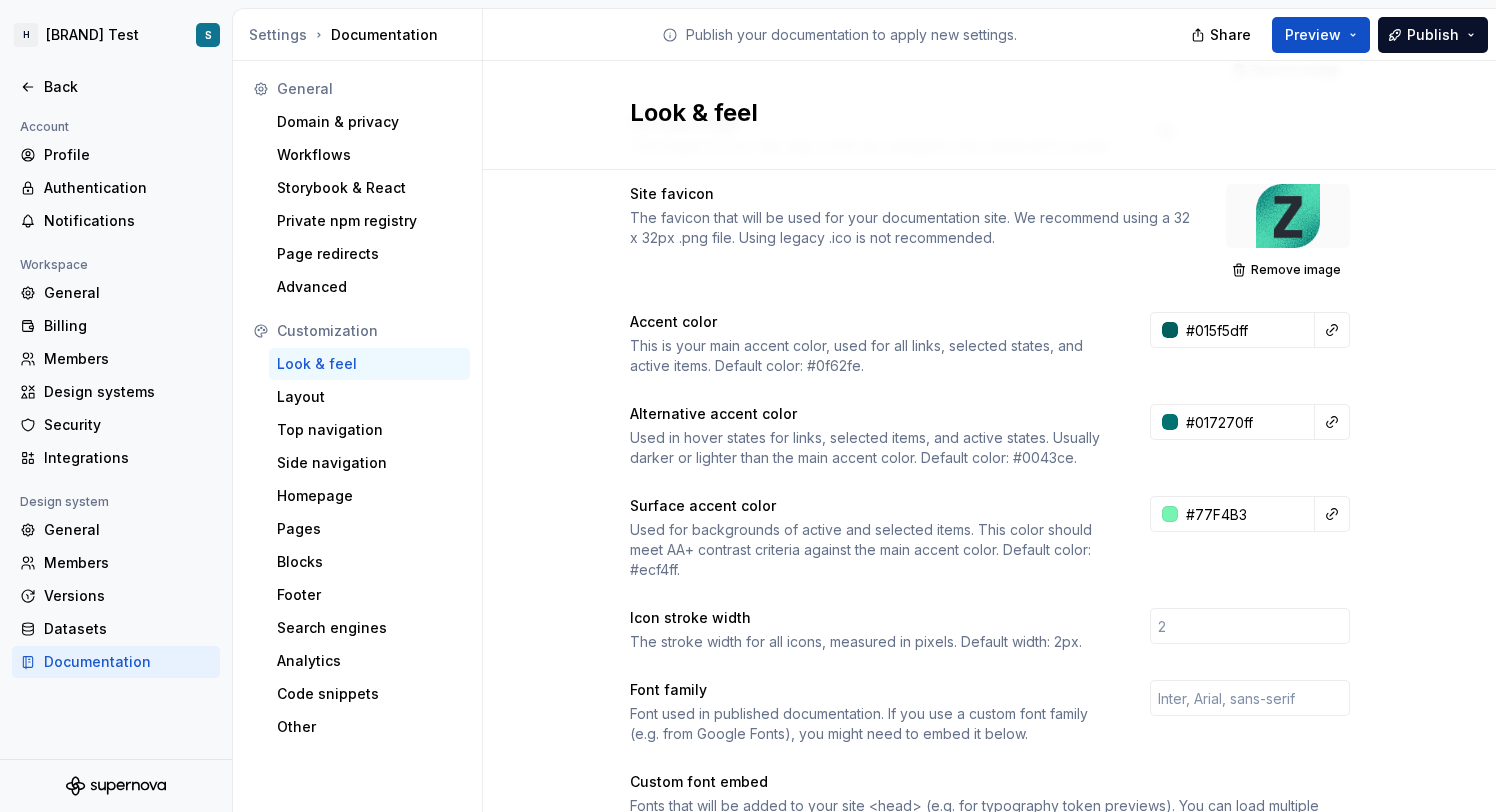 click on "Share Preview Publish" at bounding box center (1346, 34) 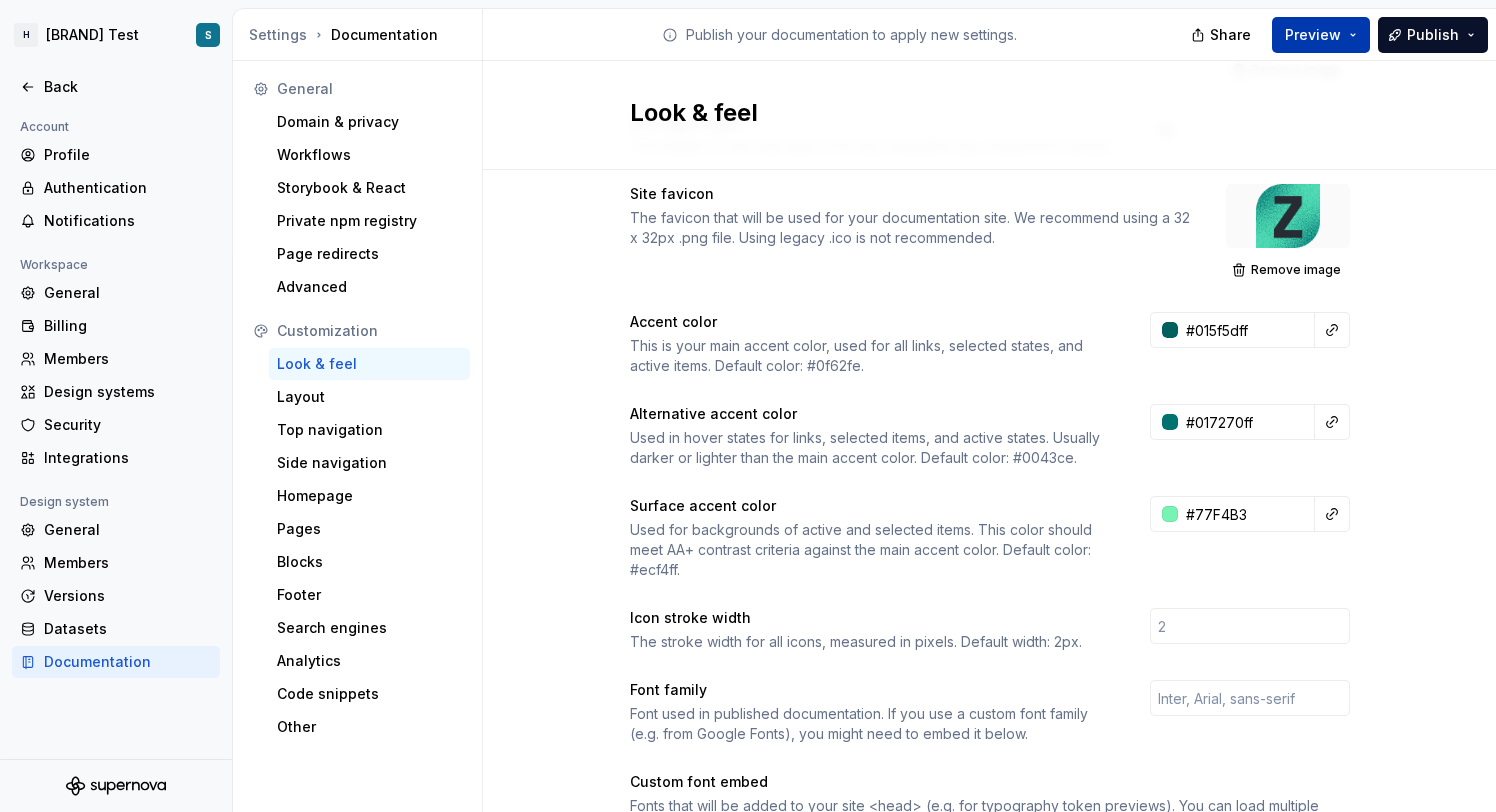 click on "Preview" at bounding box center (1321, 35) 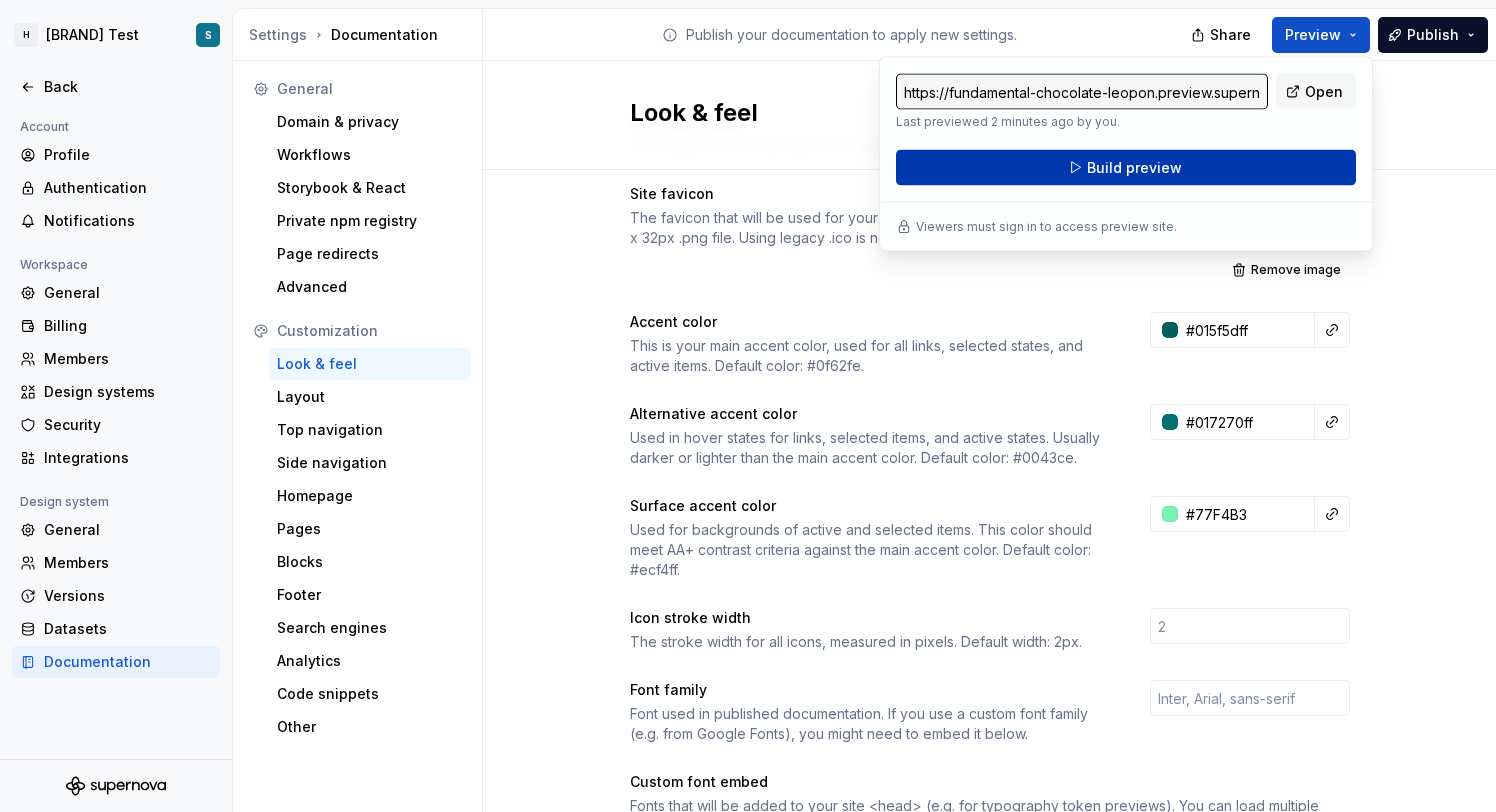 click on "Build preview" at bounding box center (1126, 168) 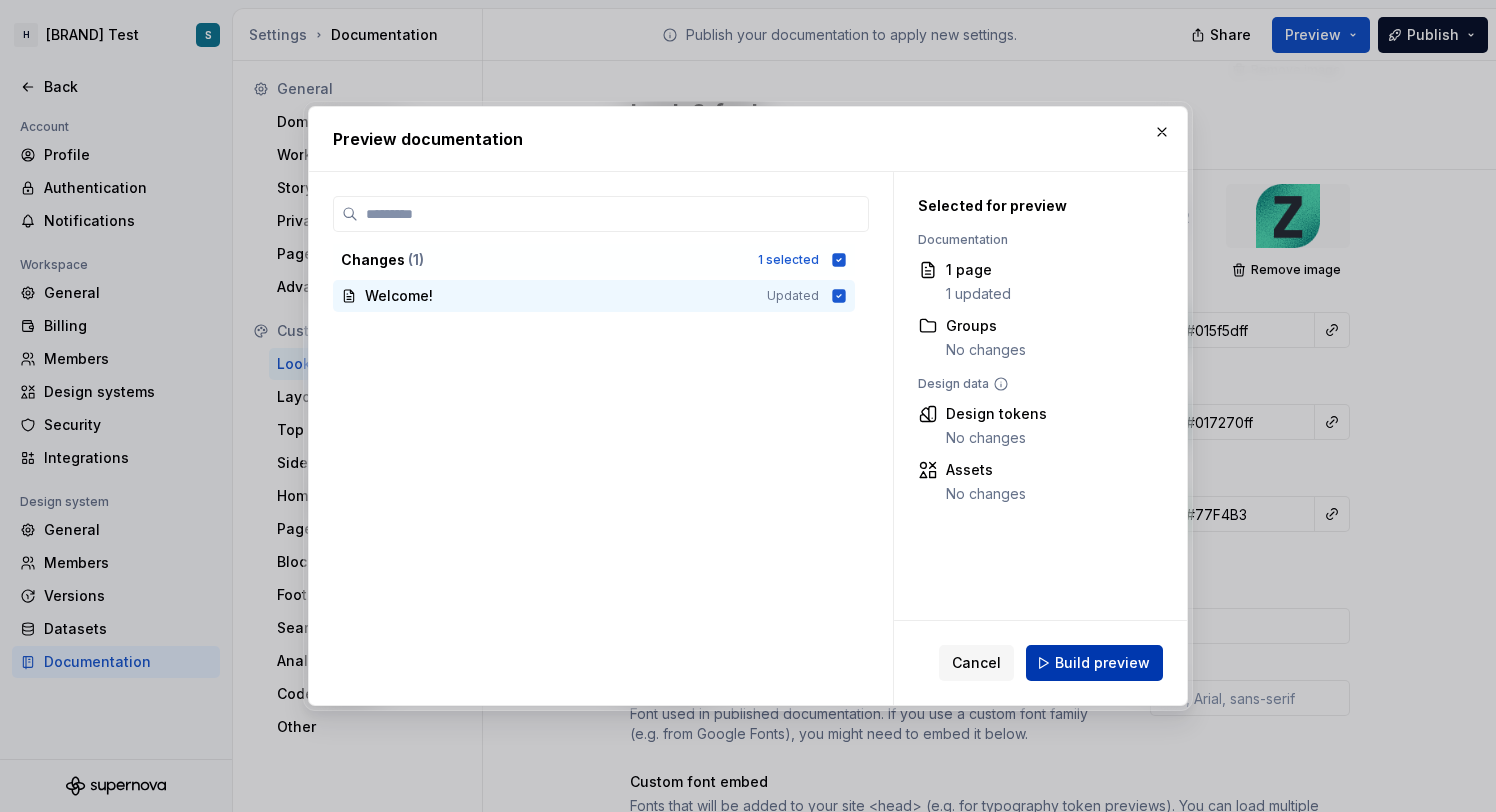 click on "Build preview" at bounding box center (1102, 663) 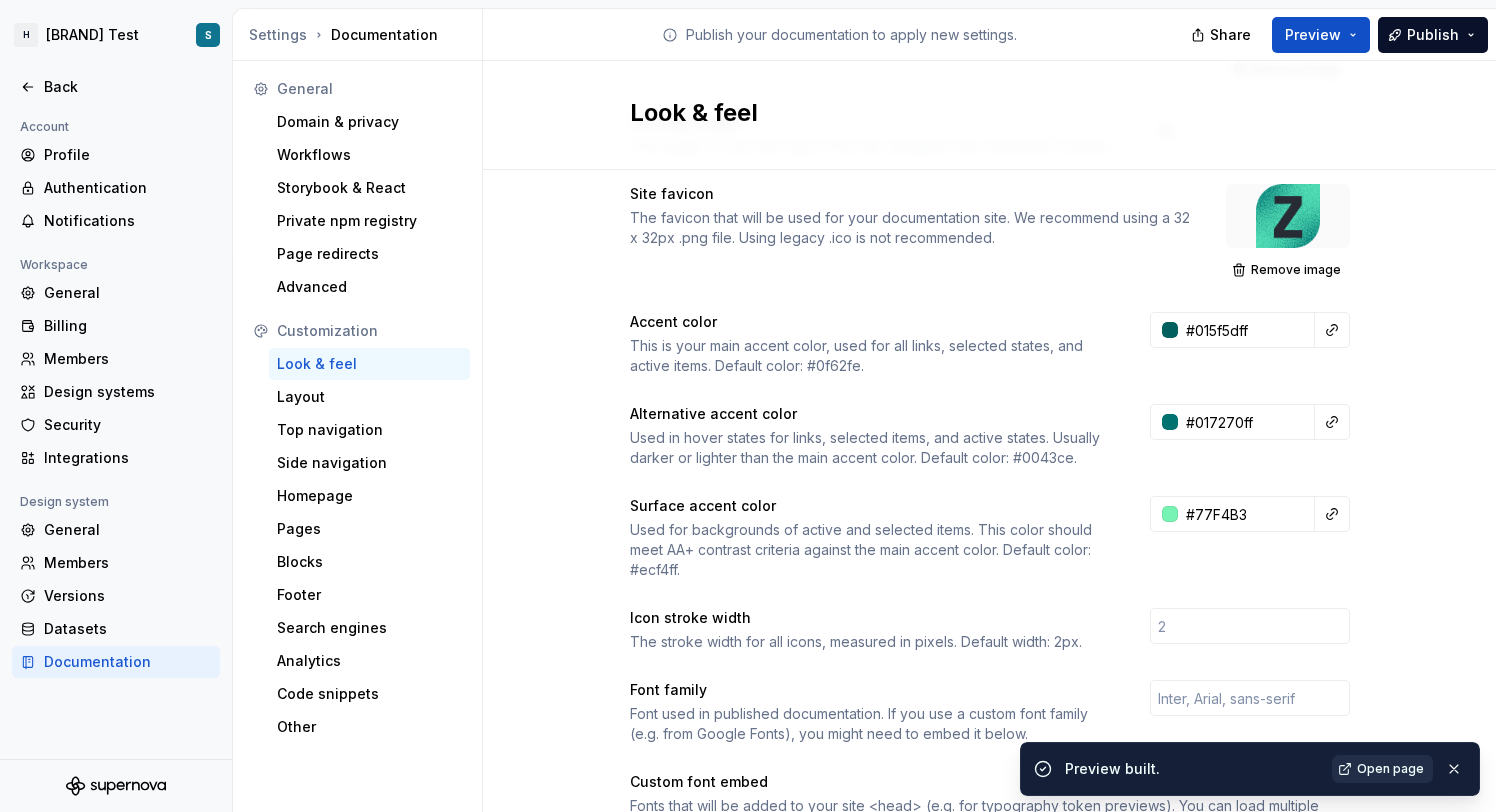 click on "Open page" at bounding box center (1390, 769) 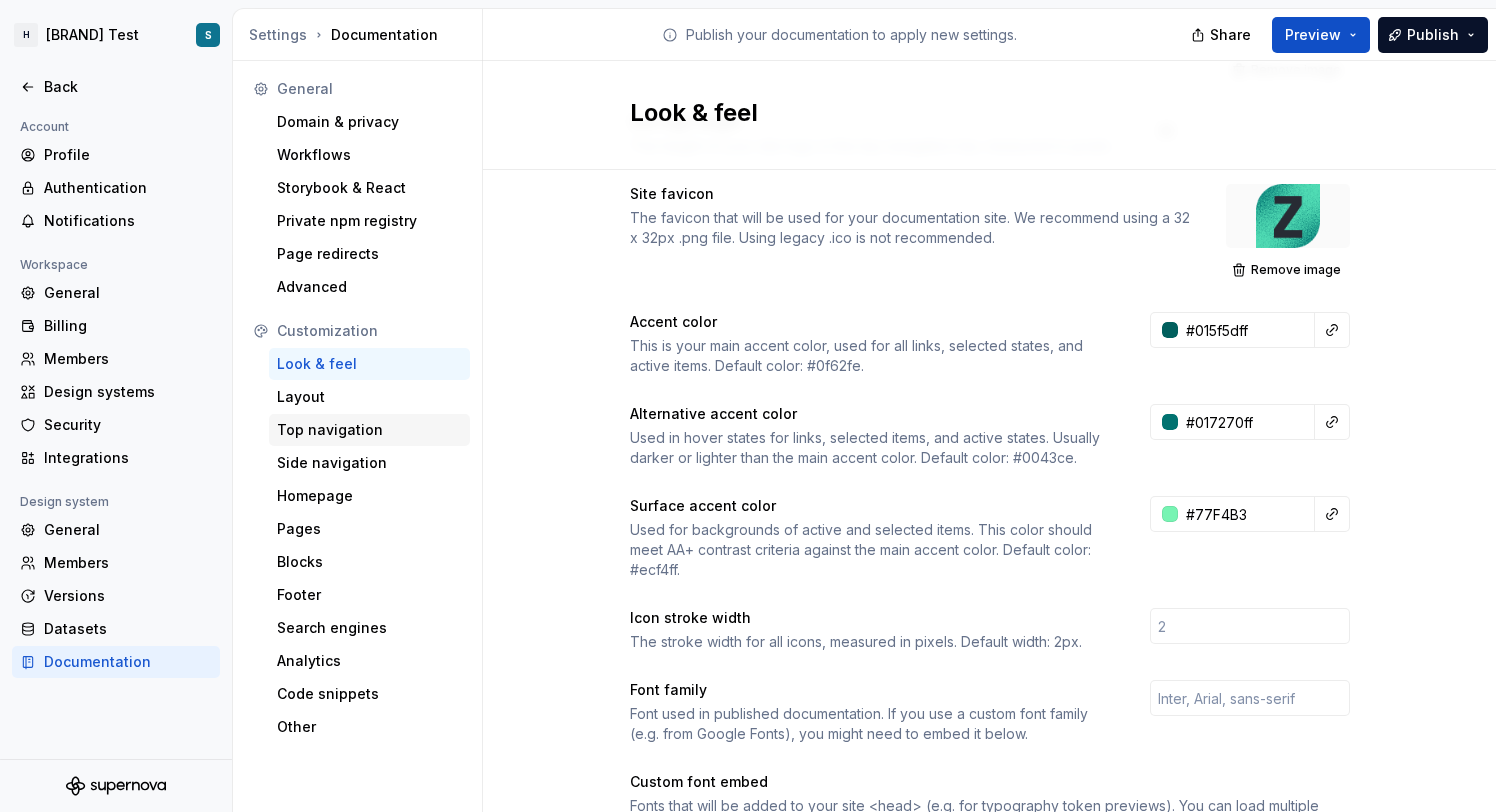 click on "Top navigation" at bounding box center [369, 430] 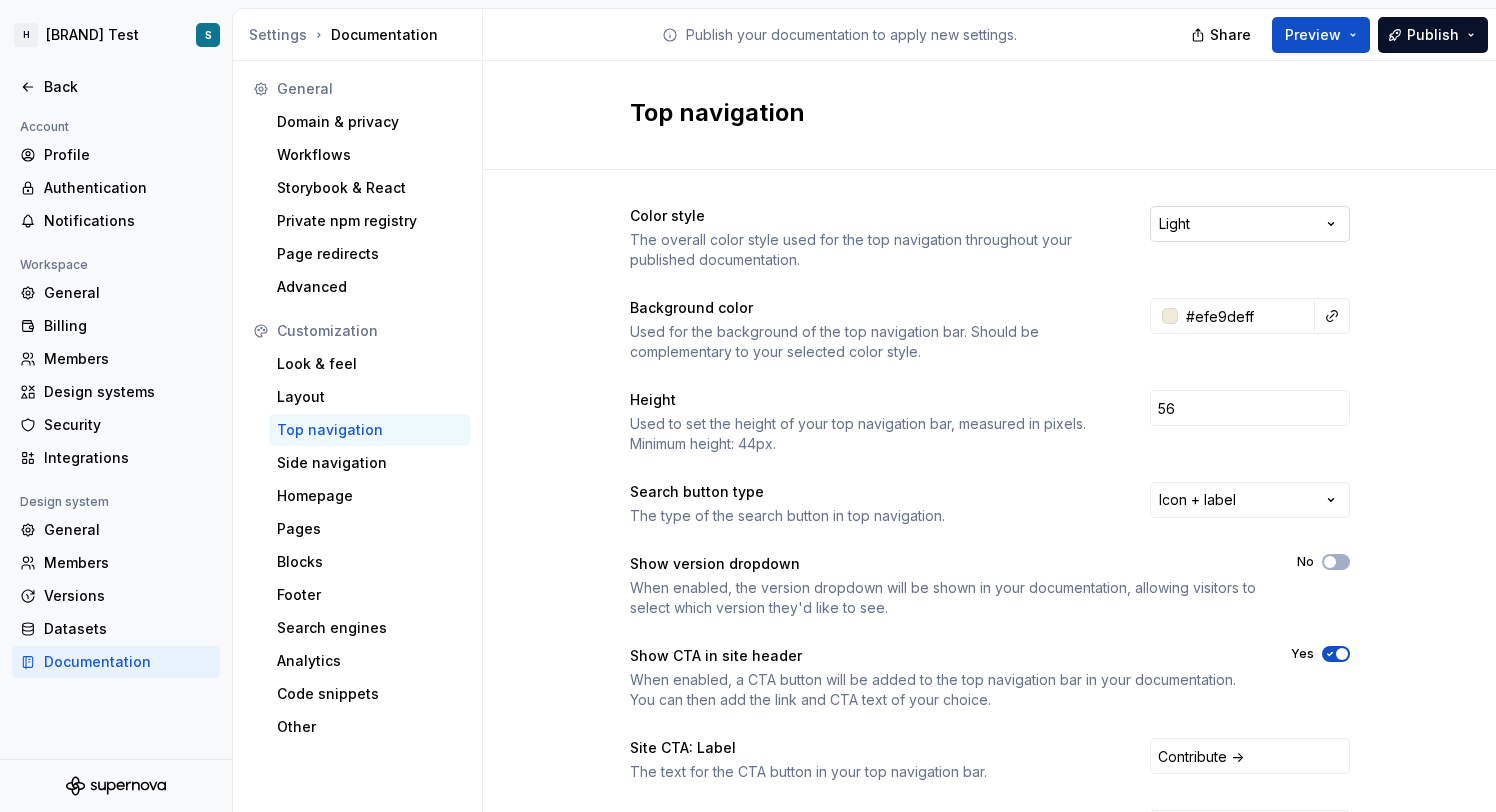 click on "H [BRAND] Test S Back Account Profile Authentication Notifications Workspace General Billing Members Design systems Security Integrations Design system General Members Versions Datasets Documentation Settings Documentation Publish your documentation to apply new settings. Share Preview Publish General Domain & privacy Workflows Storybook & React Private npm registry Page redirects Advanced Customization Look & feel Layout Top navigation Side navigation Homepage Pages Blocks Footer Search engines Analytics Code snippets Other Top navigation Color style The overall color style used for the top navigation throughout your published documentation. Light Background color Used for the background of the top navigation bar. Should be complementary to your selected color style. #efe9deff Height Used to set the height of your top navigation bar, measured in pixels. Minimum height: 44px. 56 Search button type The type of the search button in top navigation. Icon + label Show version dropdown No Show CTA in site header Yes" at bounding box center (748, 406) 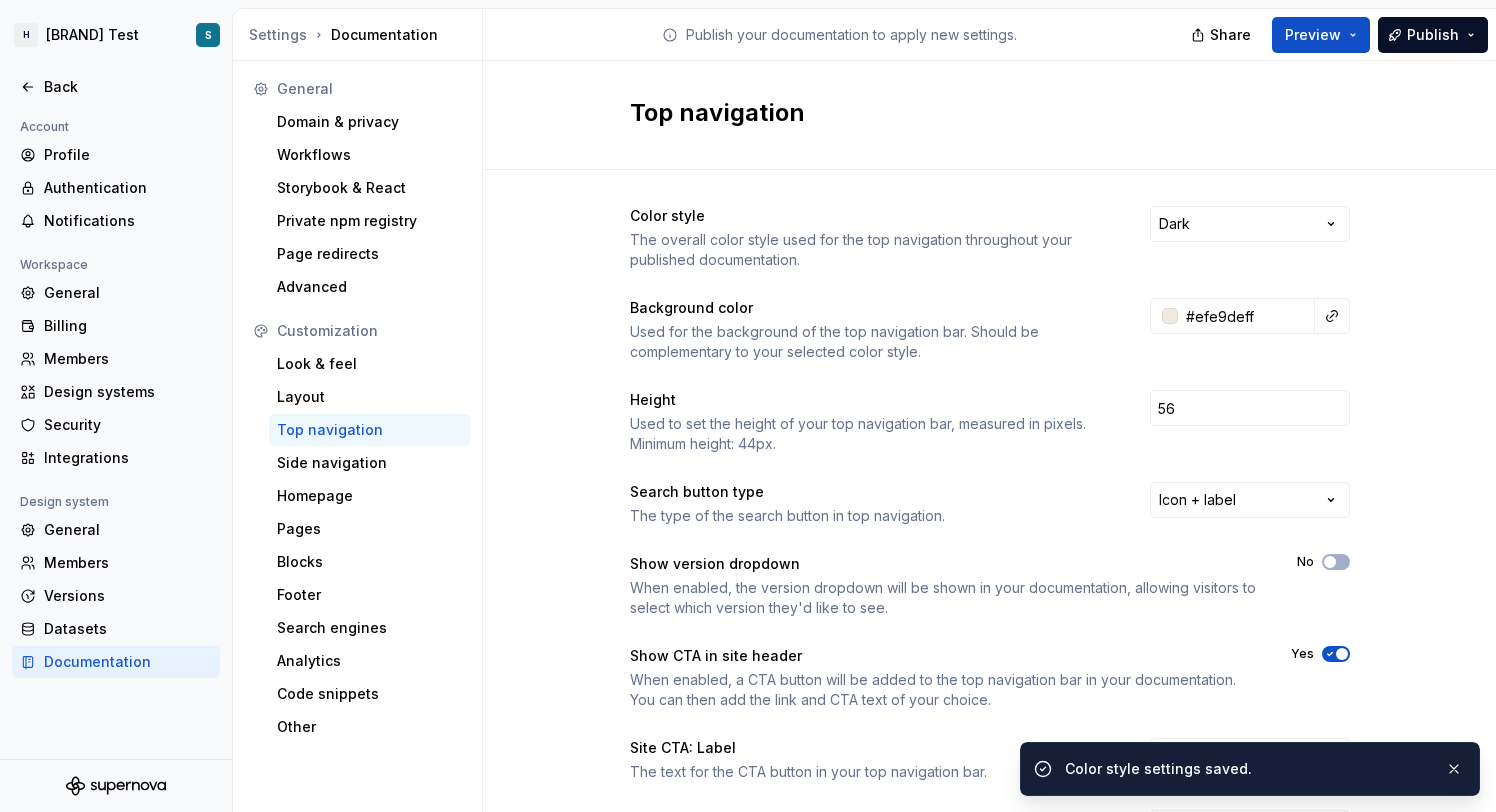 click on "Share Preview Publish" at bounding box center [1346, 34] 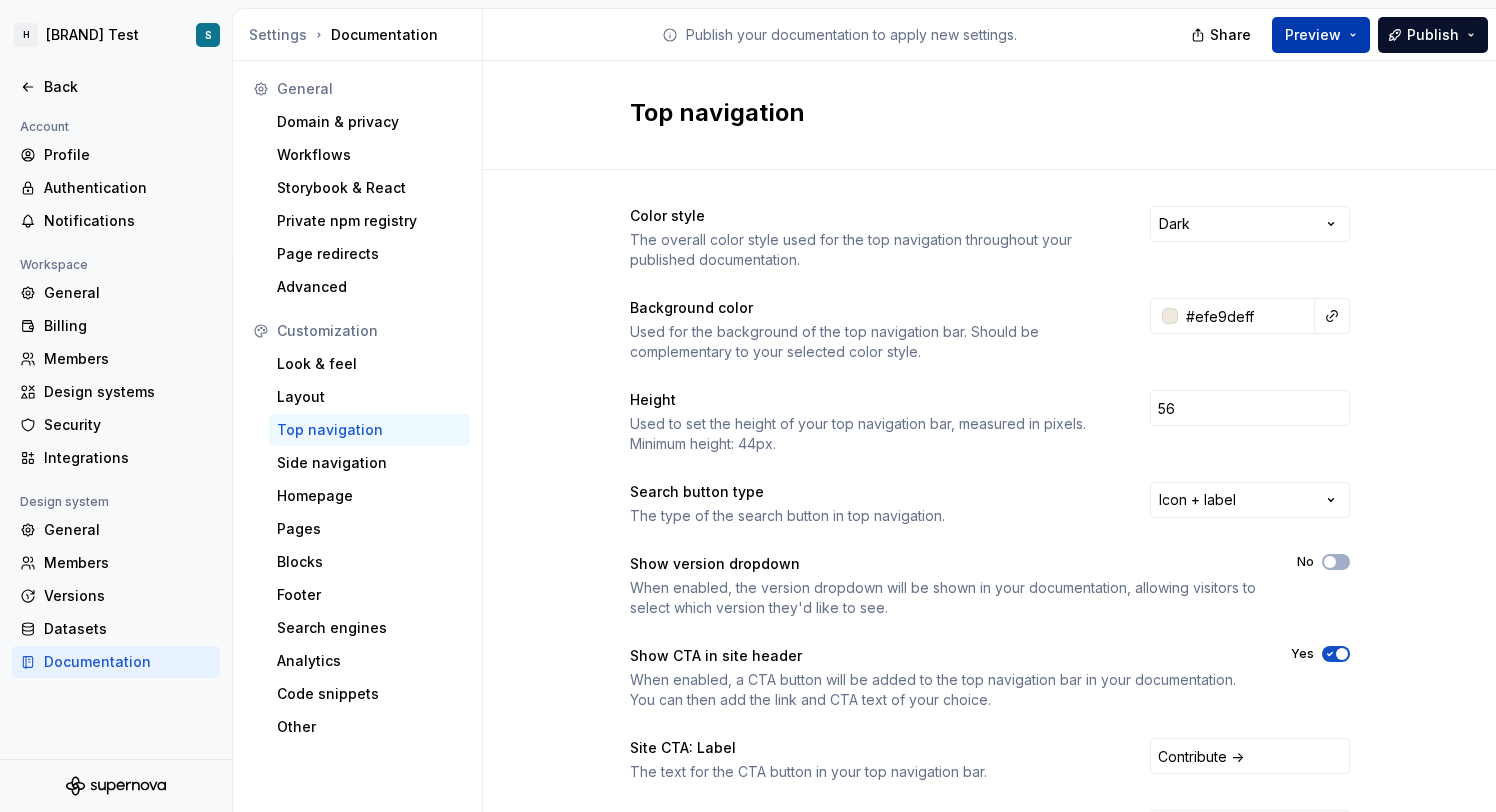 click on "Preview" at bounding box center [1313, 35] 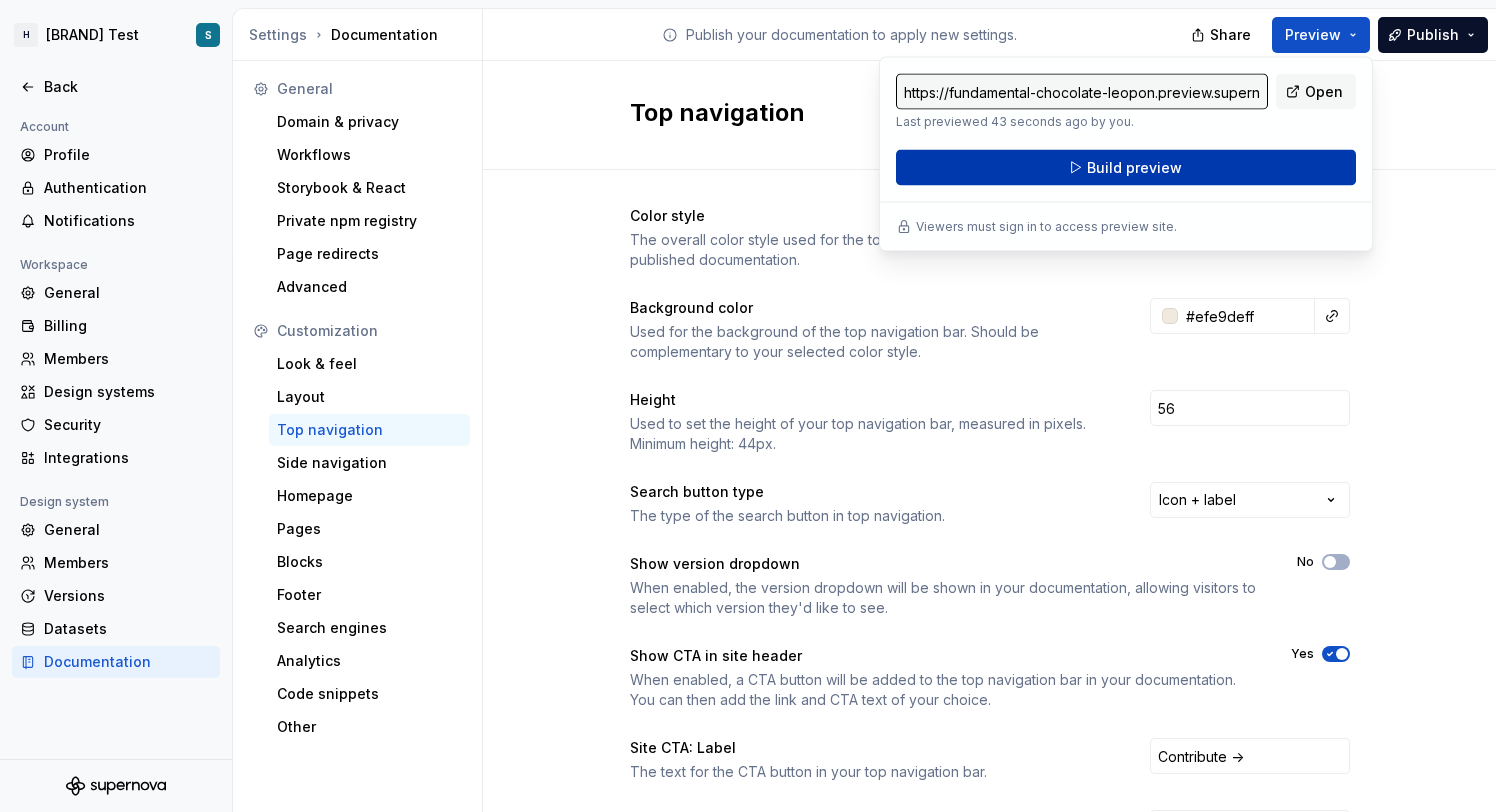 click on "Build preview" at bounding box center [1126, 168] 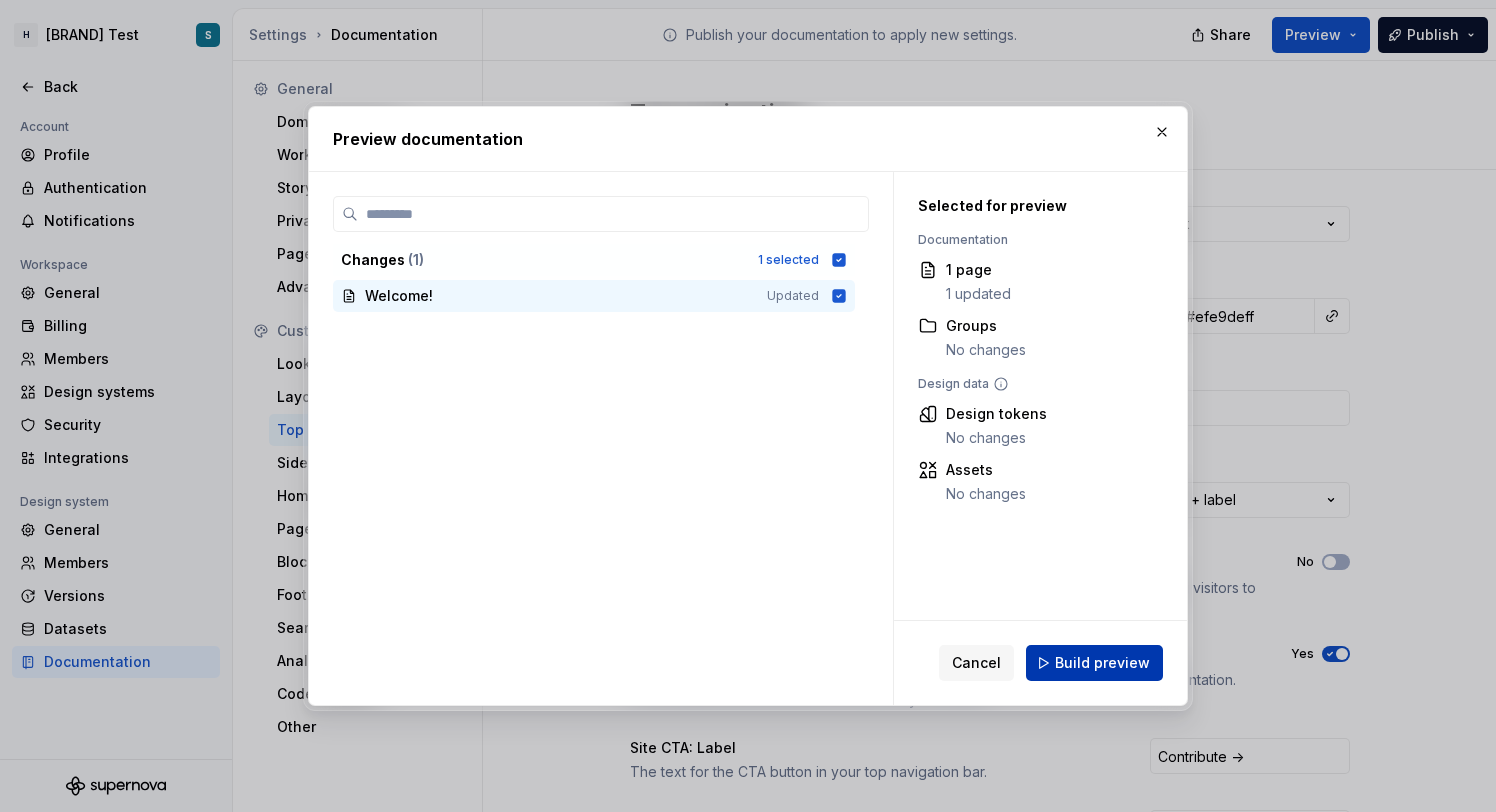 click on "Build preview" at bounding box center (1094, 663) 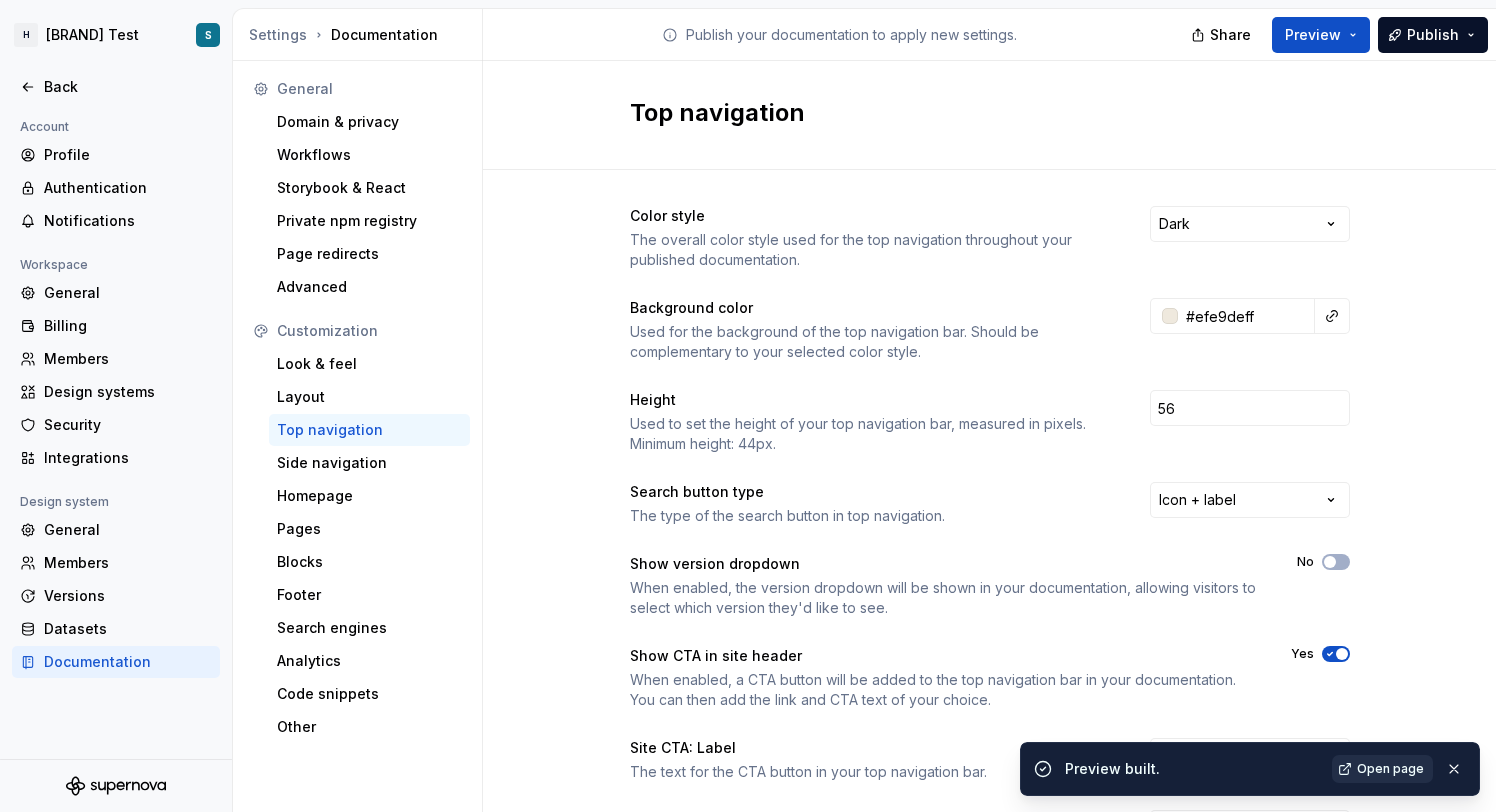 click on "Open page" at bounding box center [1390, 769] 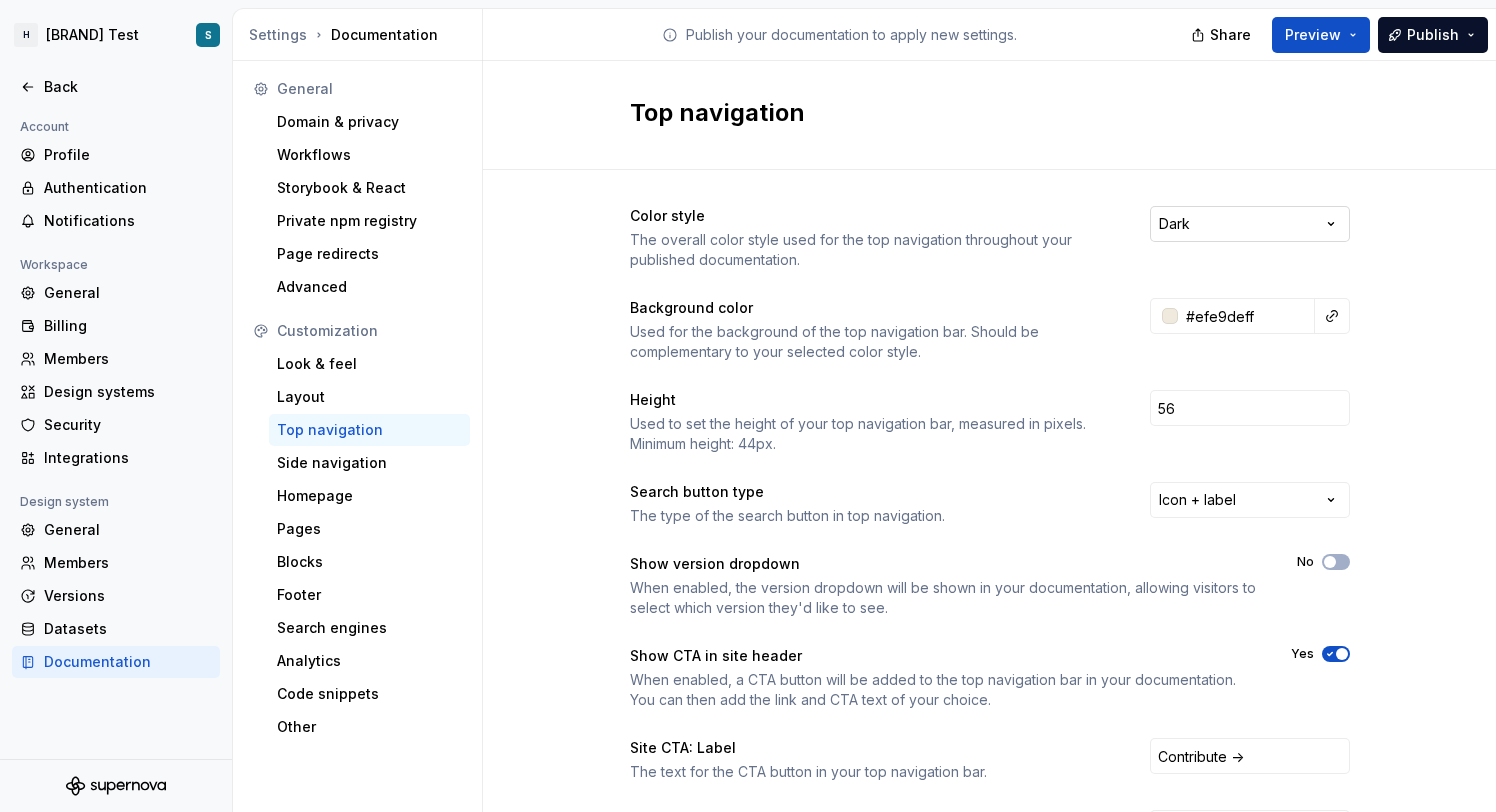 click on "H [BRAND] Test S Back Account Profile Authentication Notifications Workspace General Billing Members Design systems Security Integrations Design system General Members Versions Datasets Documentation Settings Documentation Publish your documentation to apply new settings. Share Preview Publish General Domain & privacy Workflows Storybook & React Private npm registry Page redirects Advanced Customization Look & feel Layout Top navigation Side navigation Homepage Pages Blocks Footer Search engines Analytics Code snippets Other Top navigation Color style The overall color style used for the top navigation throughout your published documentation. Dark Background color Used for the background of the top navigation bar. Should be complementary to your selected color style. #F9F9F3 Height Used to set the height of your top navigation bar, measured in pixels. Minimum height: 44px. 56 Search button type The type of the search button in top navigation. Icon + label Show version dropdown No Show CTA in site header Yes" at bounding box center (748, 406) 